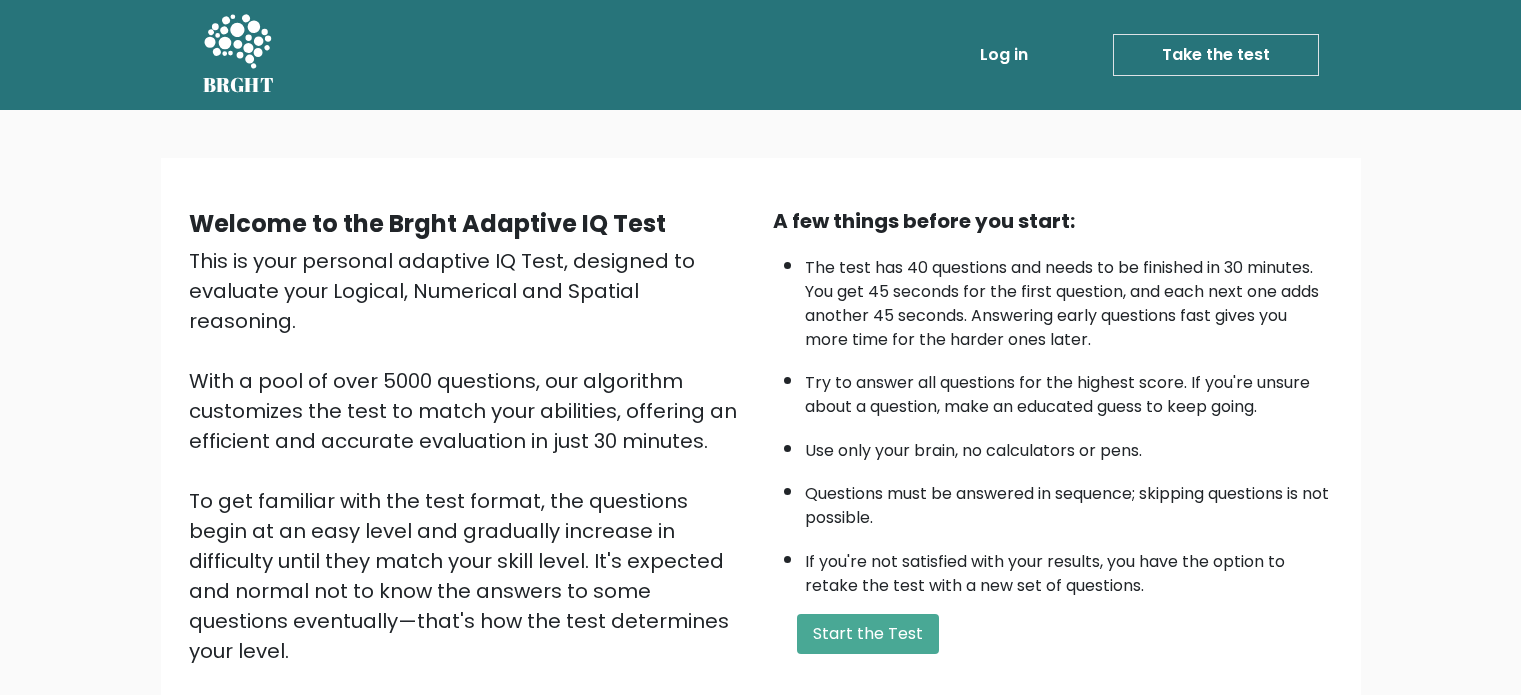 scroll, scrollTop: 28, scrollLeft: 0, axis: vertical 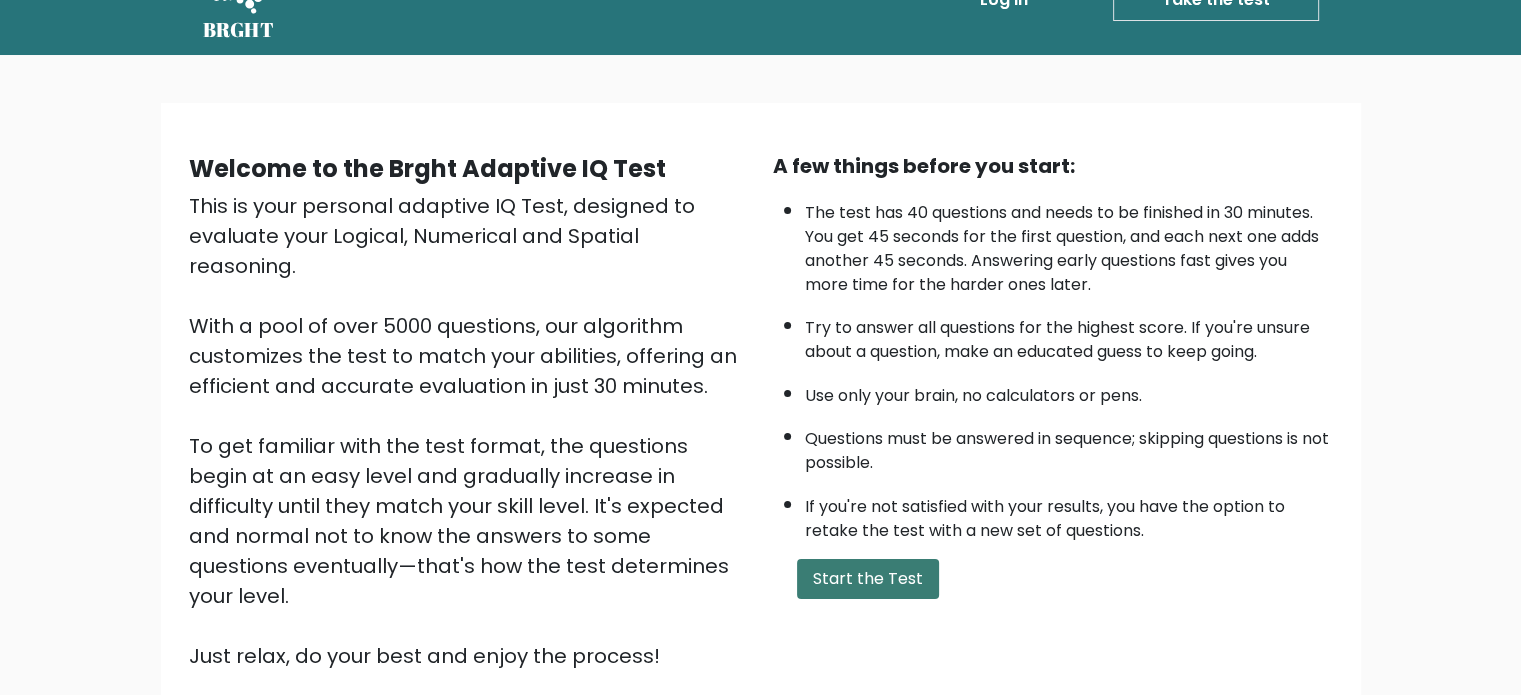 click on "Start the Test" at bounding box center [868, 579] 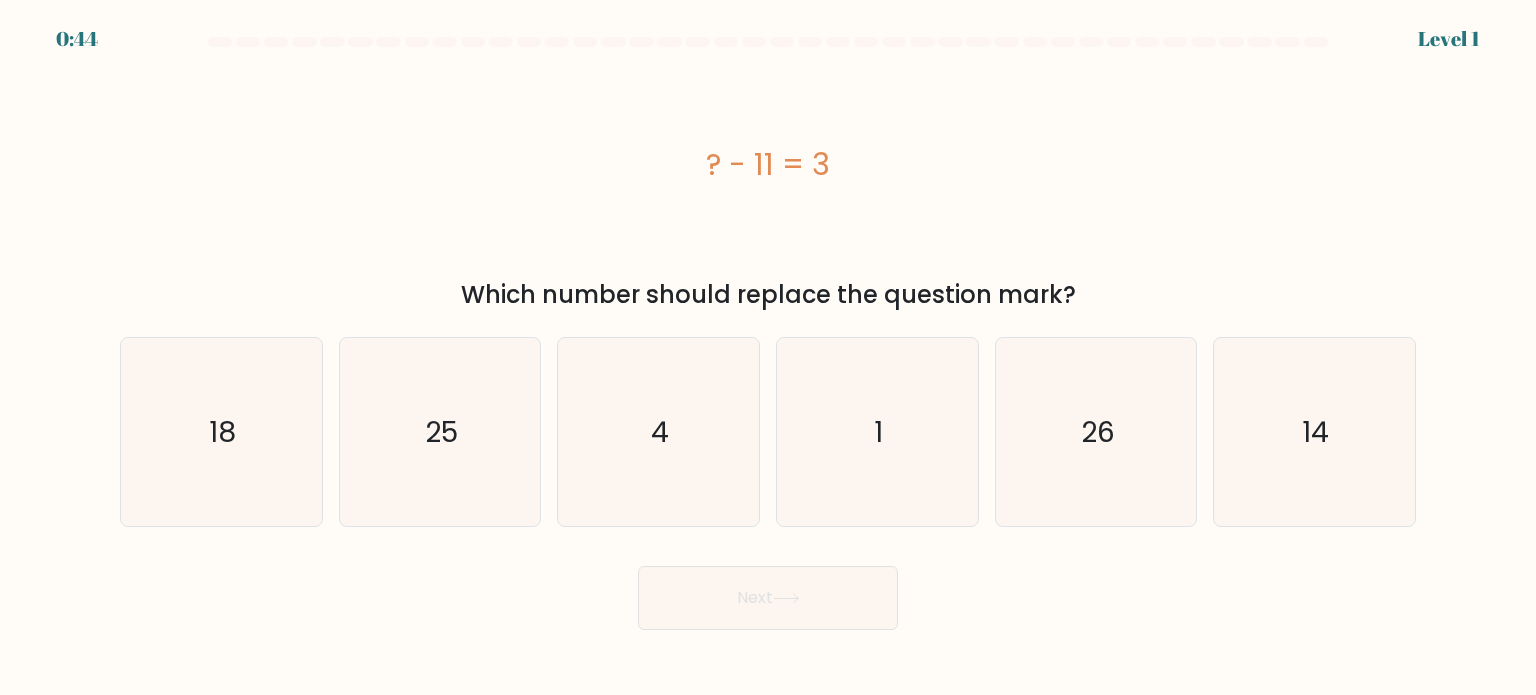 scroll, scrollTop: 0, scrollLeft: 0, axis: both 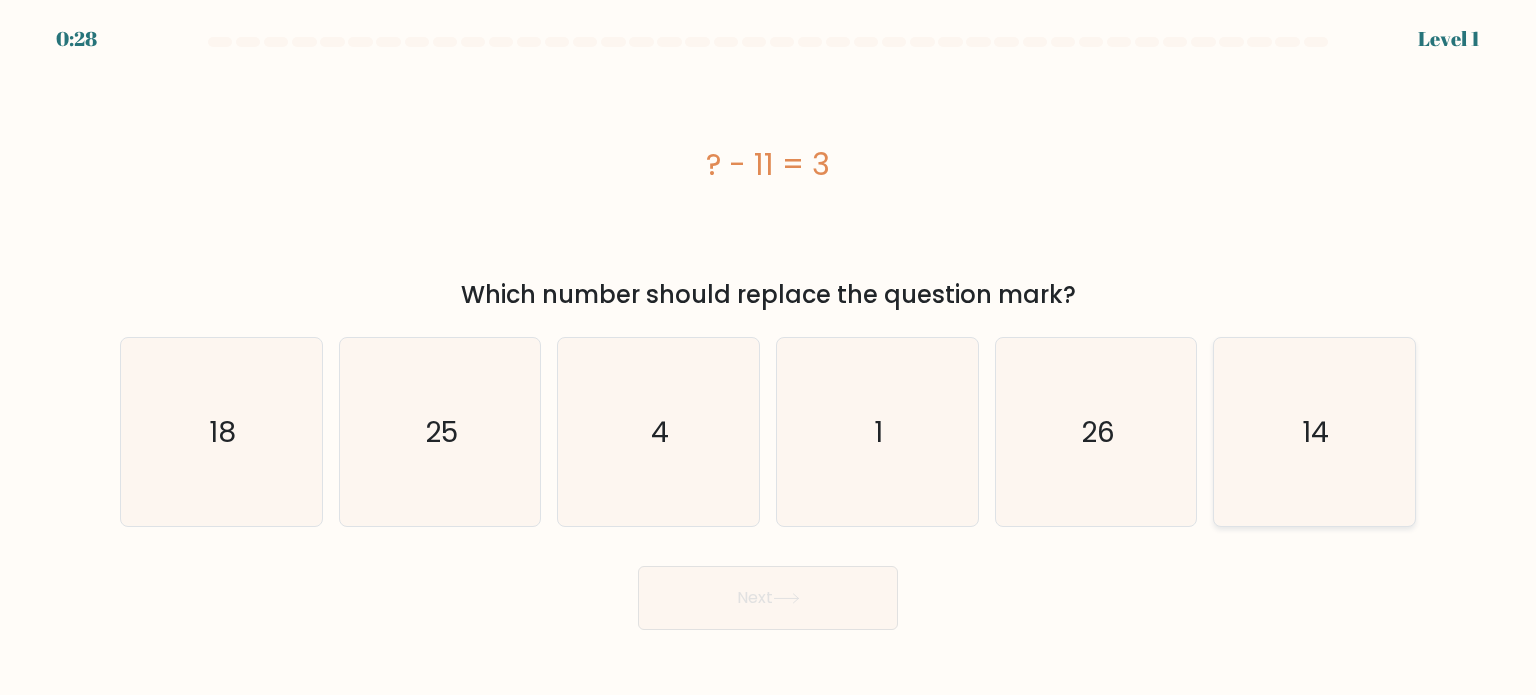 click on "14" 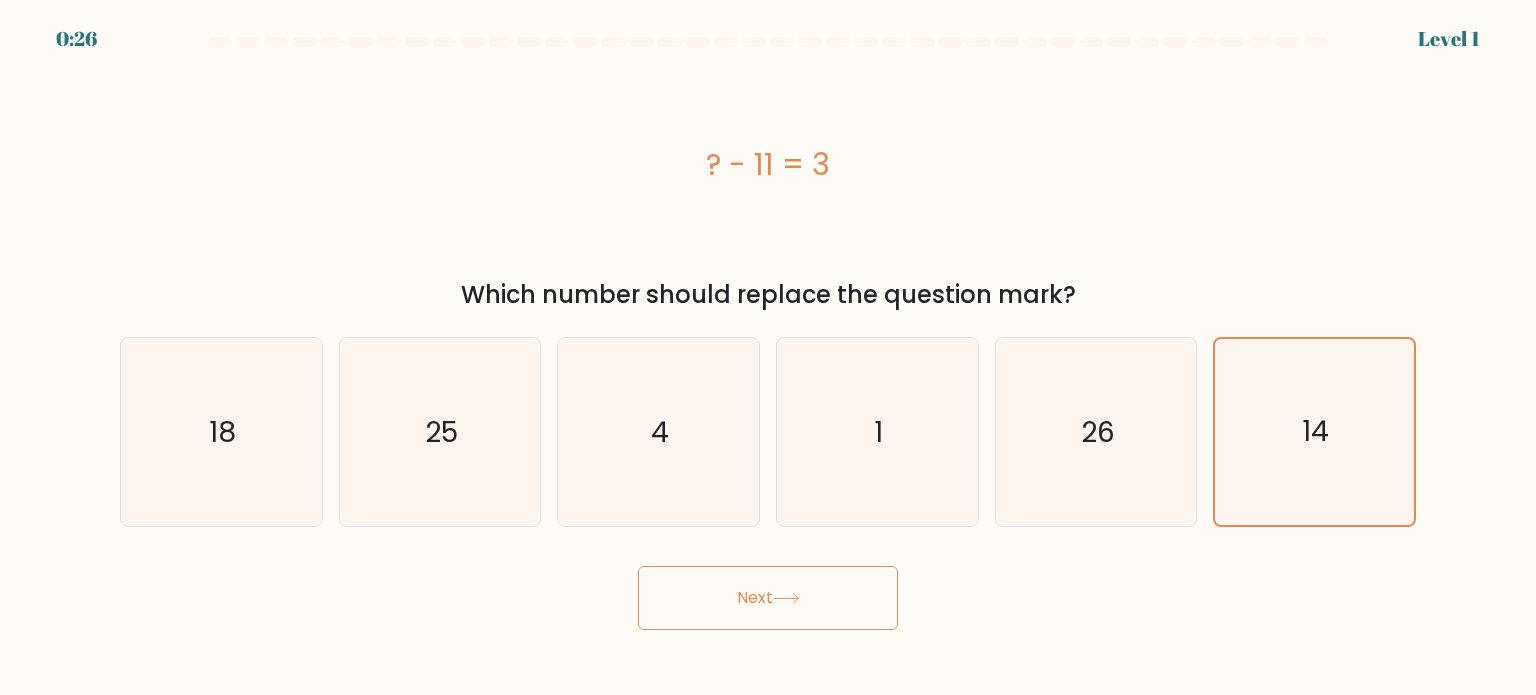 click on "Next" at bounding box center (768, 598) 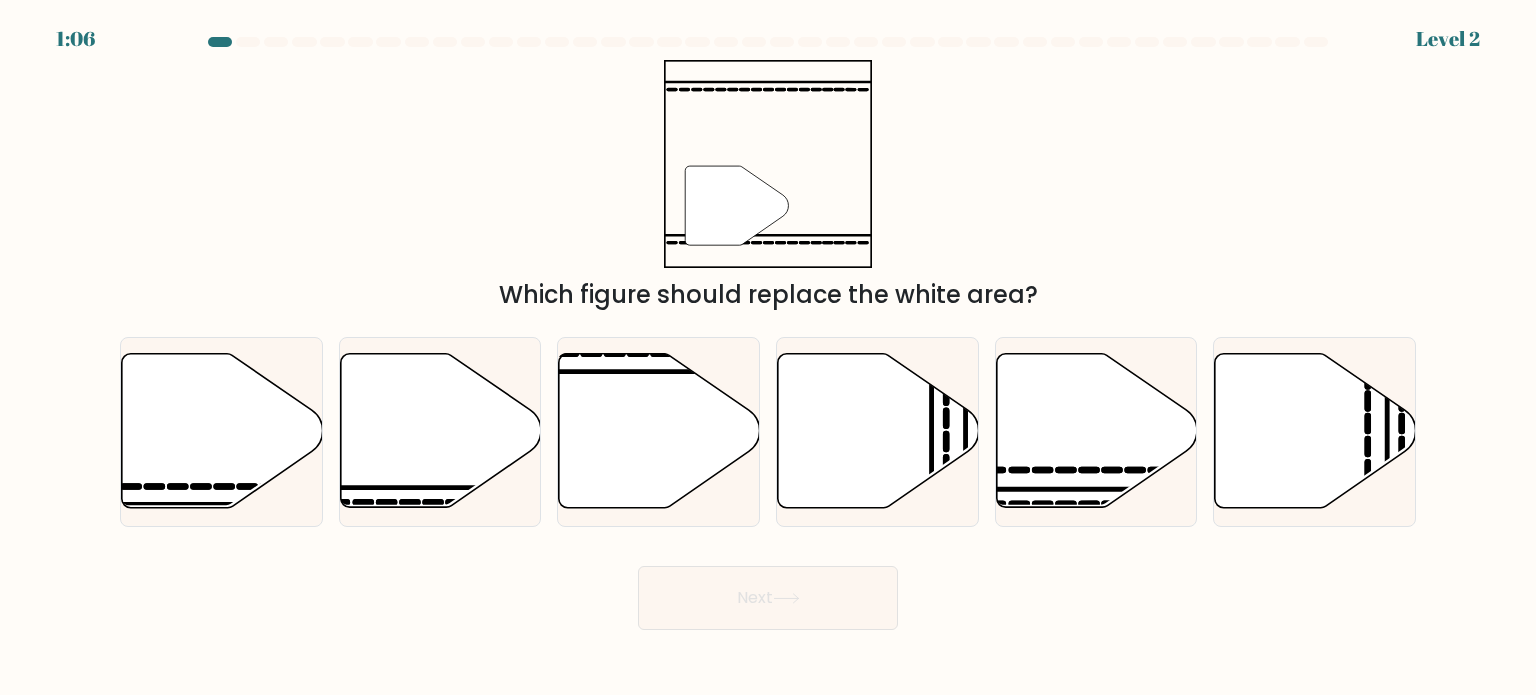 type 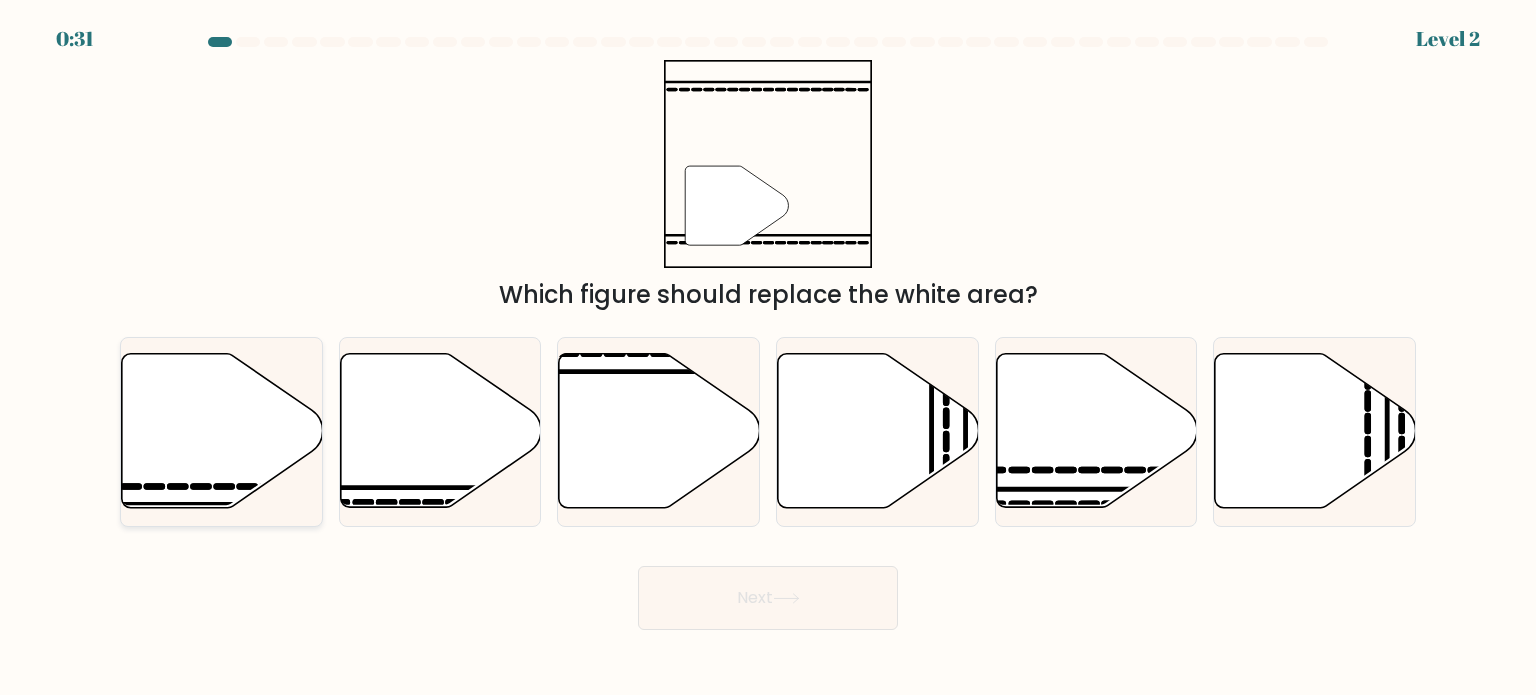 click 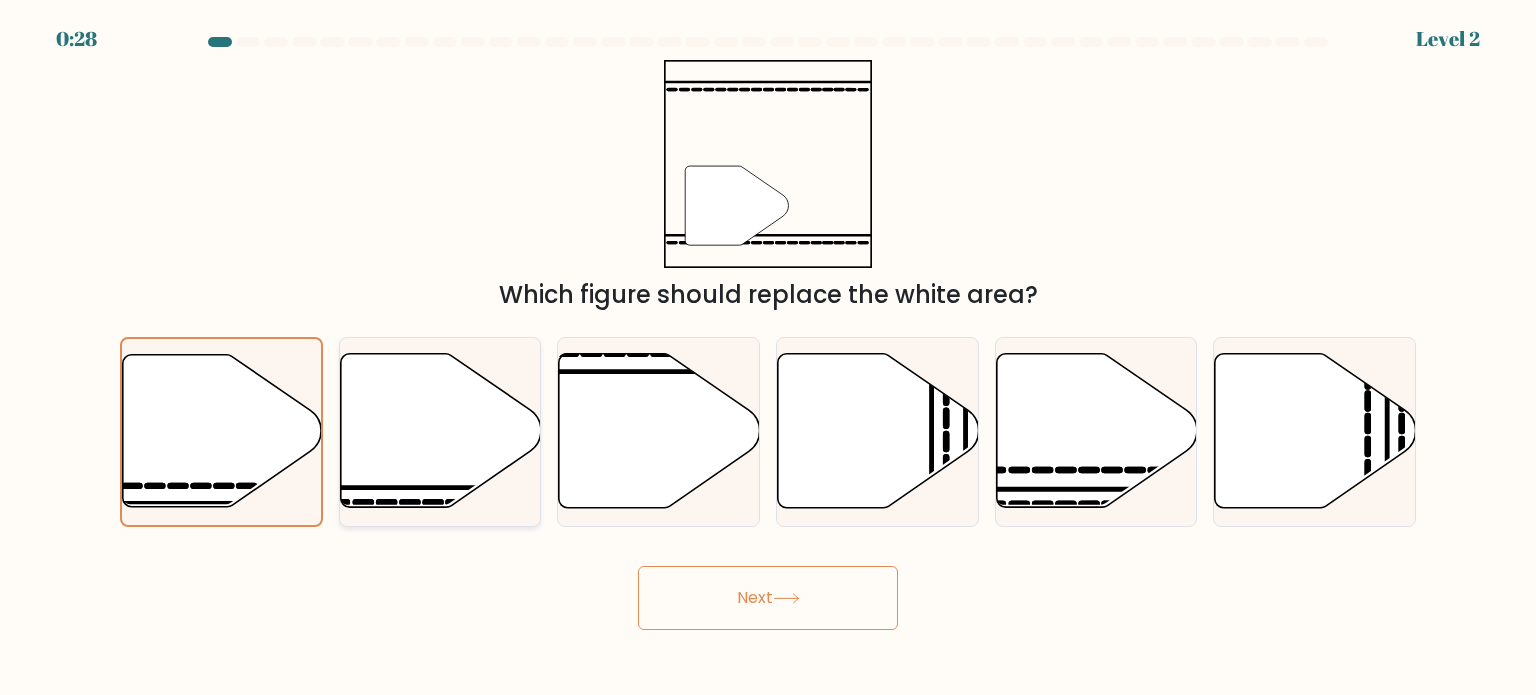 click 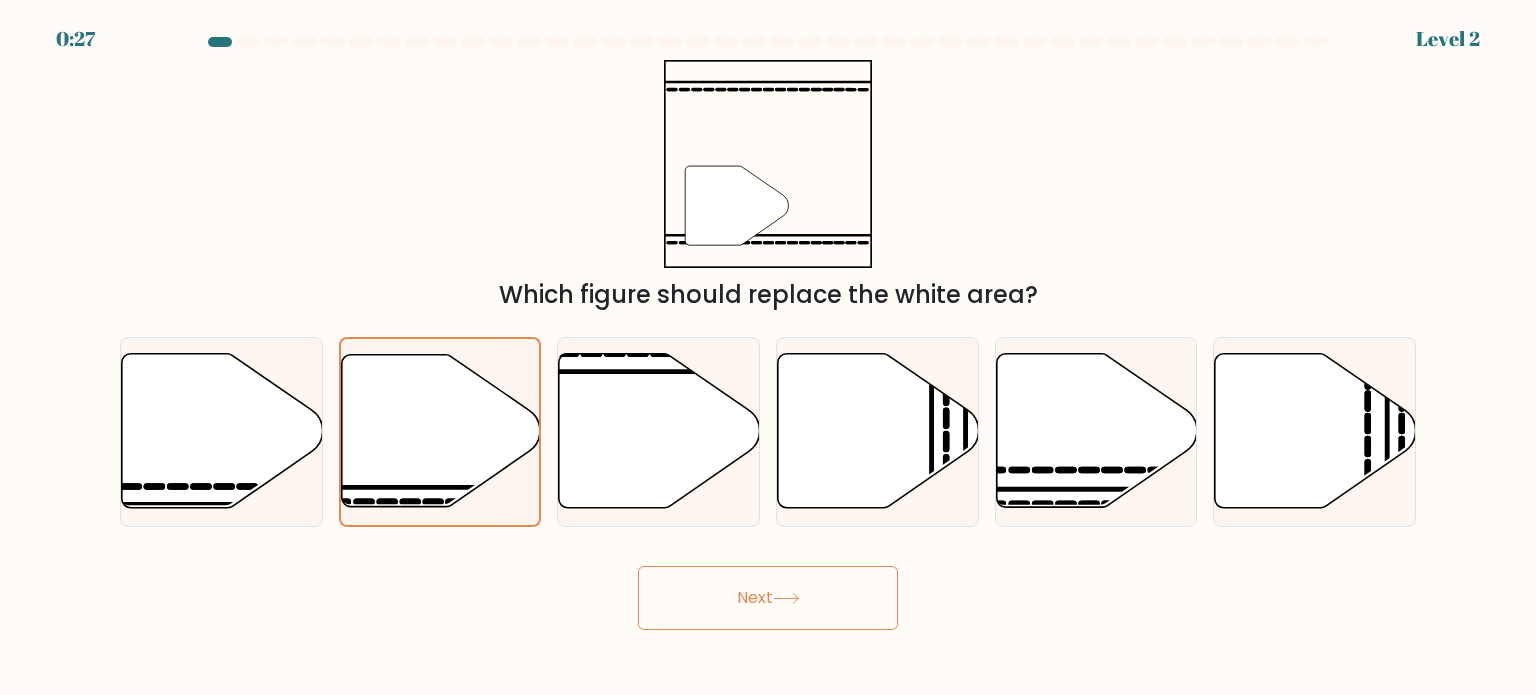 click on "Next" at bounding box center [768, 598] 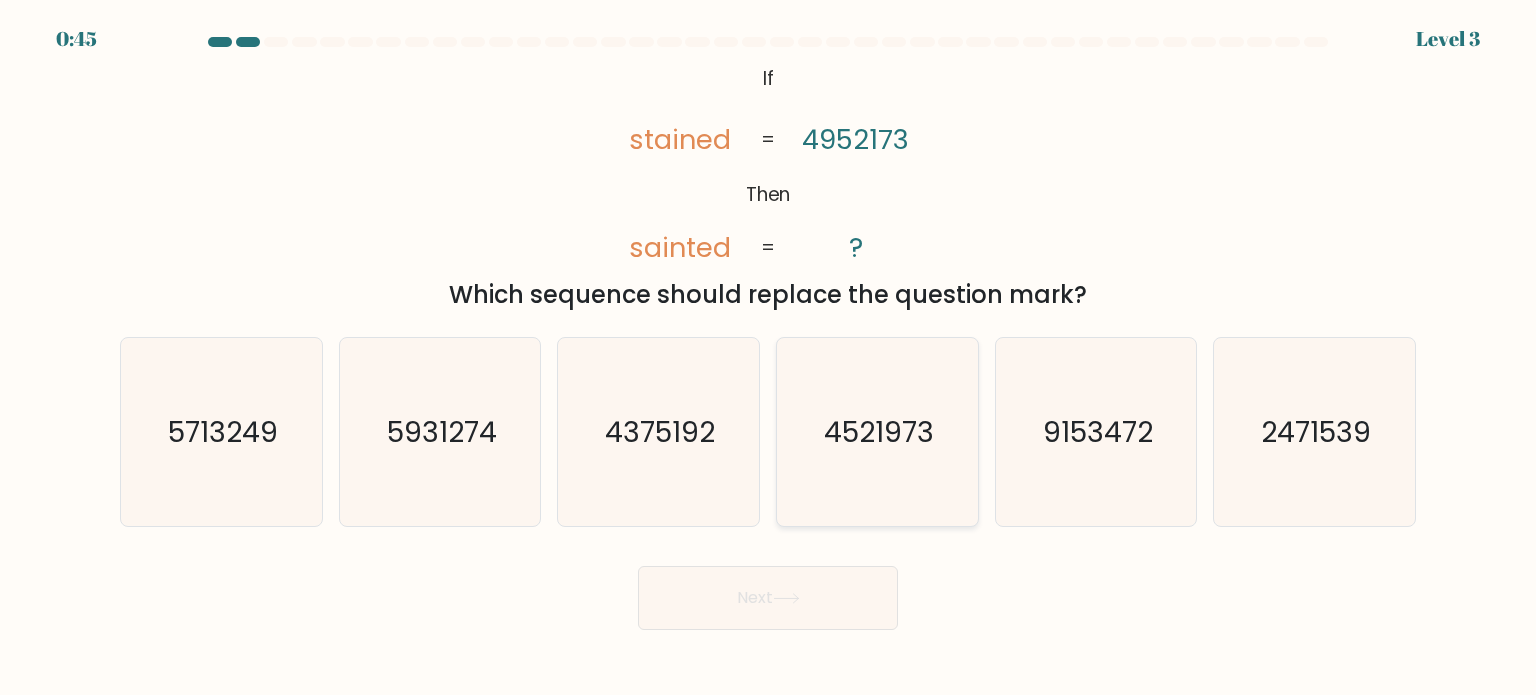 click on "4521973" 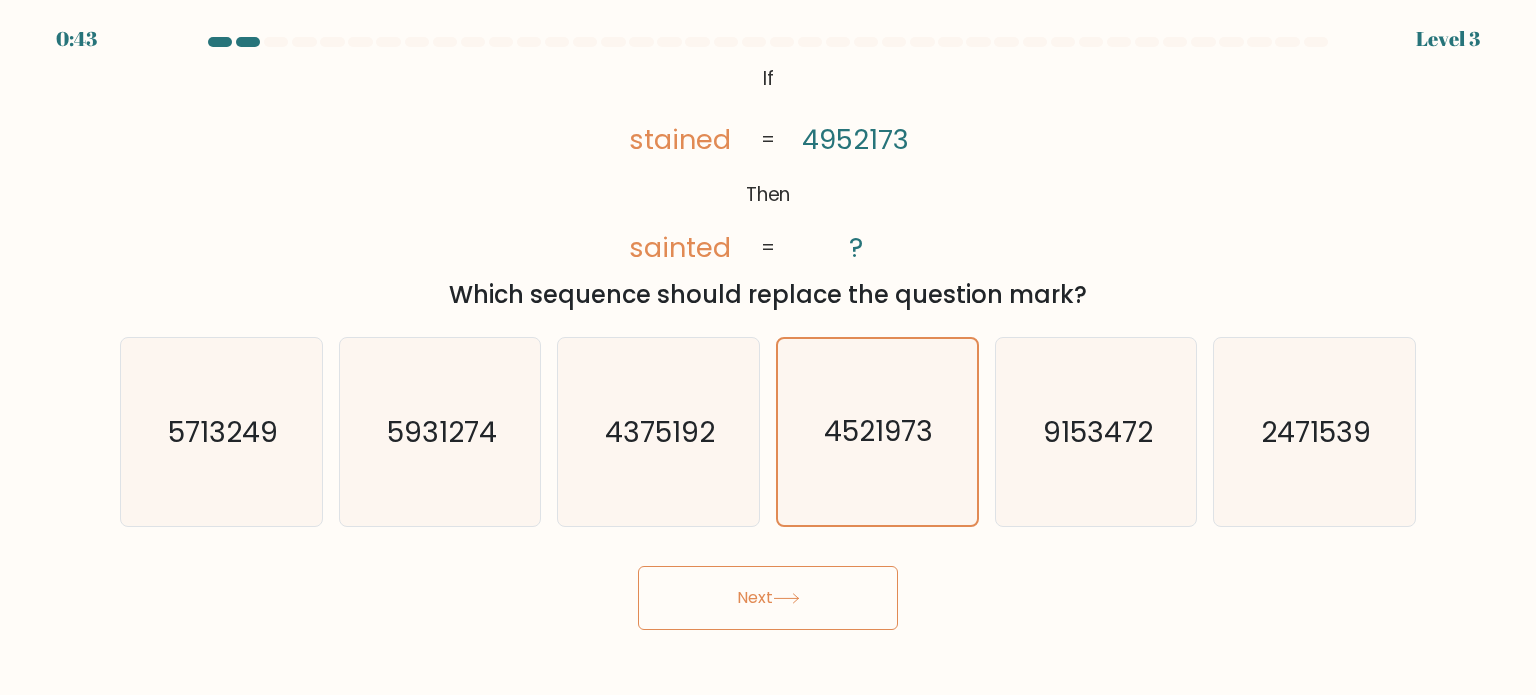 click on "Next" at bounding box center (768, 598) 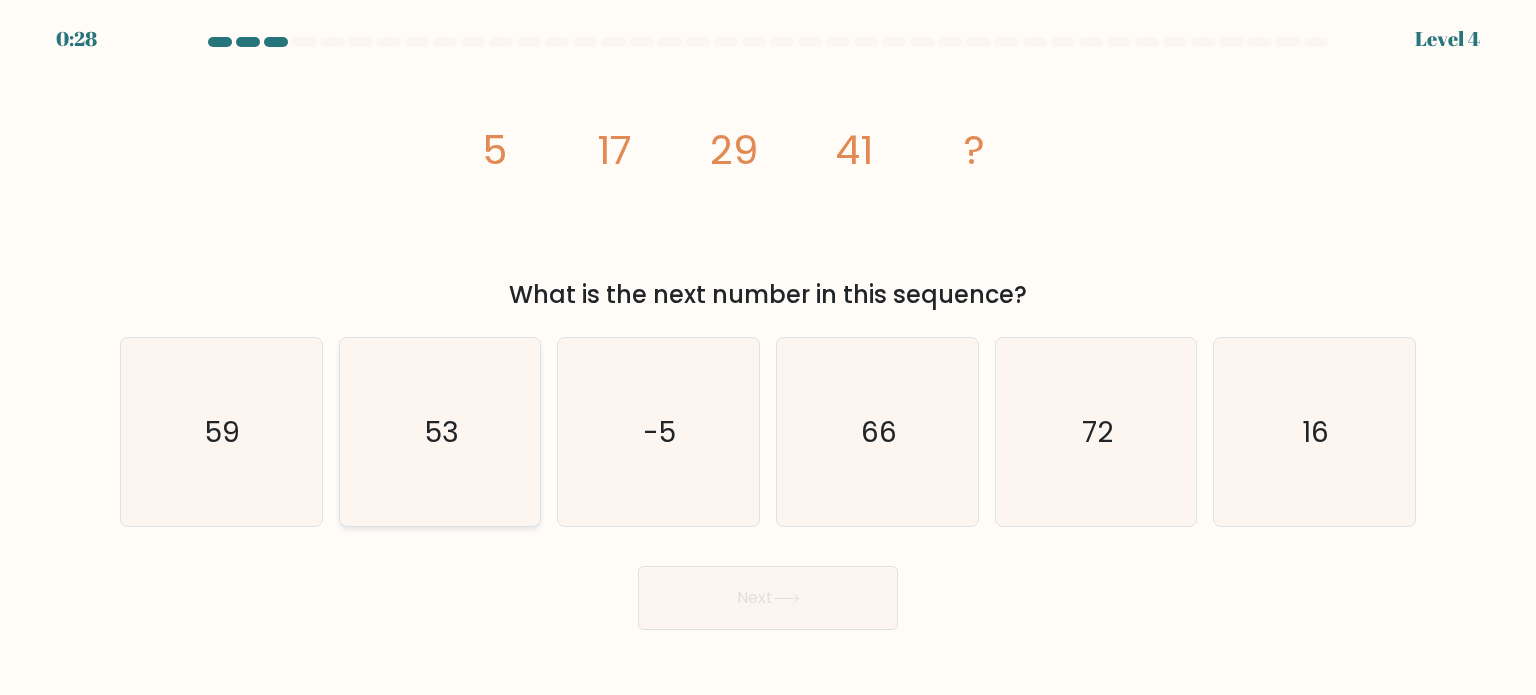 click on "53" 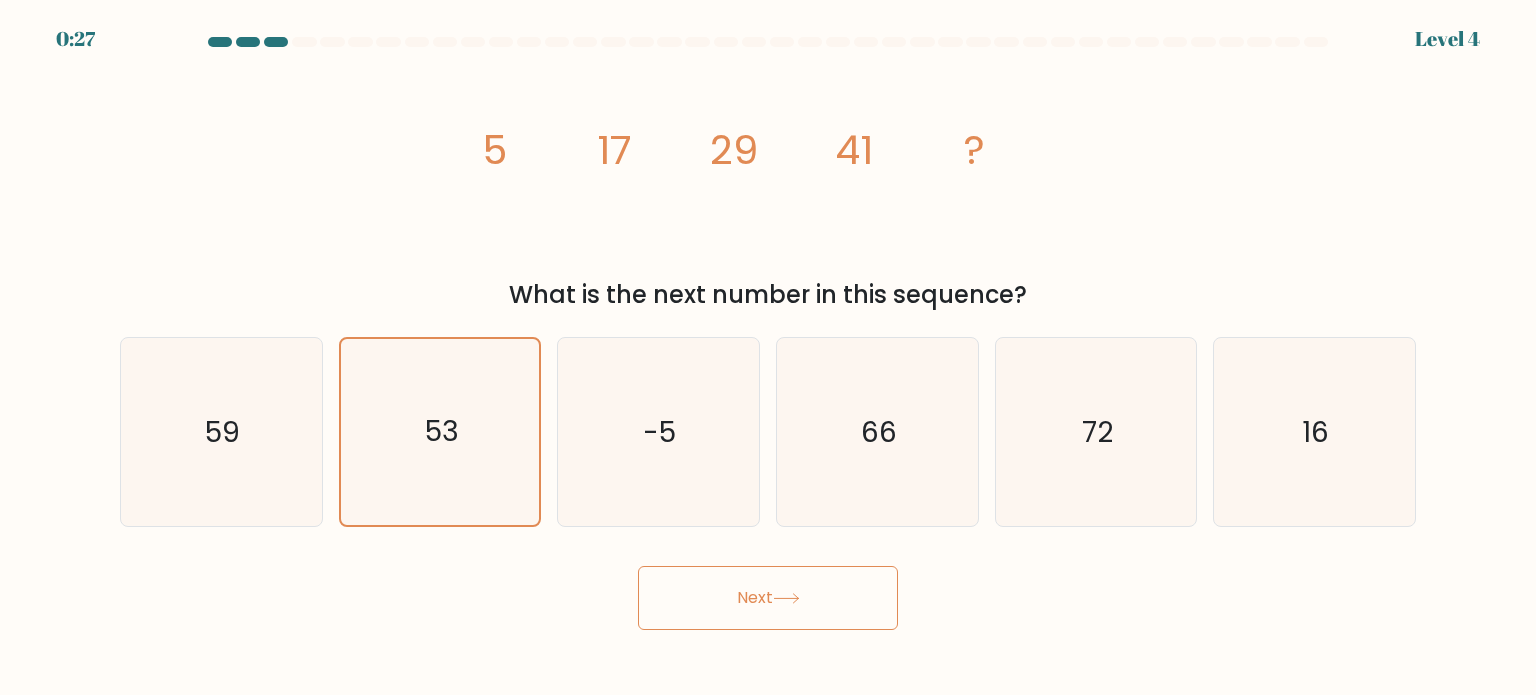 click on "Next" at bounding box center (768, 598) 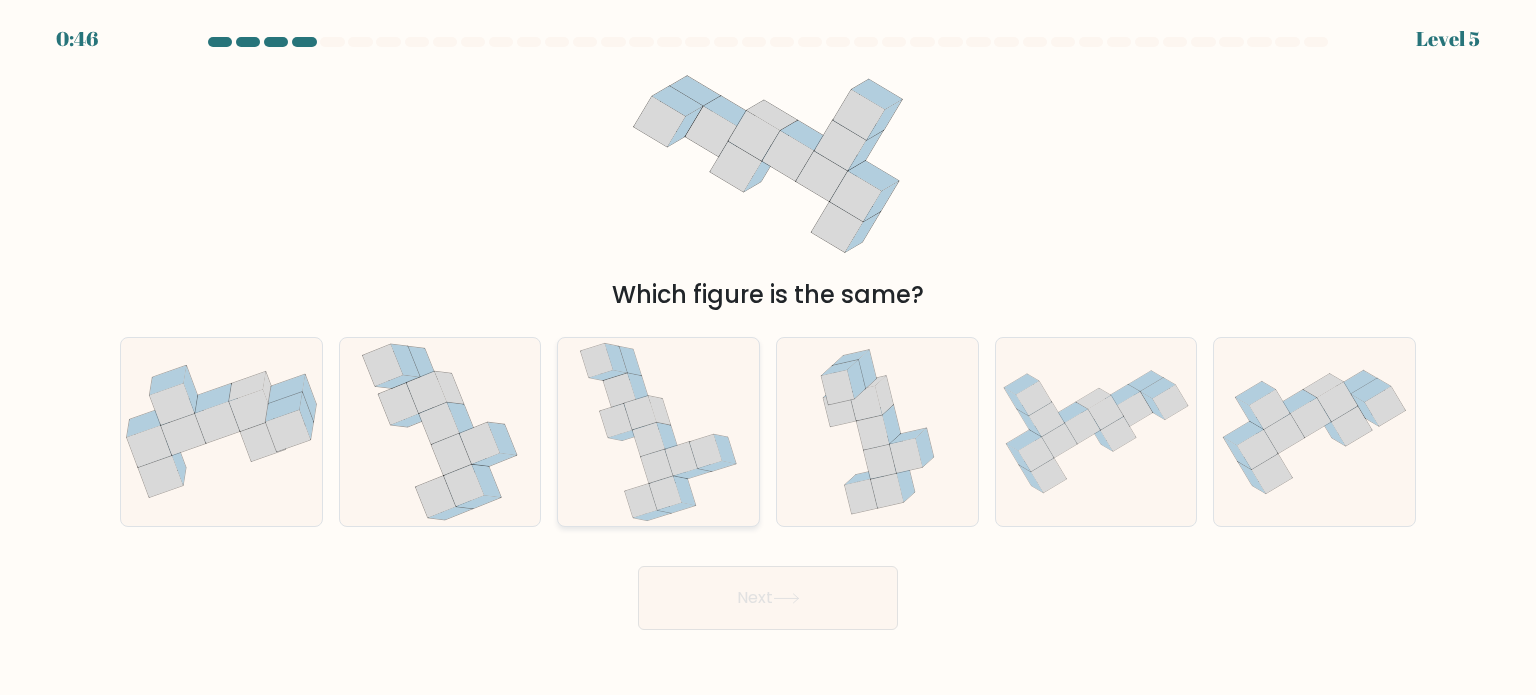 click 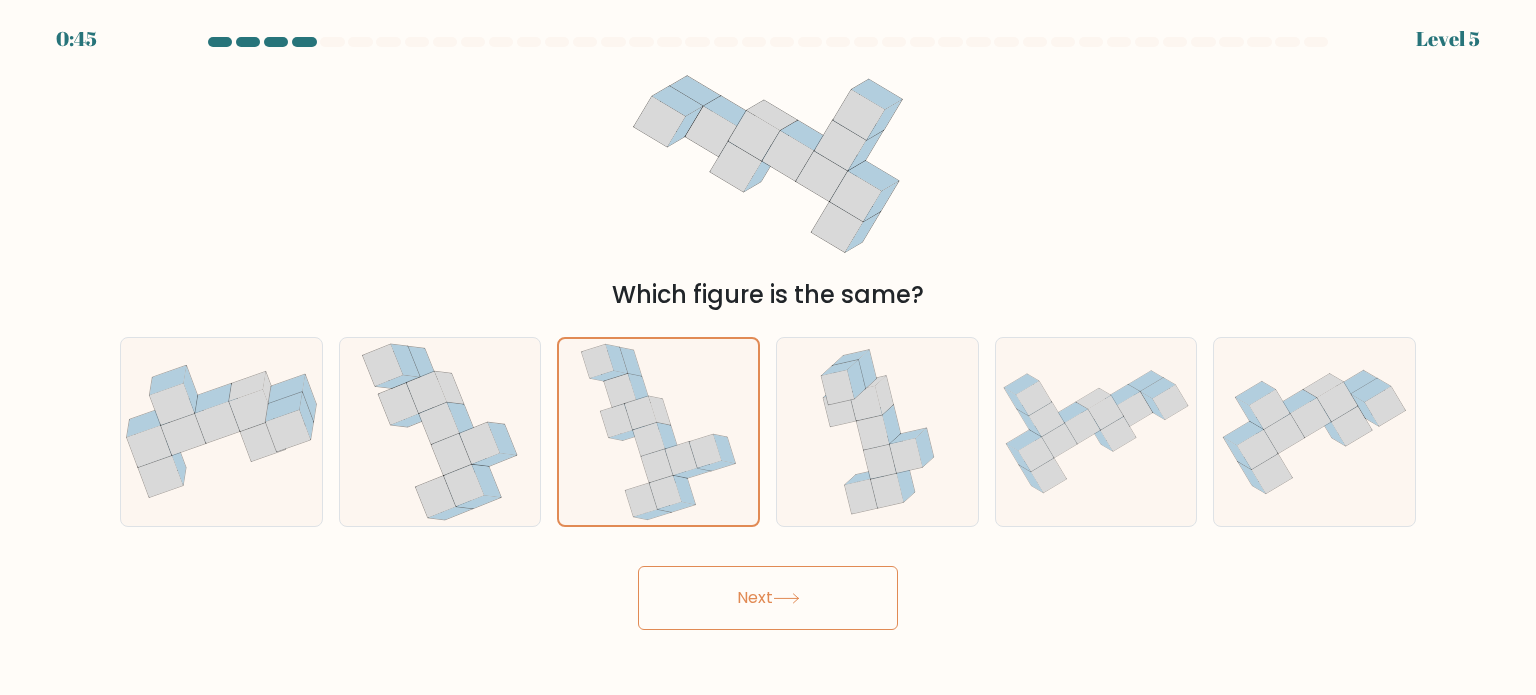 click on "Next" at bounding box center [768, 598] 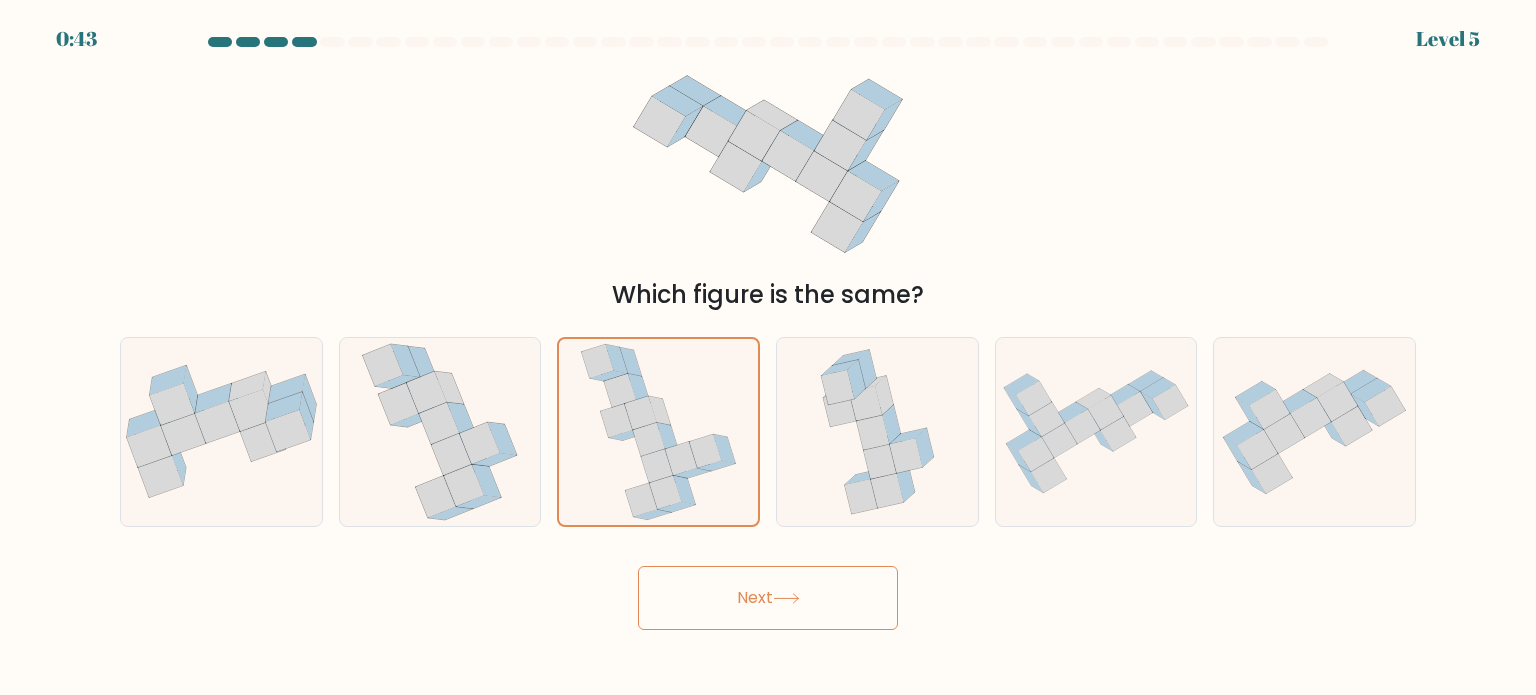 click on "Next" at bounding box center (768, 598) 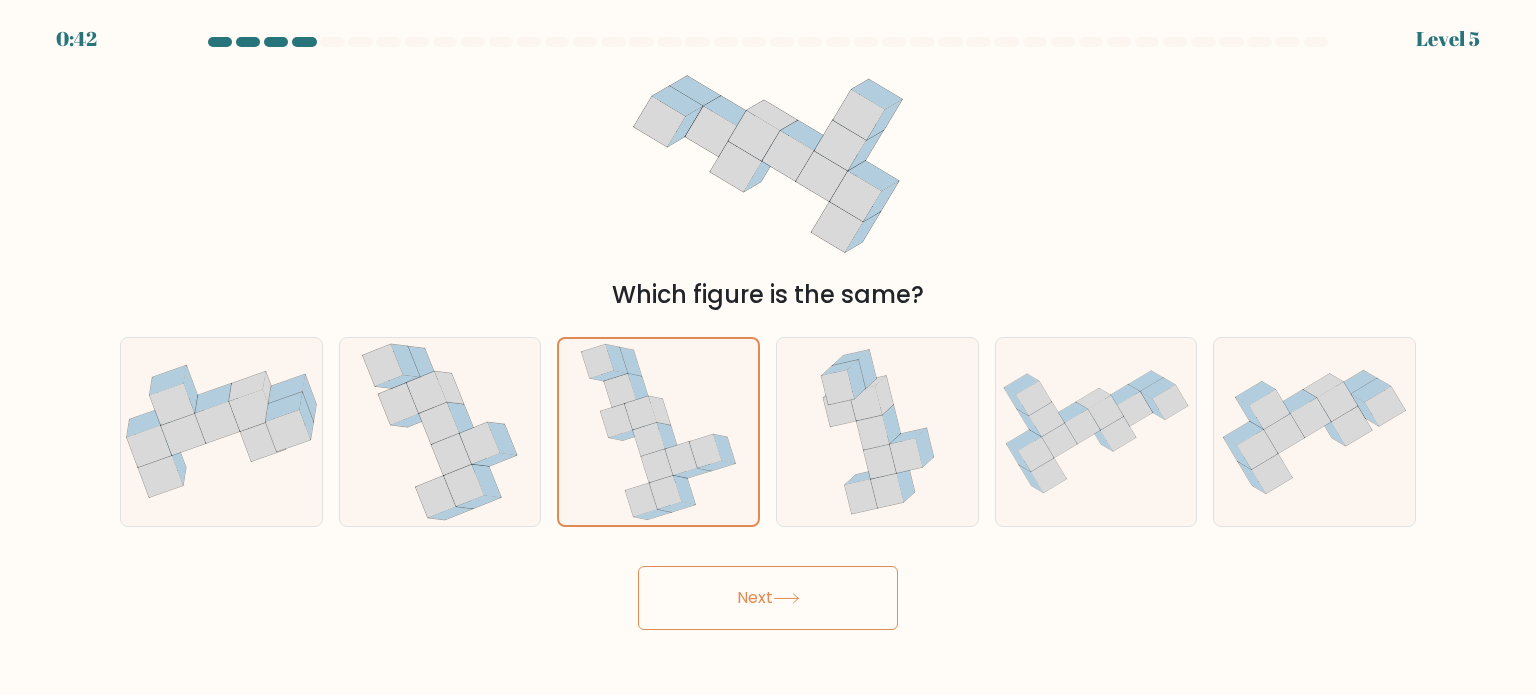 click on "Next" at bounding box center (768, 598) 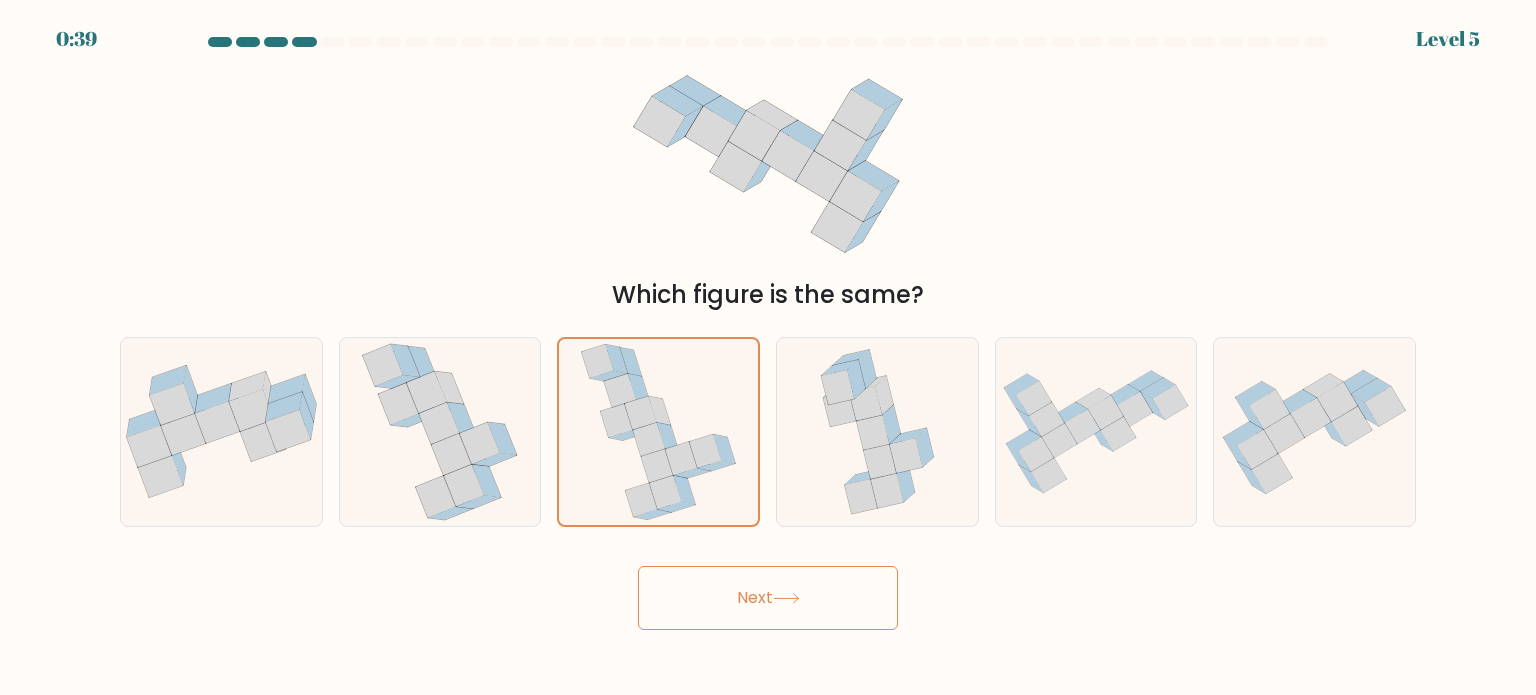 click on "Next" at bounding box center [768, 598] 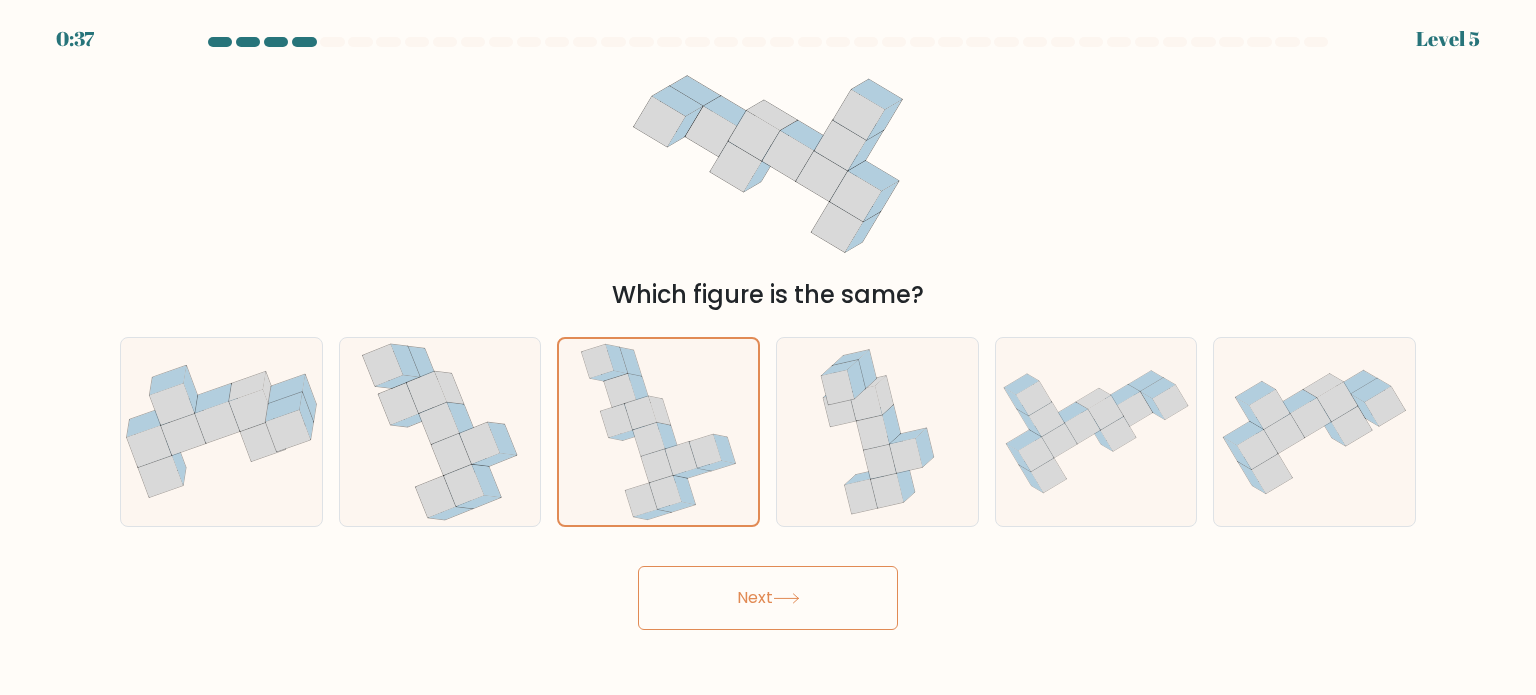 click on "Which figure is the same?" at bounding box center (768, 186) 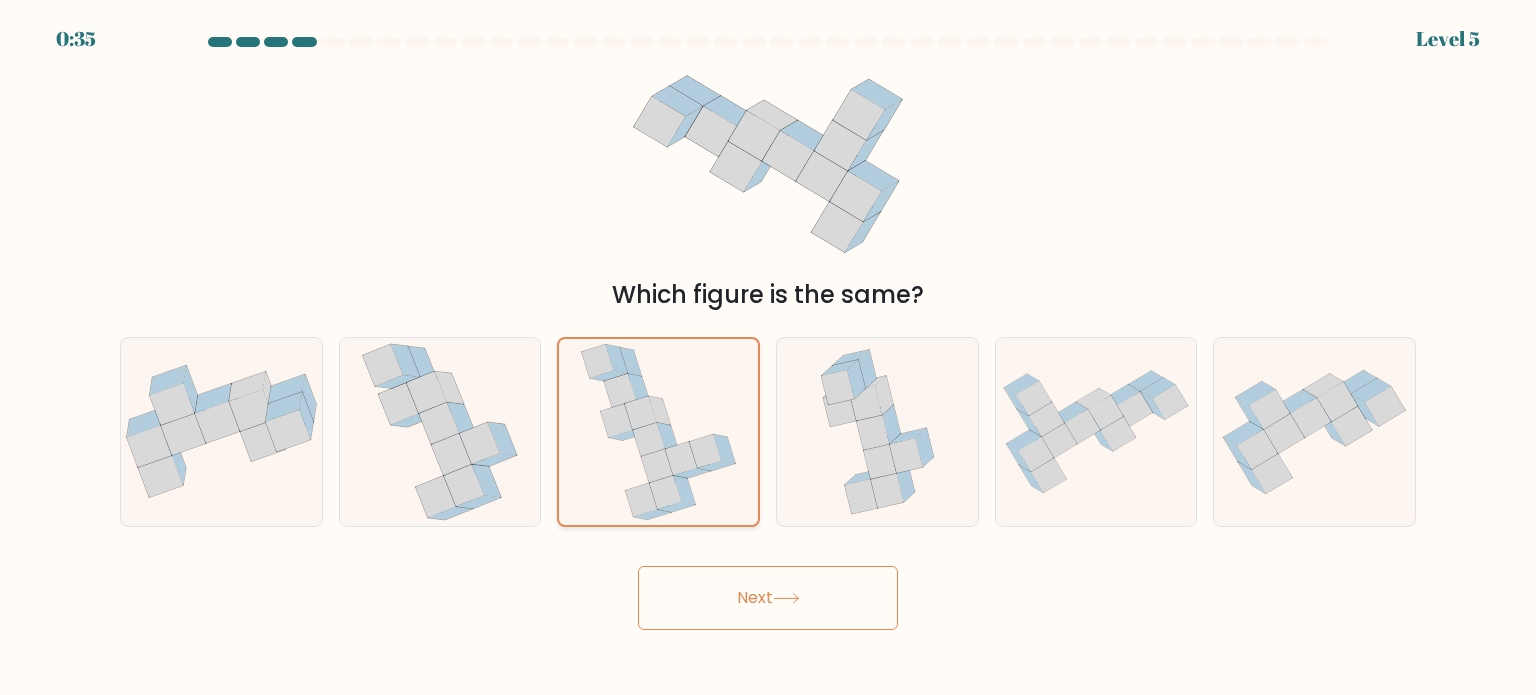 click 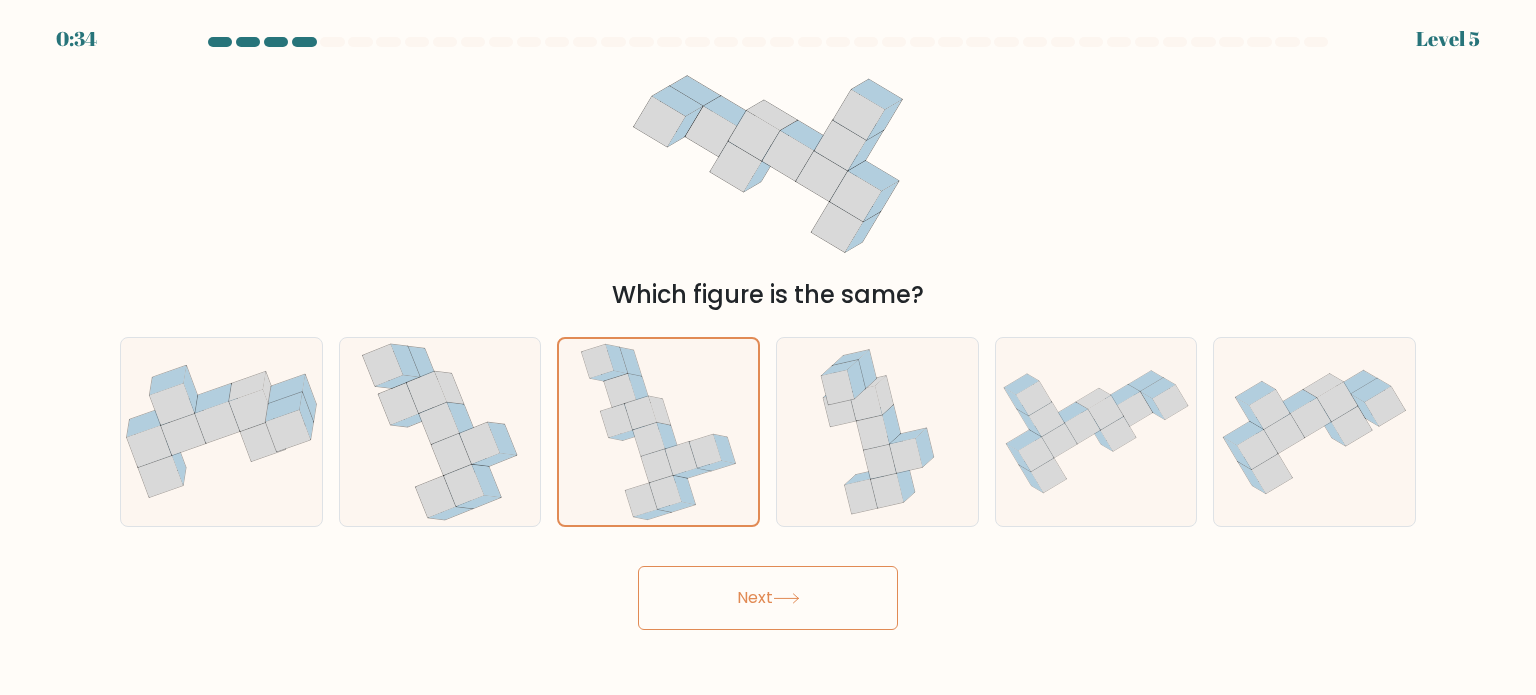 click on "Next" at bounding box center (768, 598) 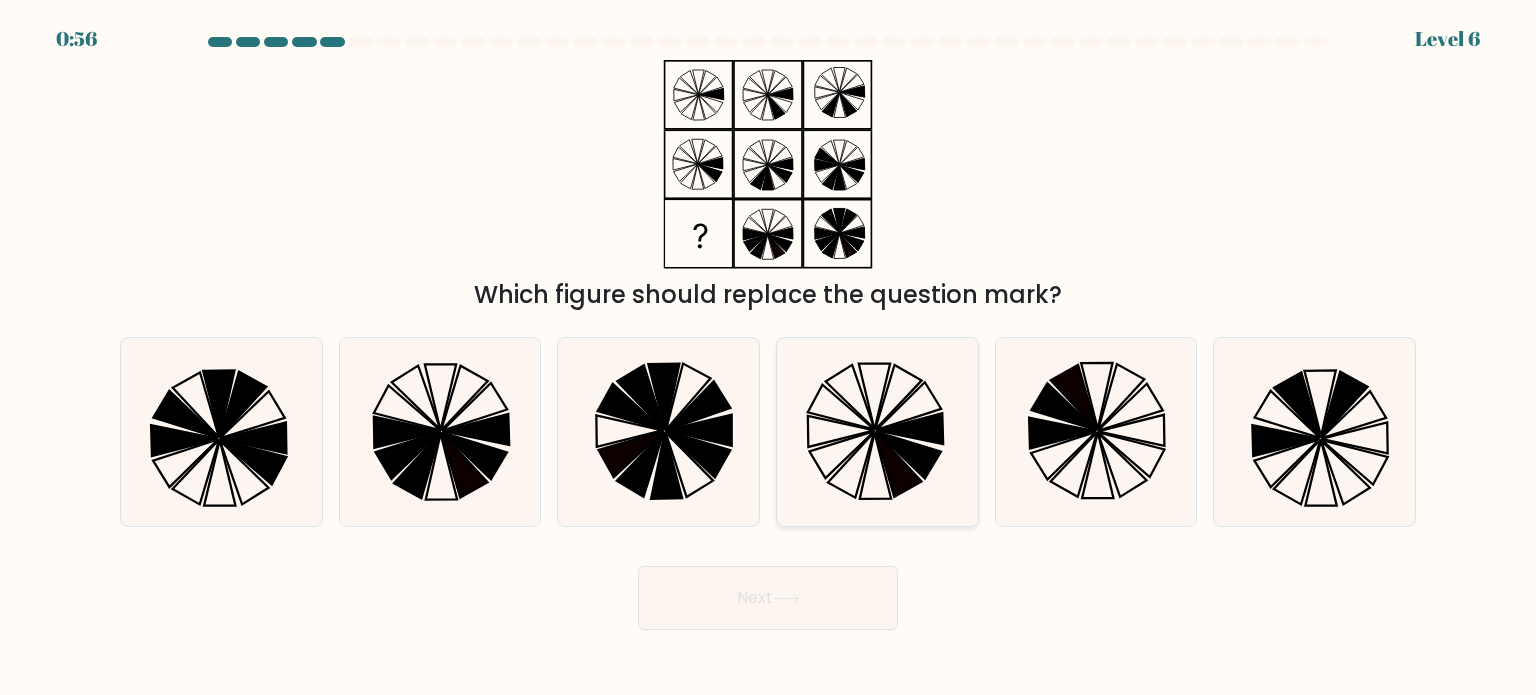 click 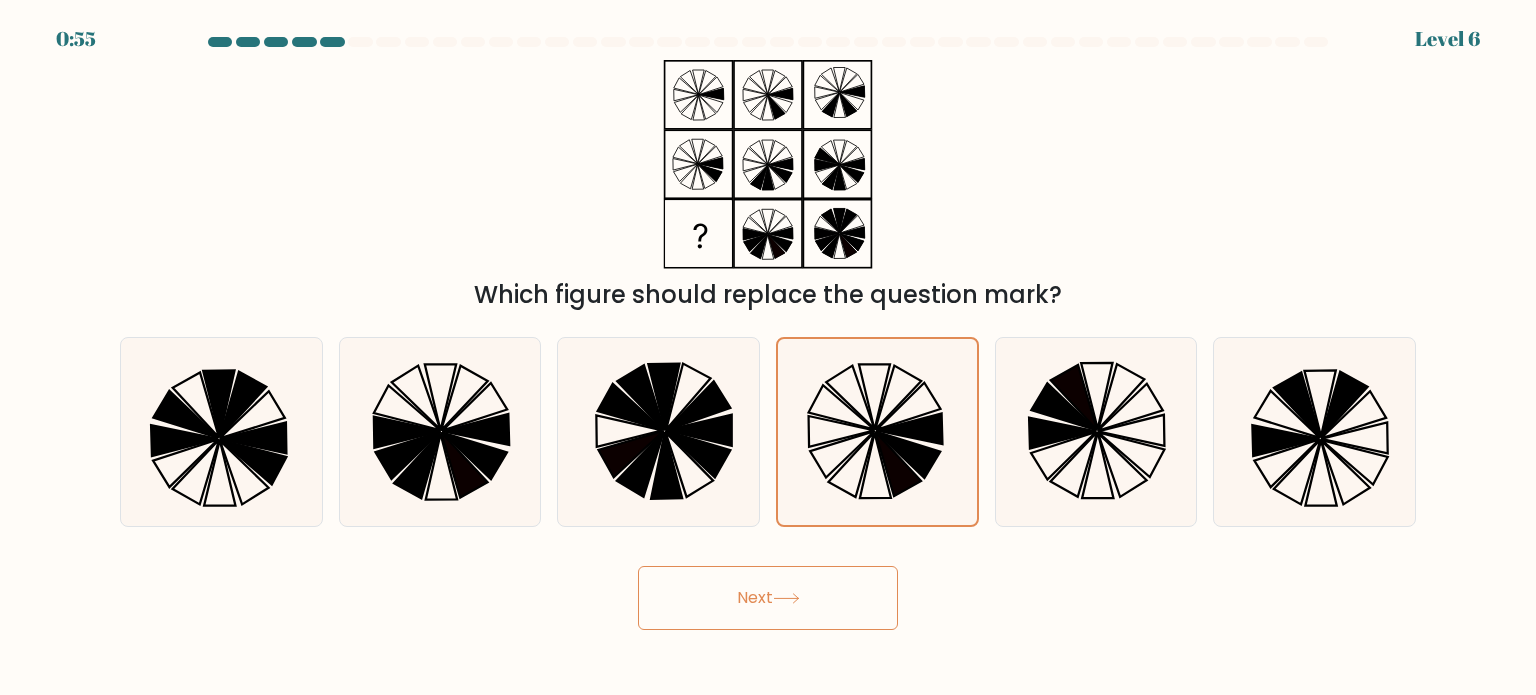 click on "Next" at bounding box center [768, 598] 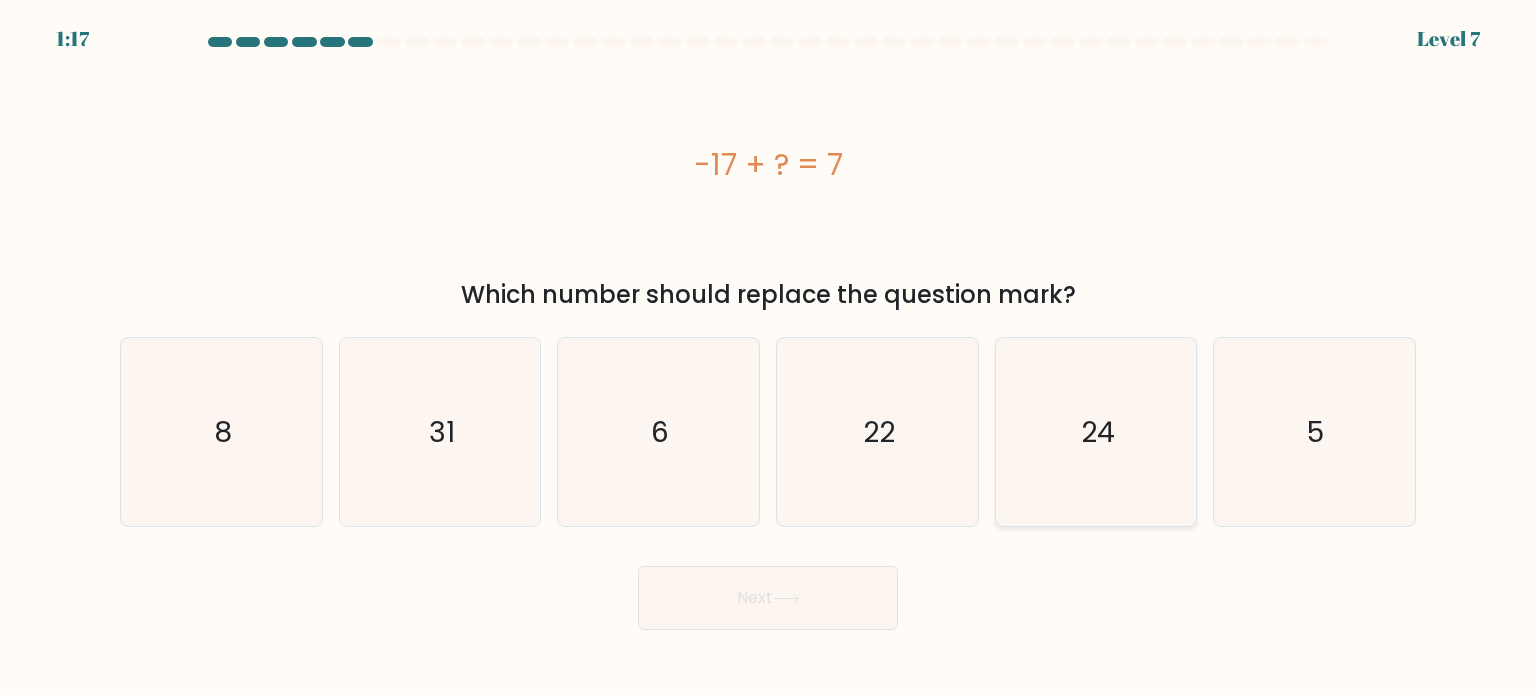 click on "24" 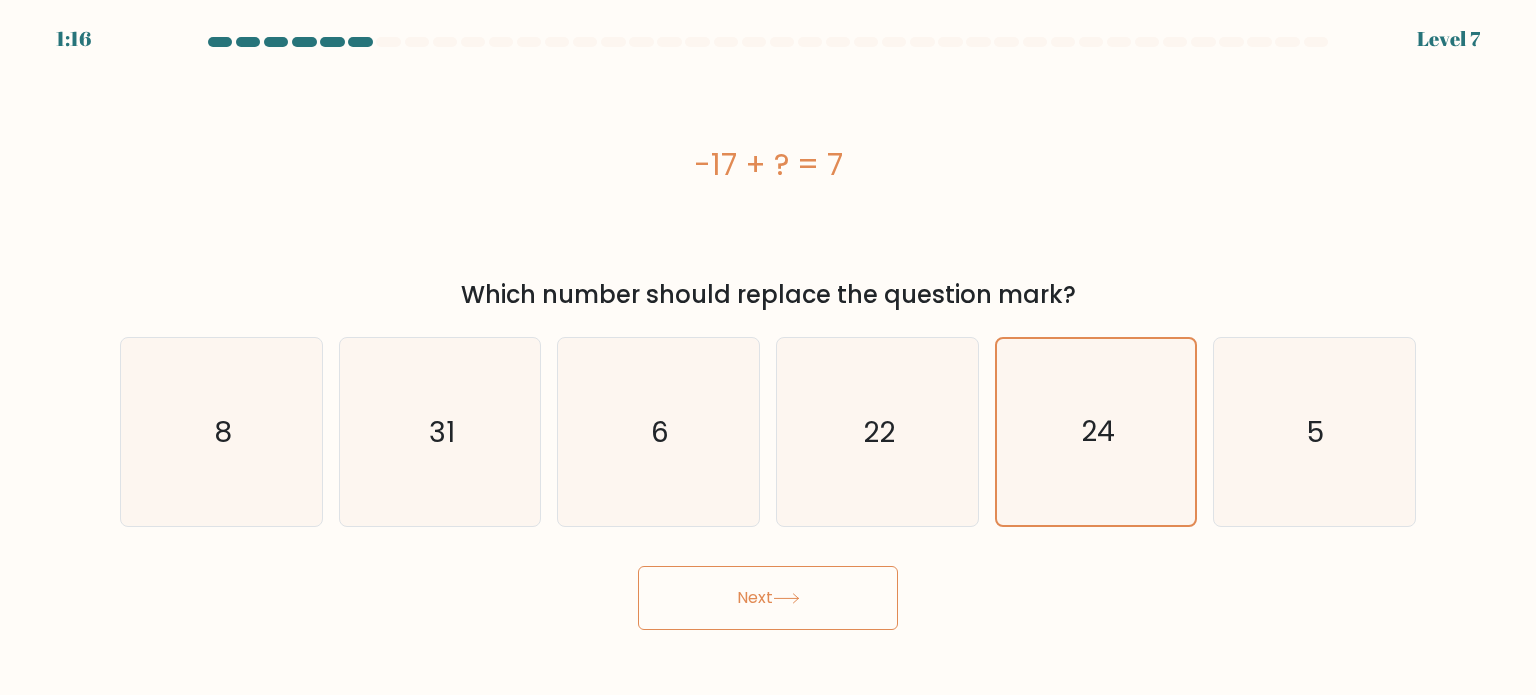 click 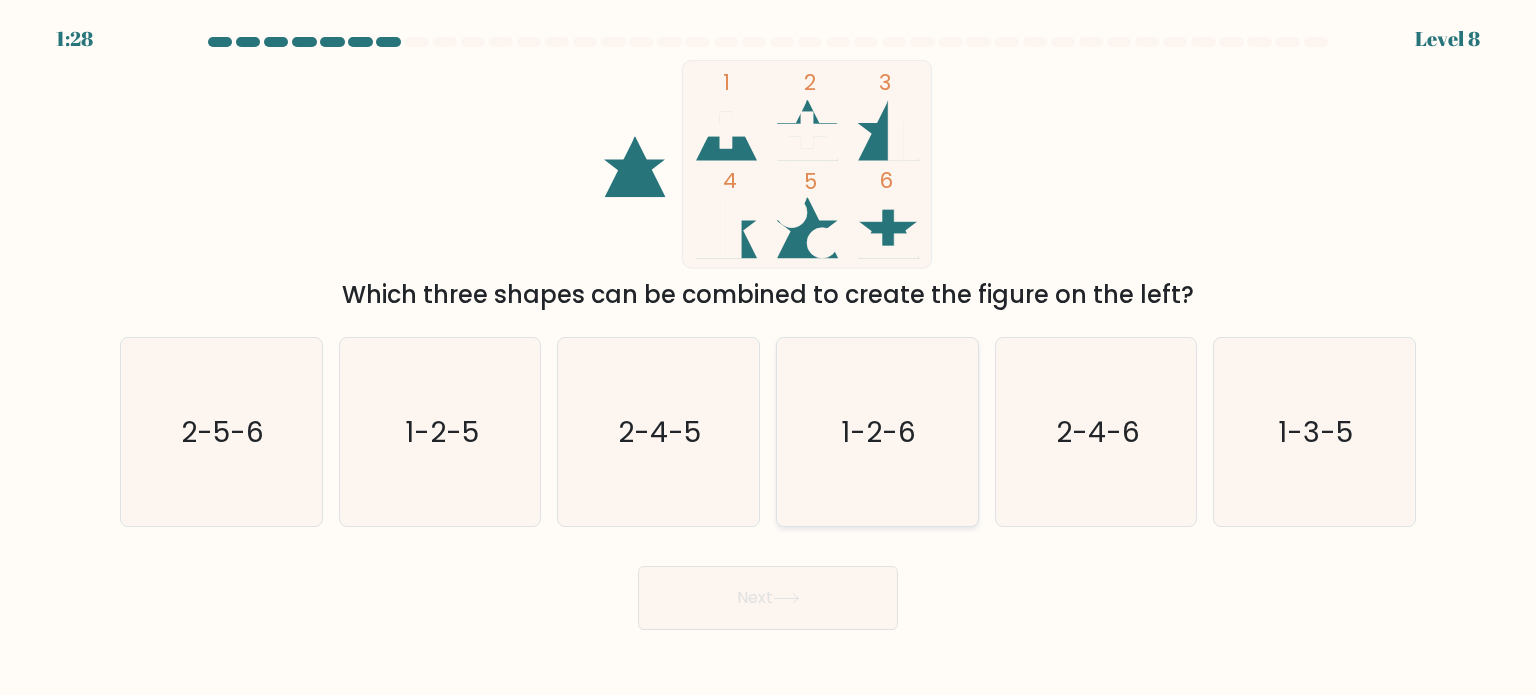 click on "1-2-6" 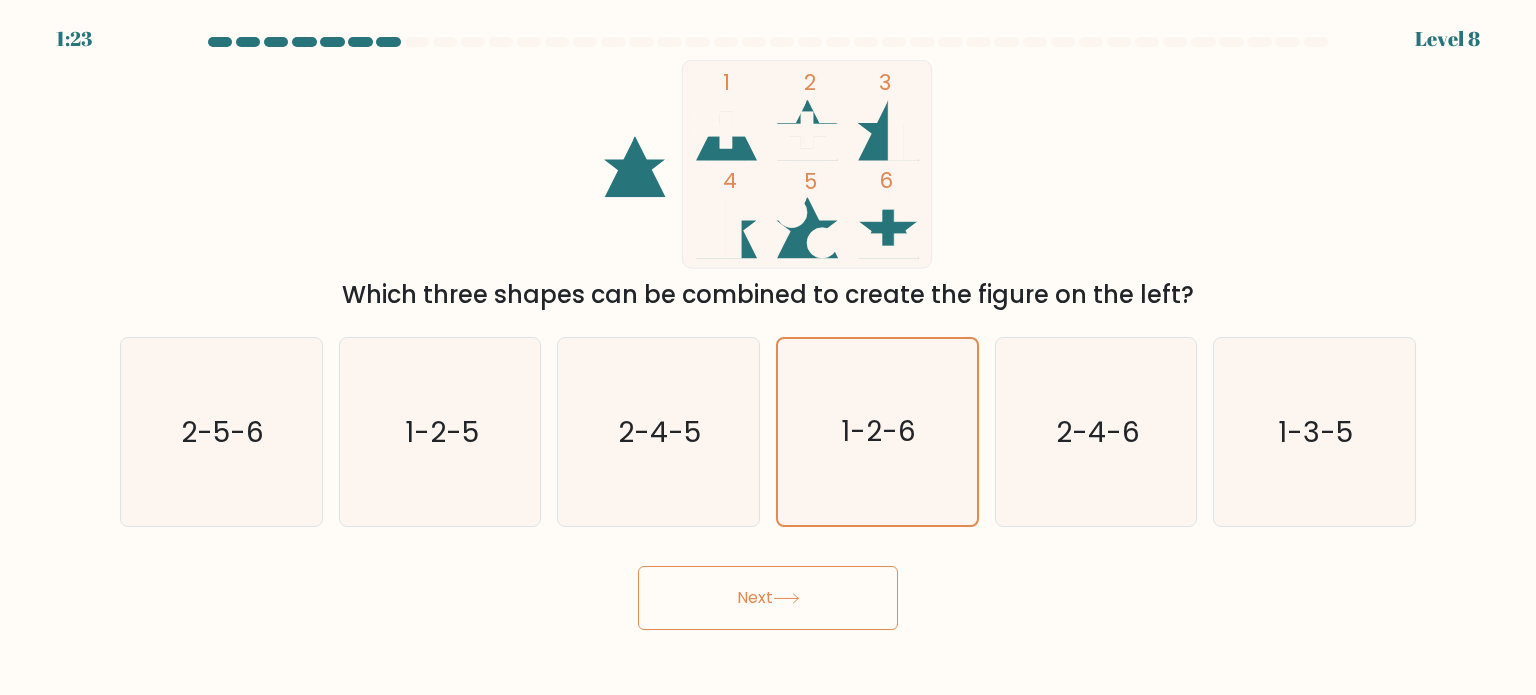 click on "Next" at bounding box center (768, 598) 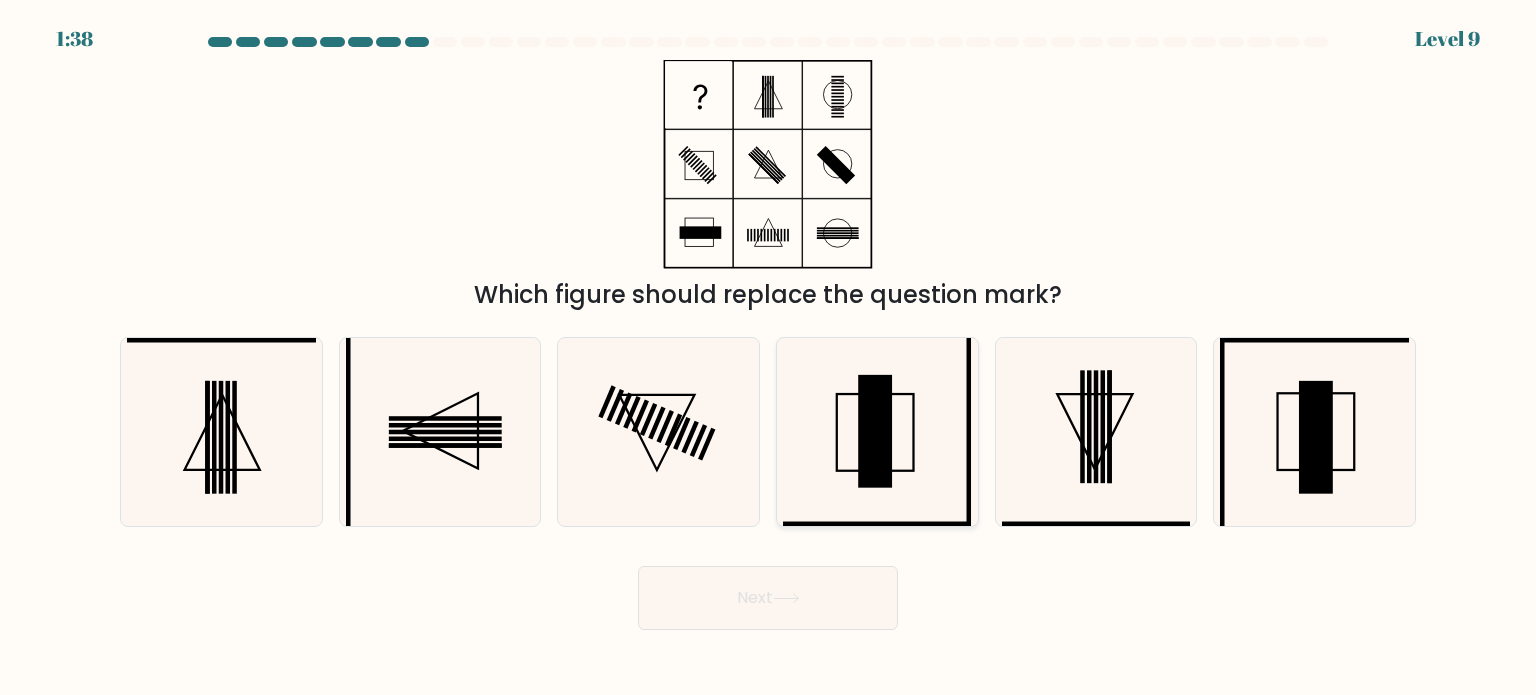 click 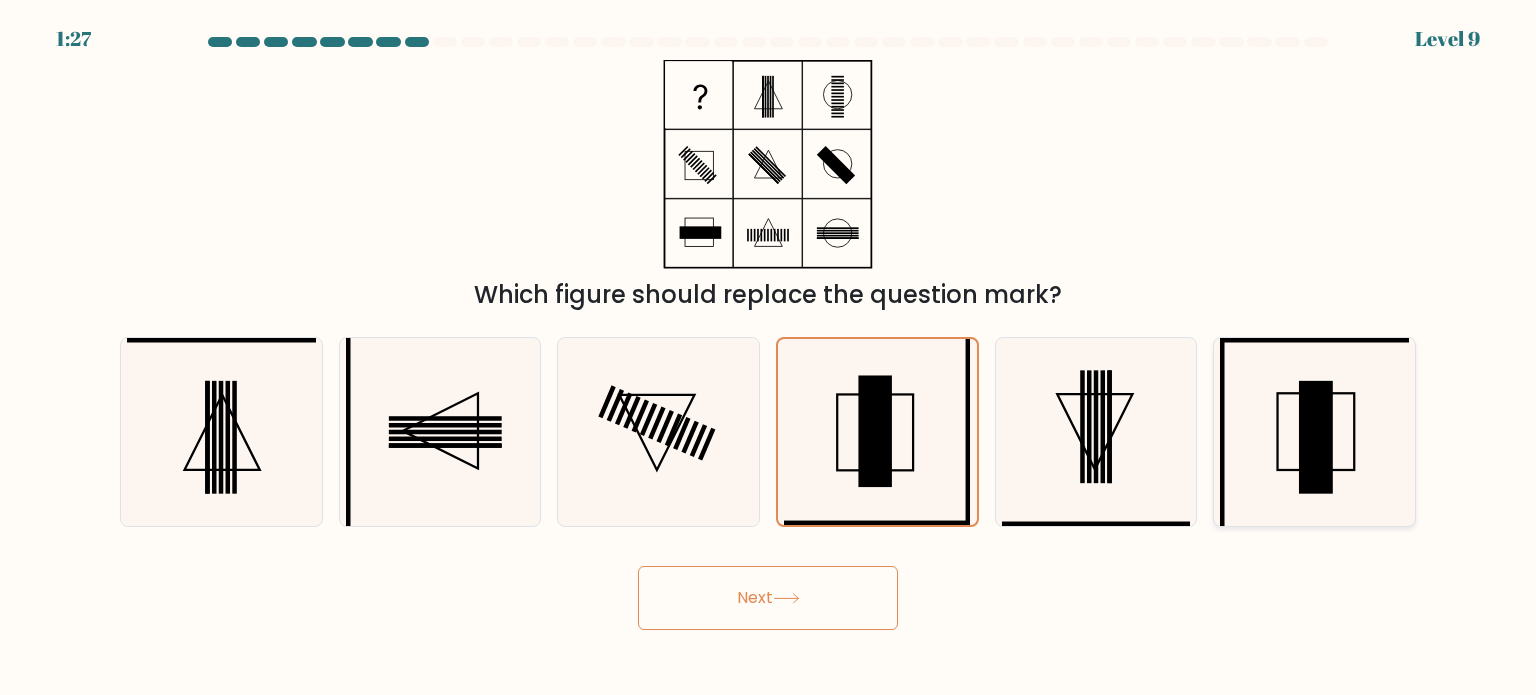 click 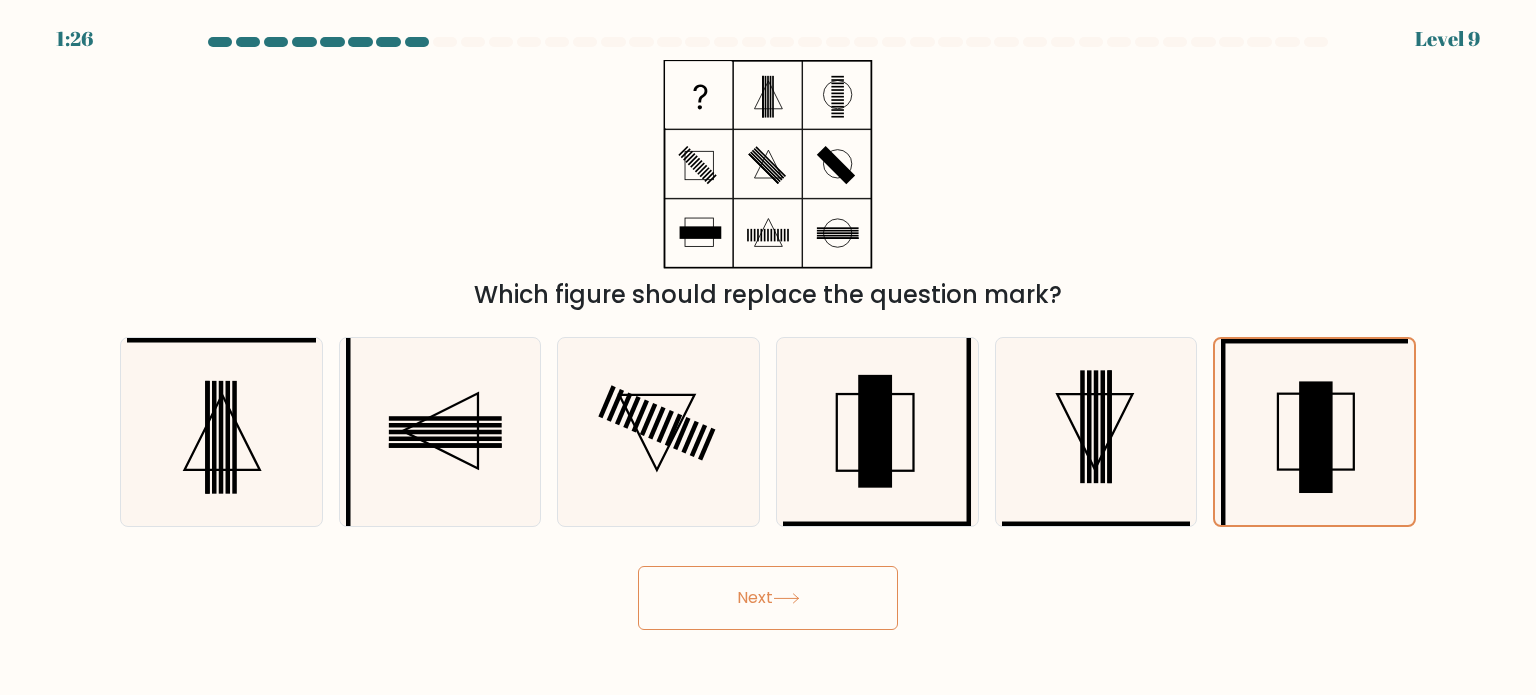 click on "Next" at bounding box center (768, 598) 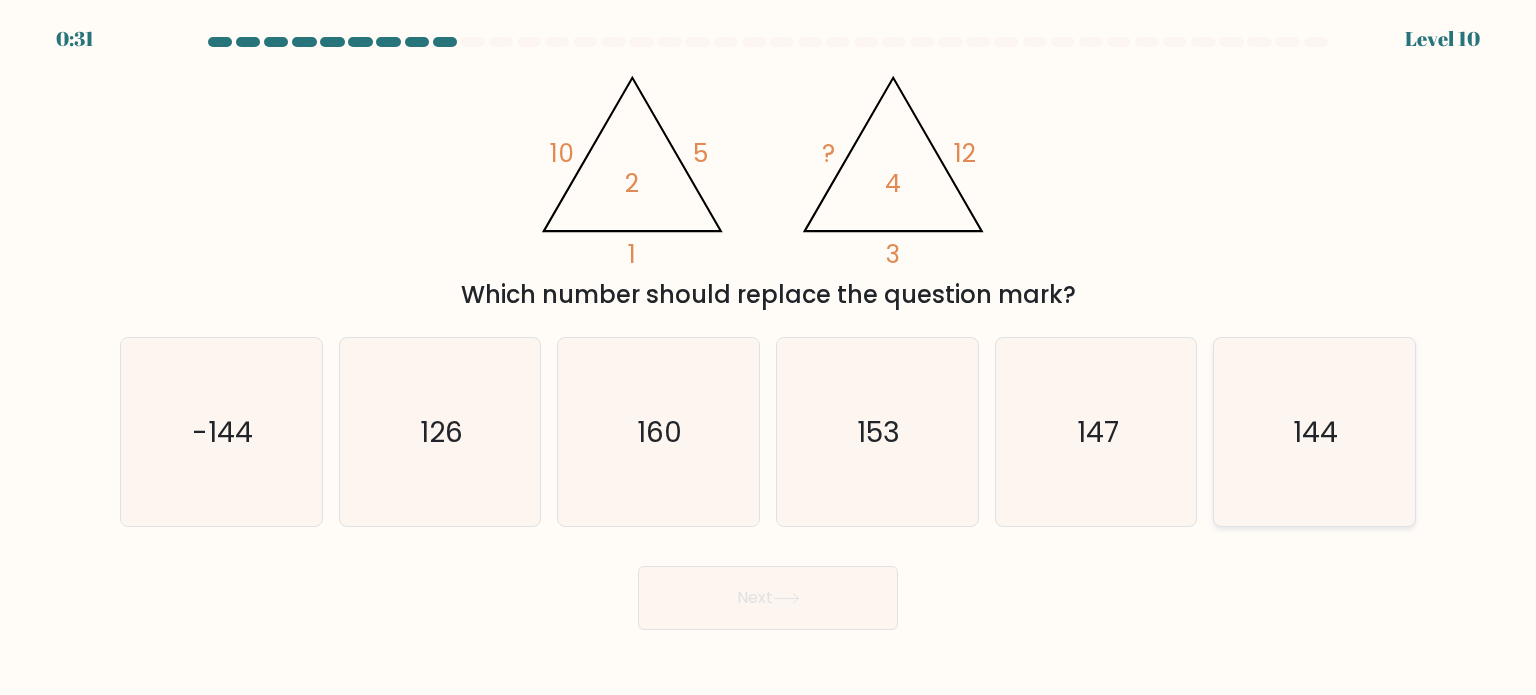 click on "144" 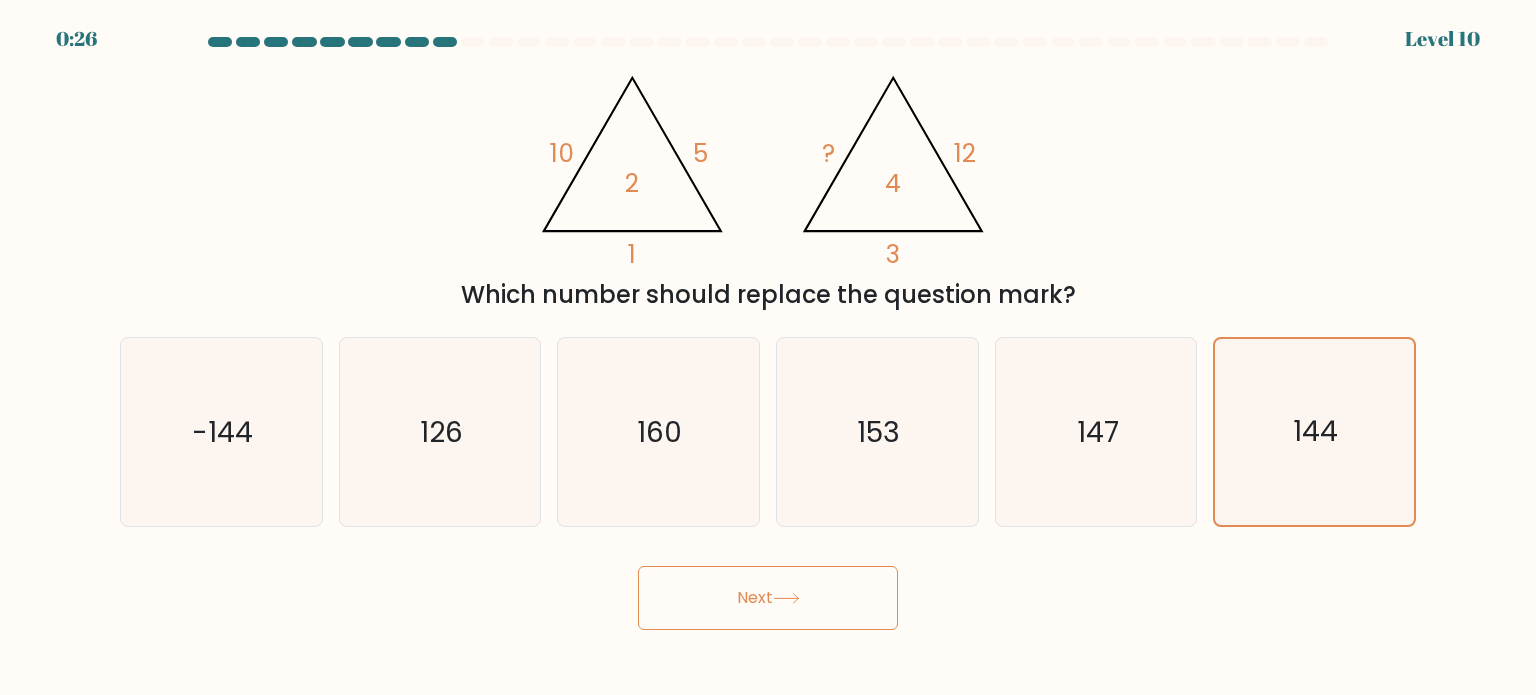 click on "Next" at bounding box center [768, 598] 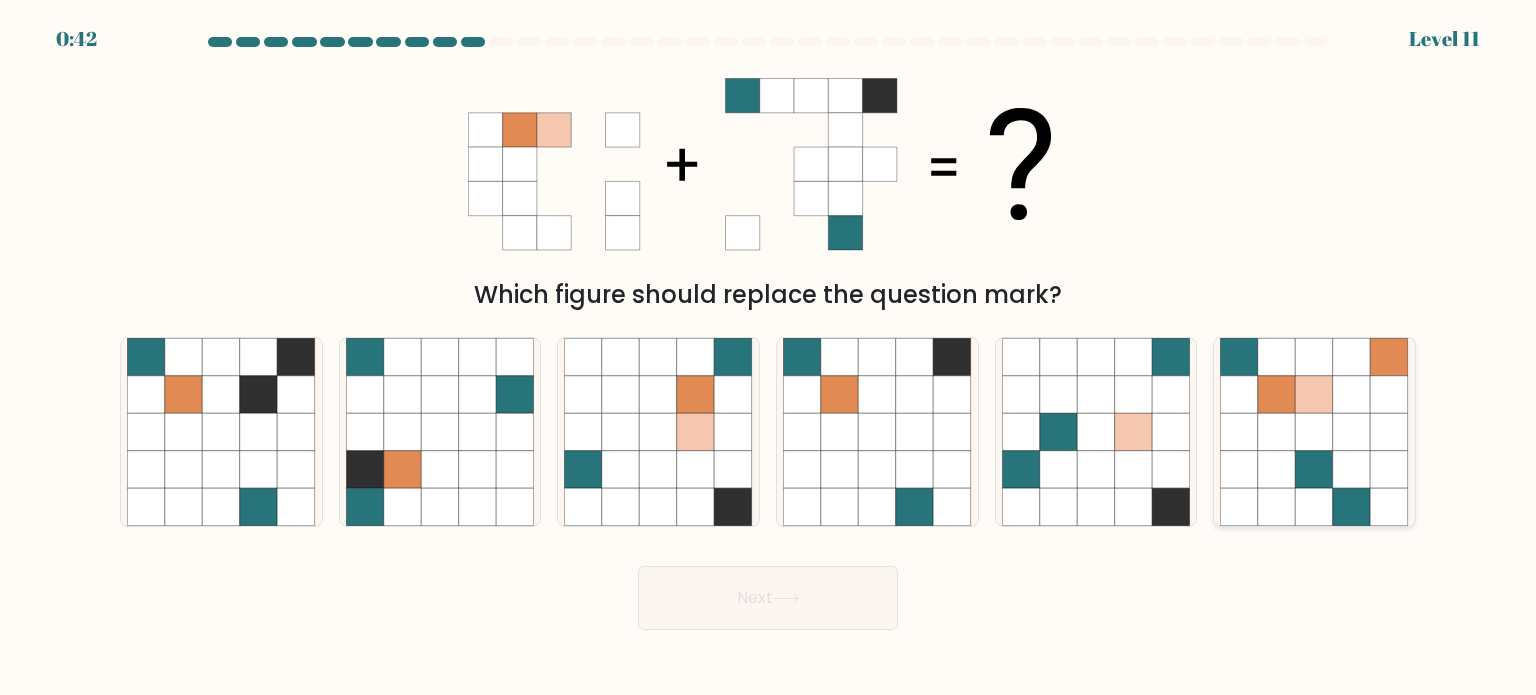 click 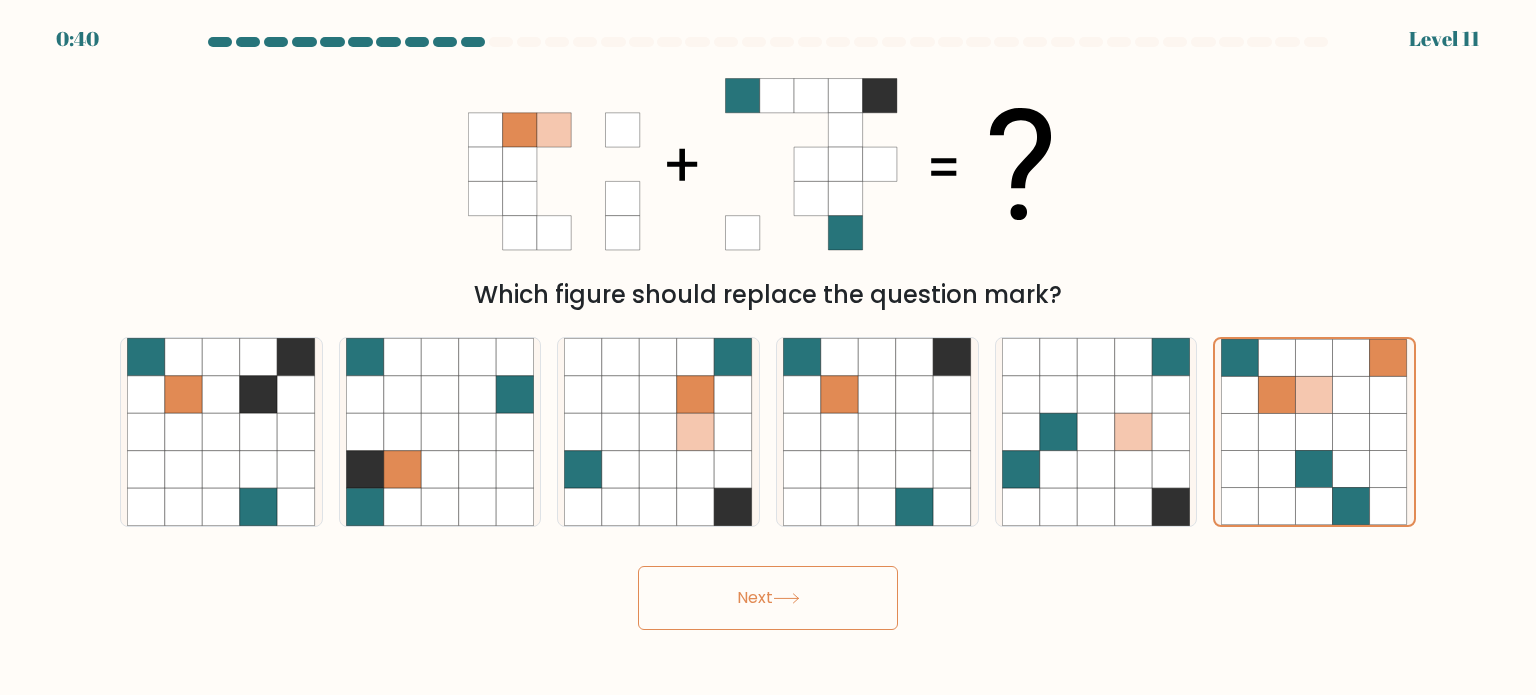 click on "Next" at bounding box center (768, 598) 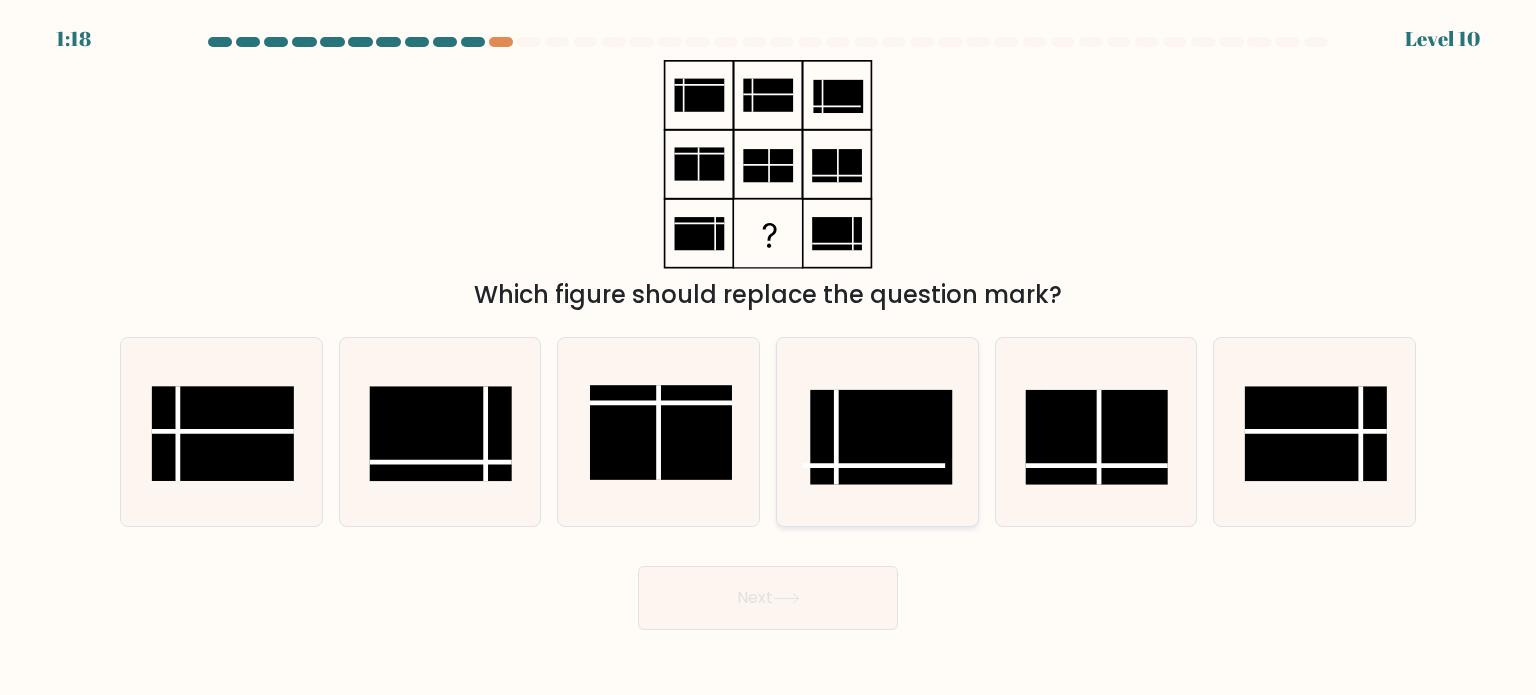 type 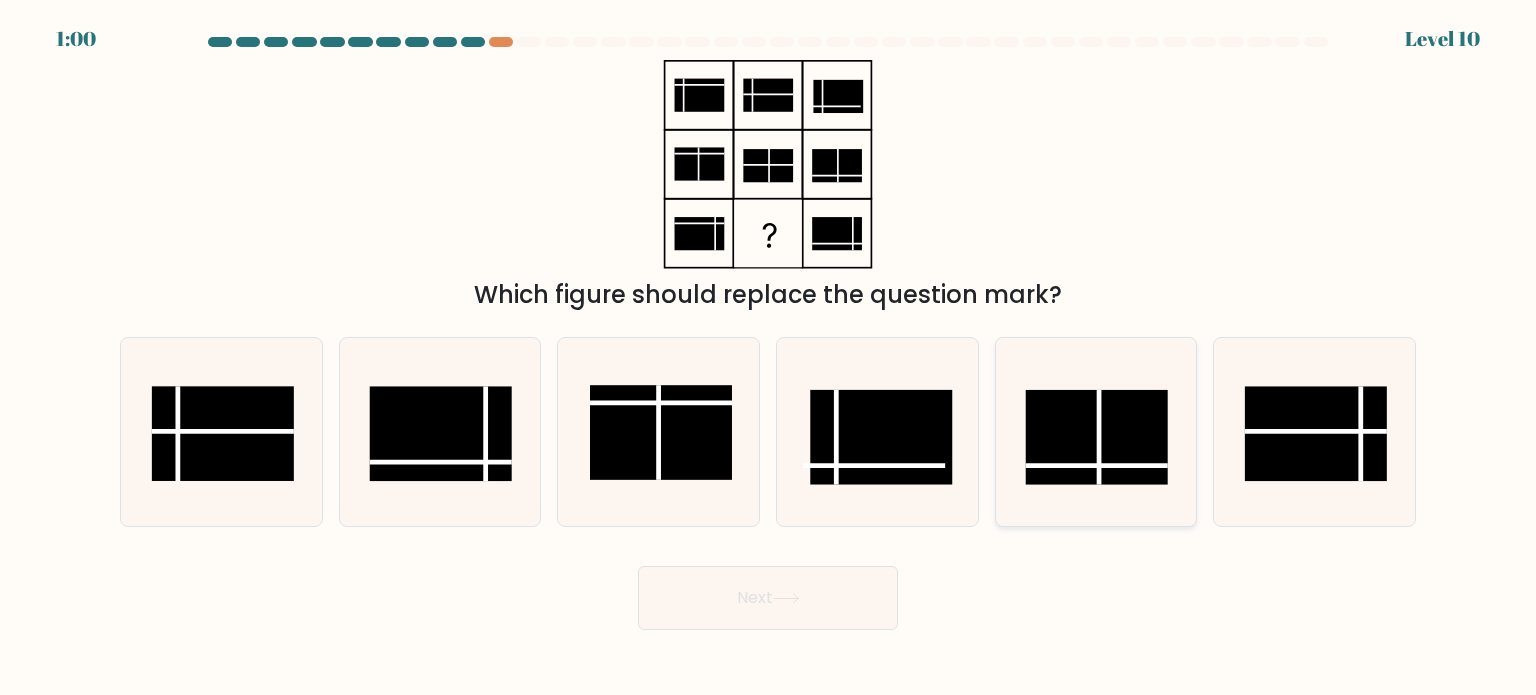 click 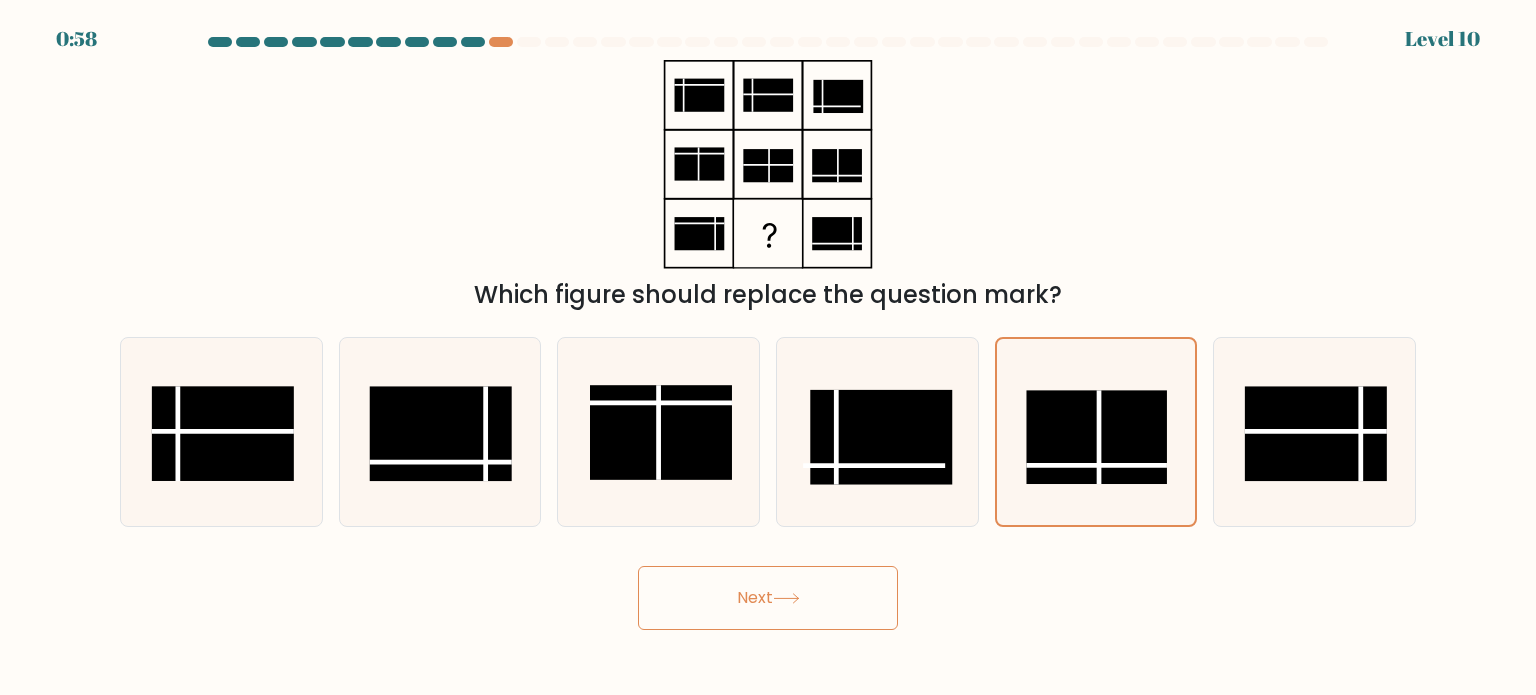 click on "Next" at bounding box center (768, 598) 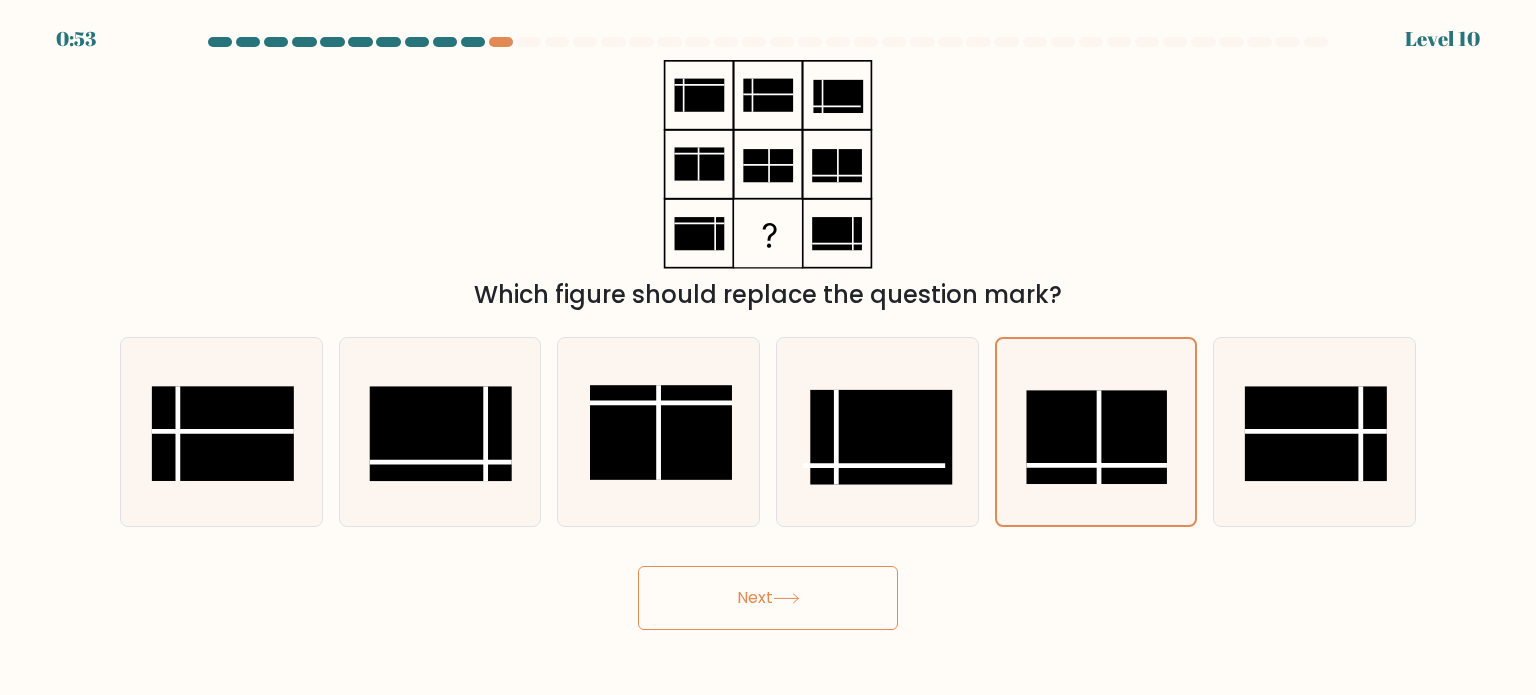 click on "Next" at bounding box center (768, 598) 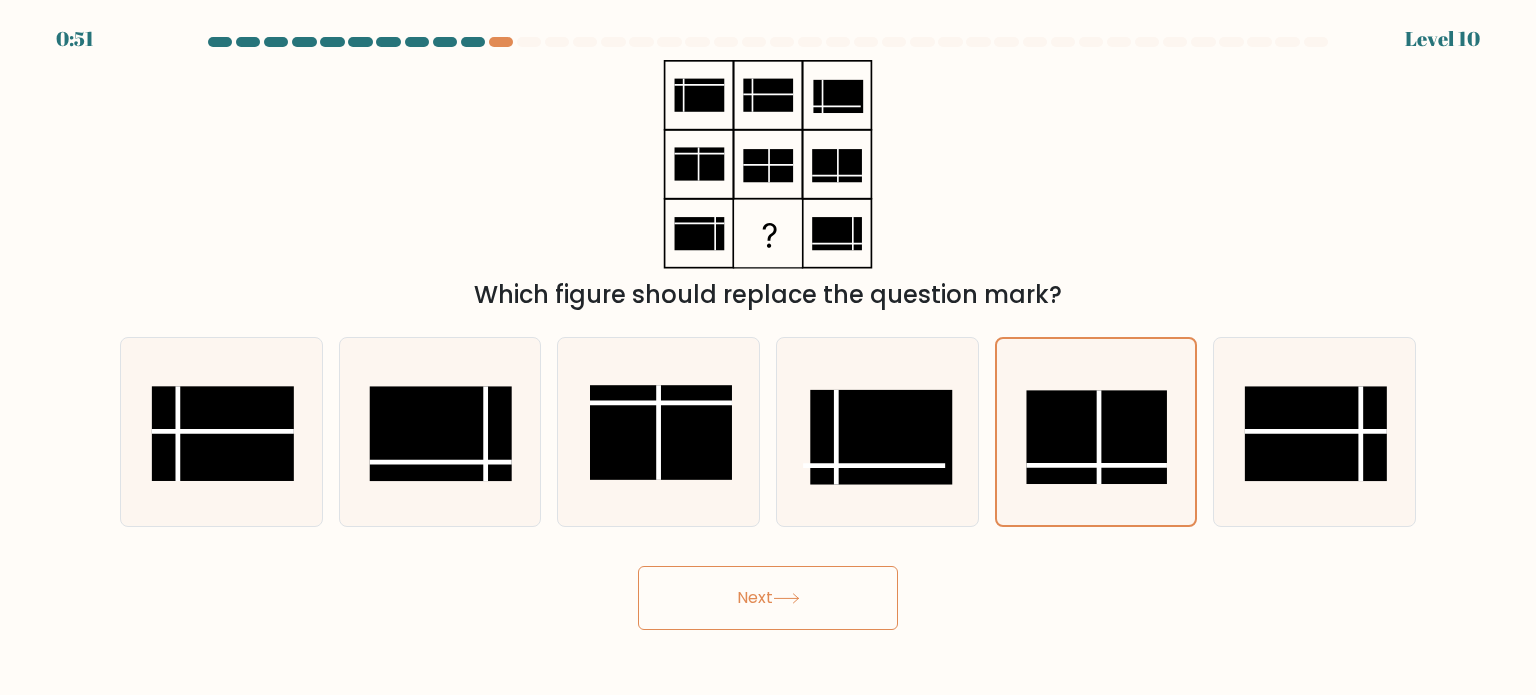 click on "Next" at bounding box center [768, 598] 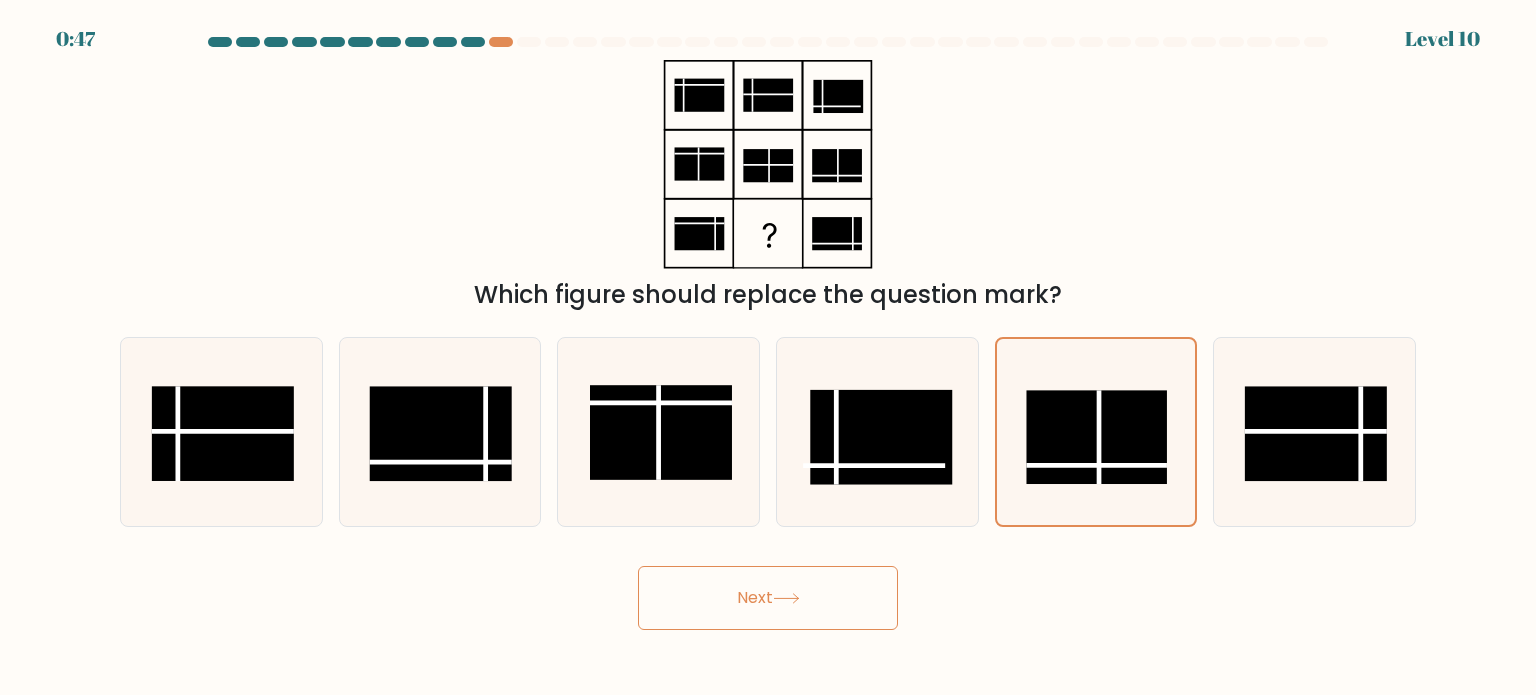 click 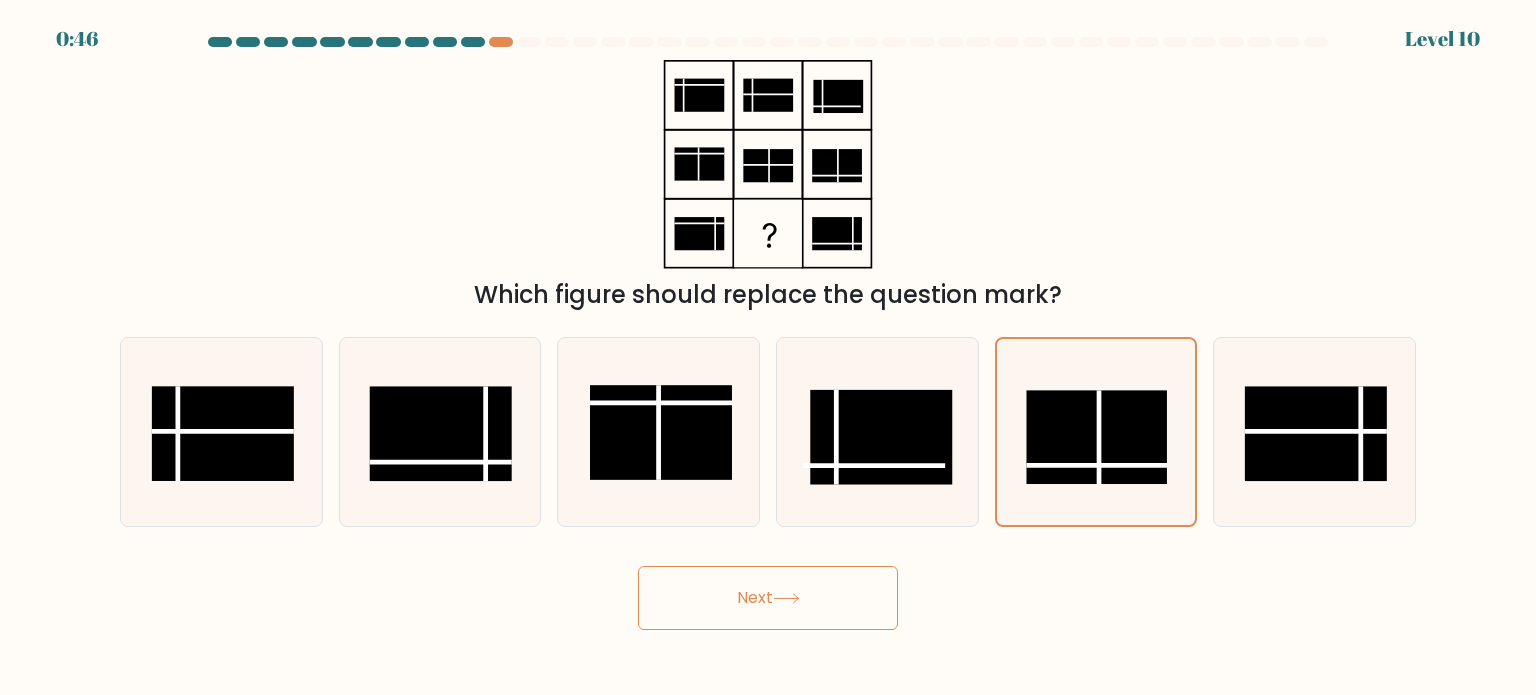 click 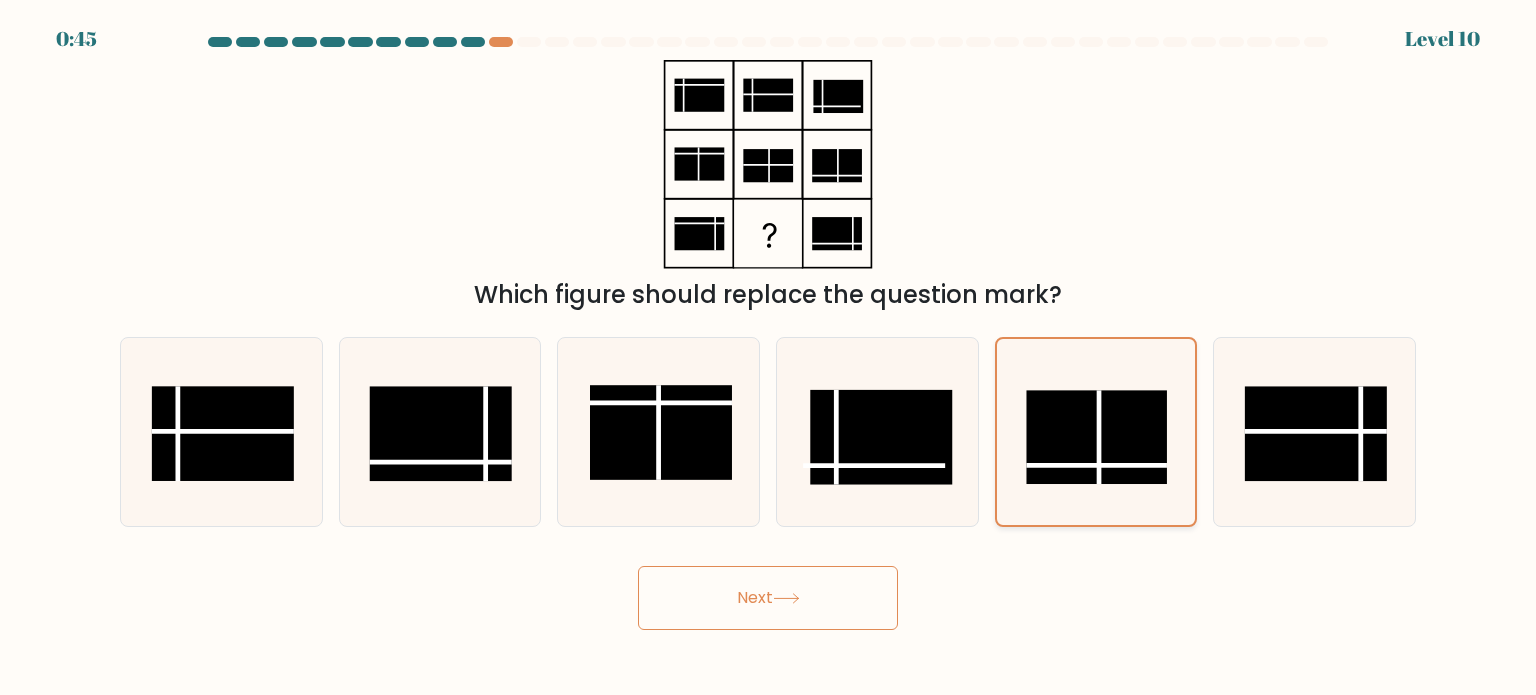 click 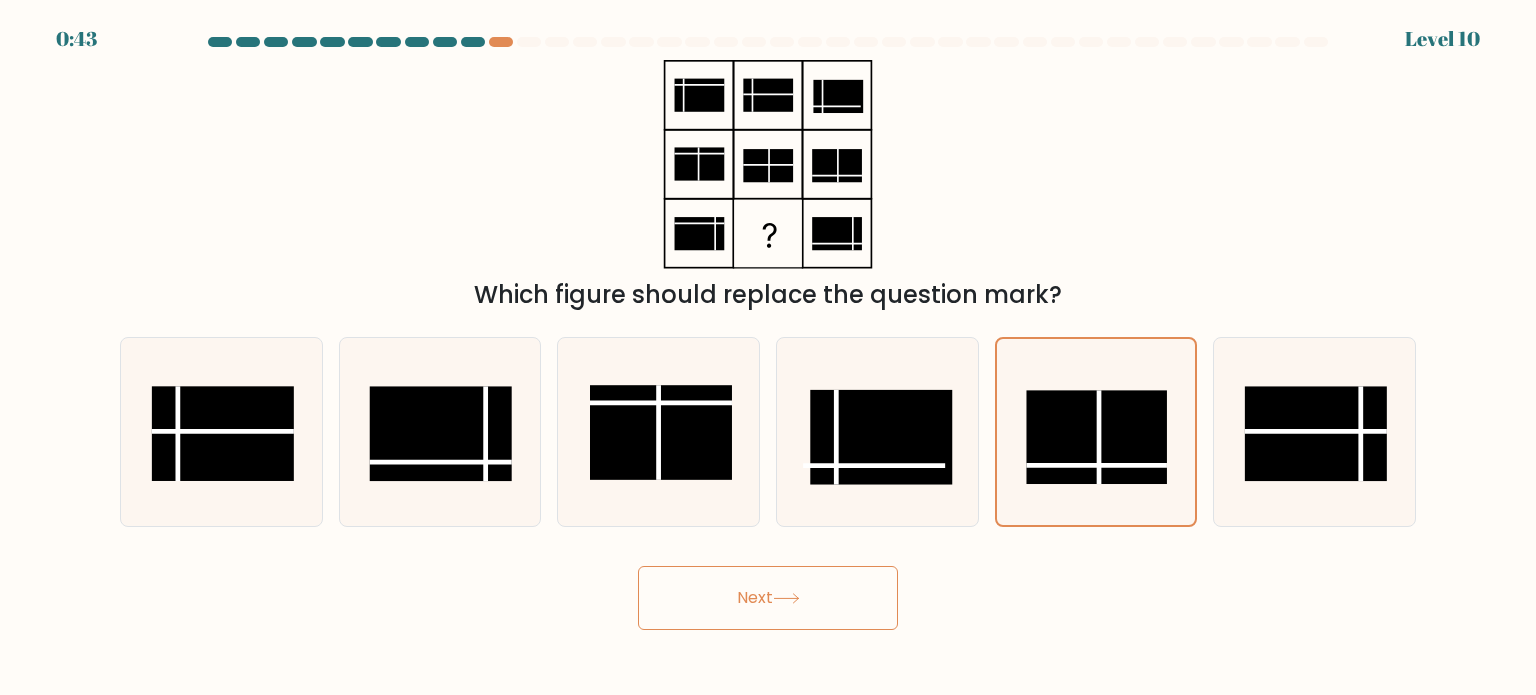 click on "Next" at bounding box center [768, 598] 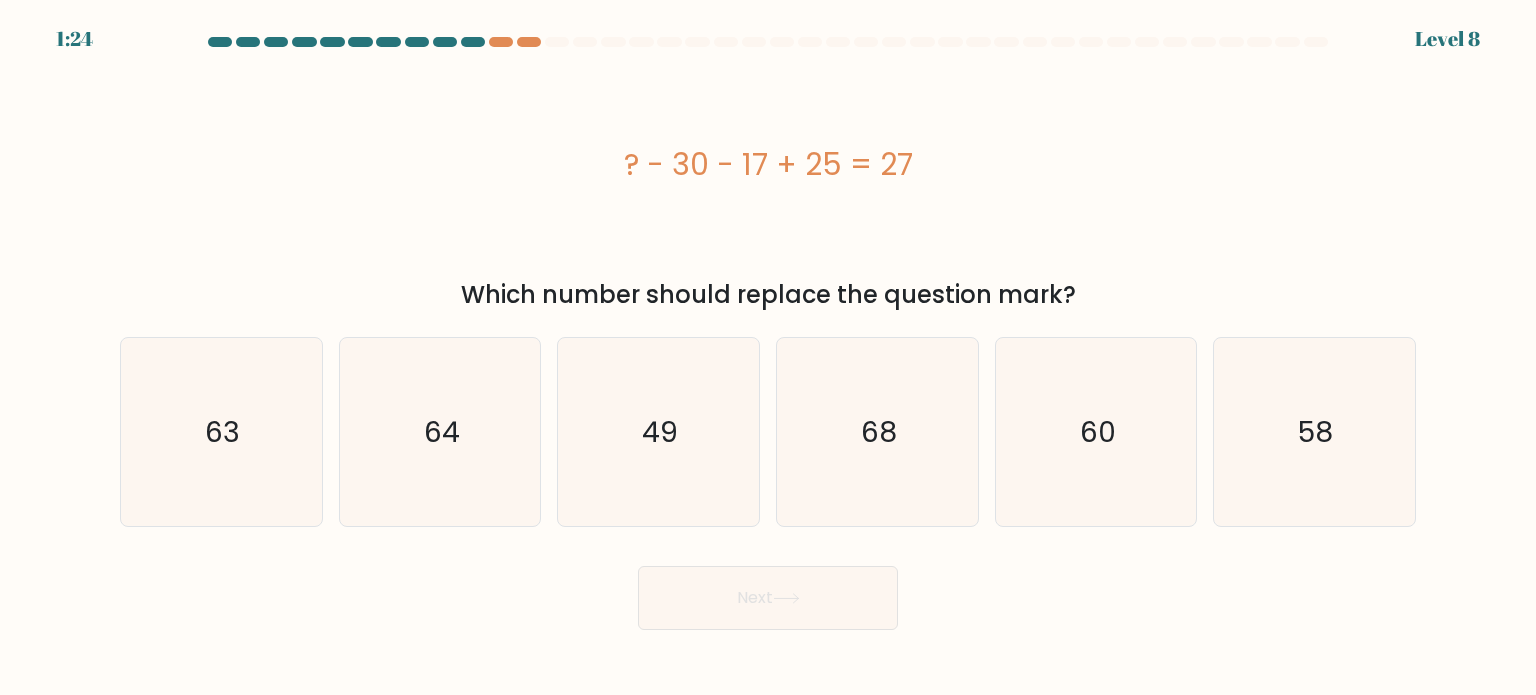 type 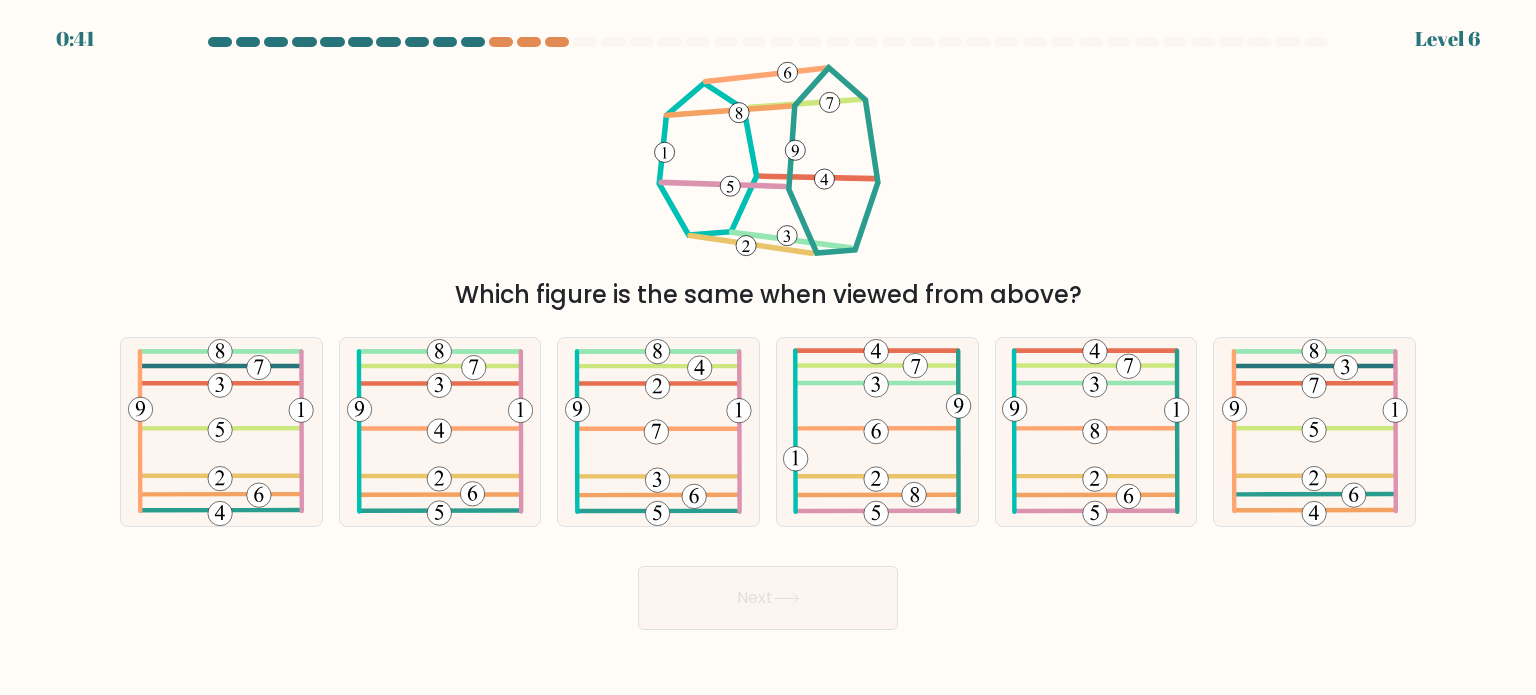 scroll, scrollTop: 0, scrollLeft: 0, axis: both 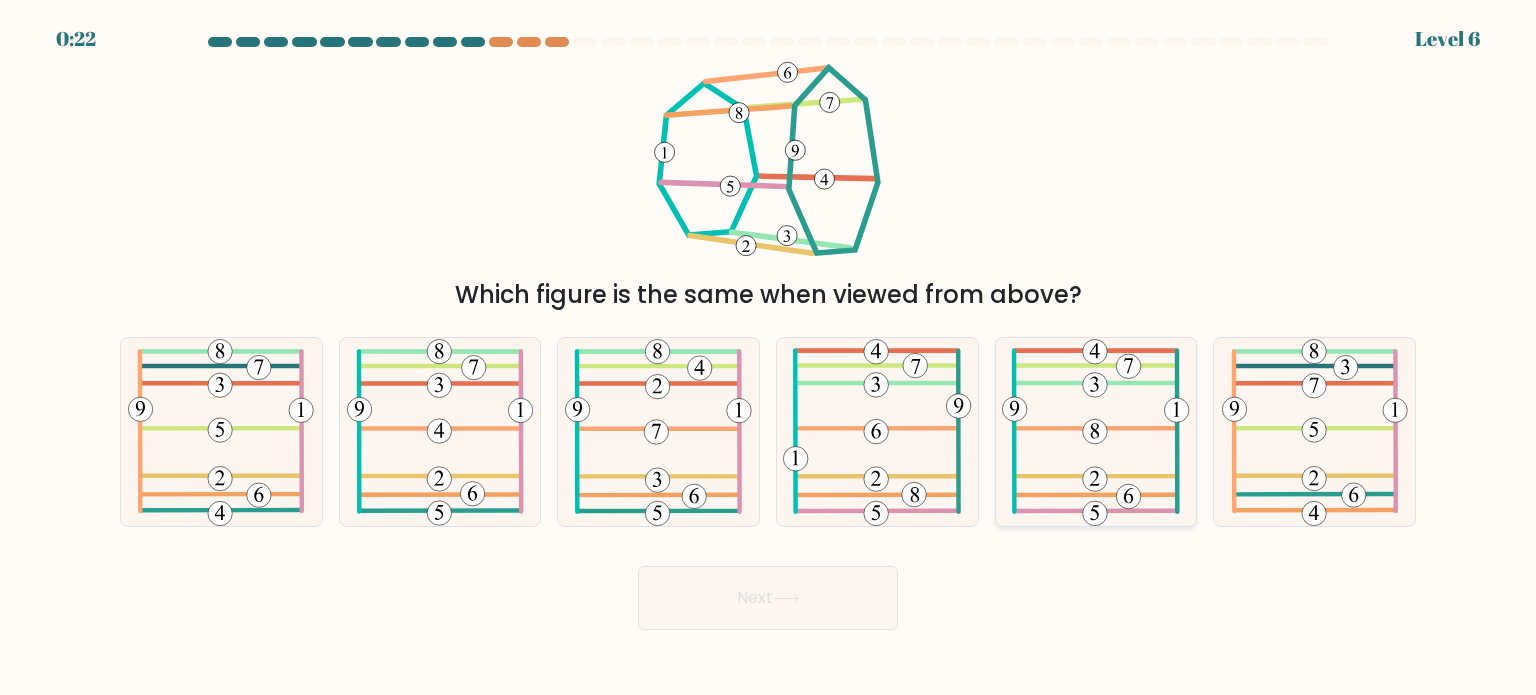 click 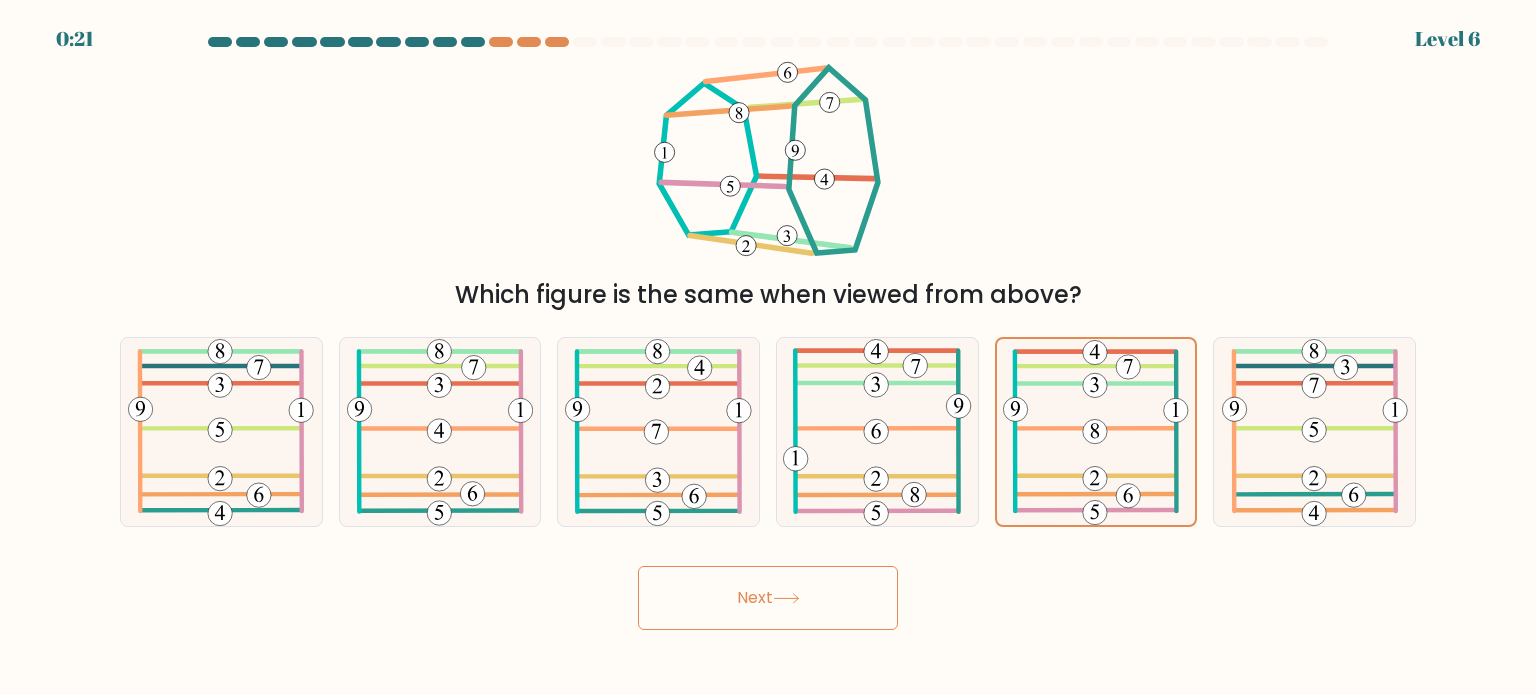 click on "Next" at bounding box center [768, 598] 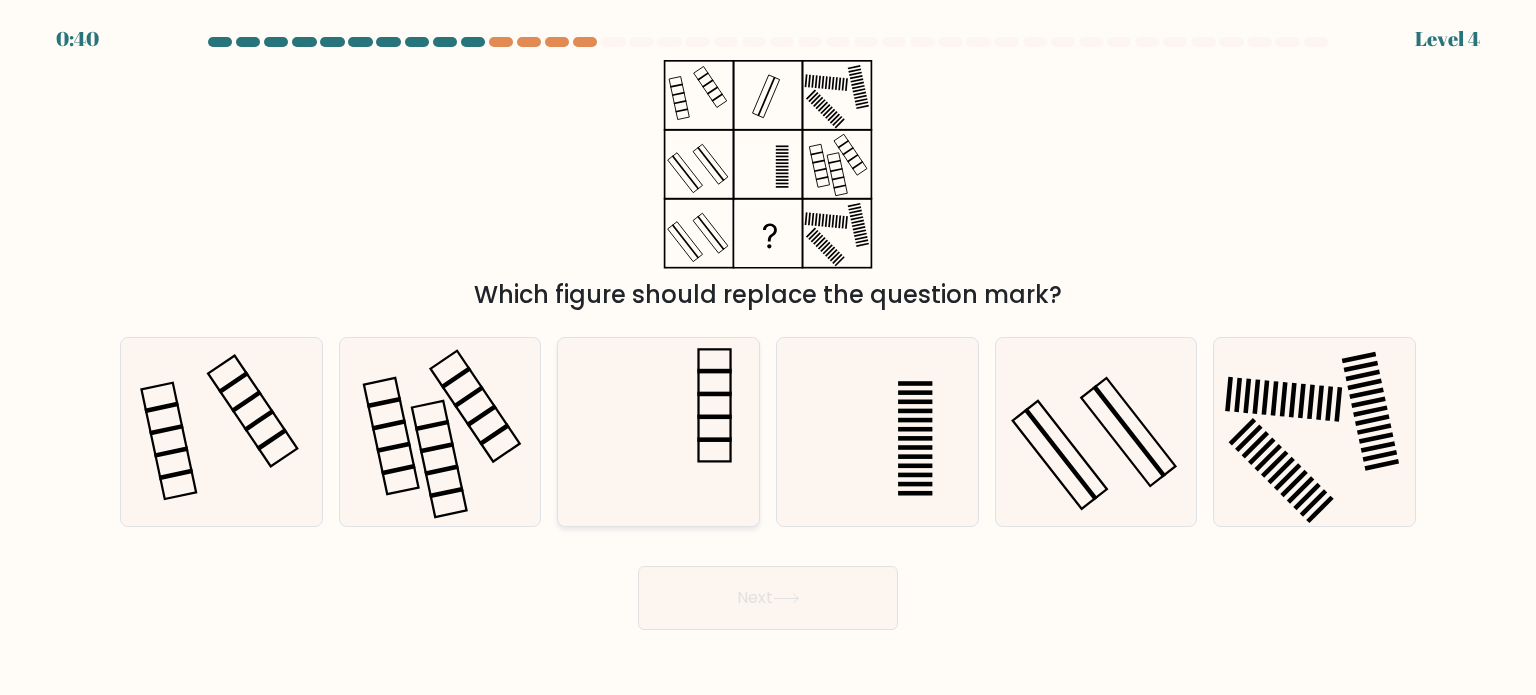 click 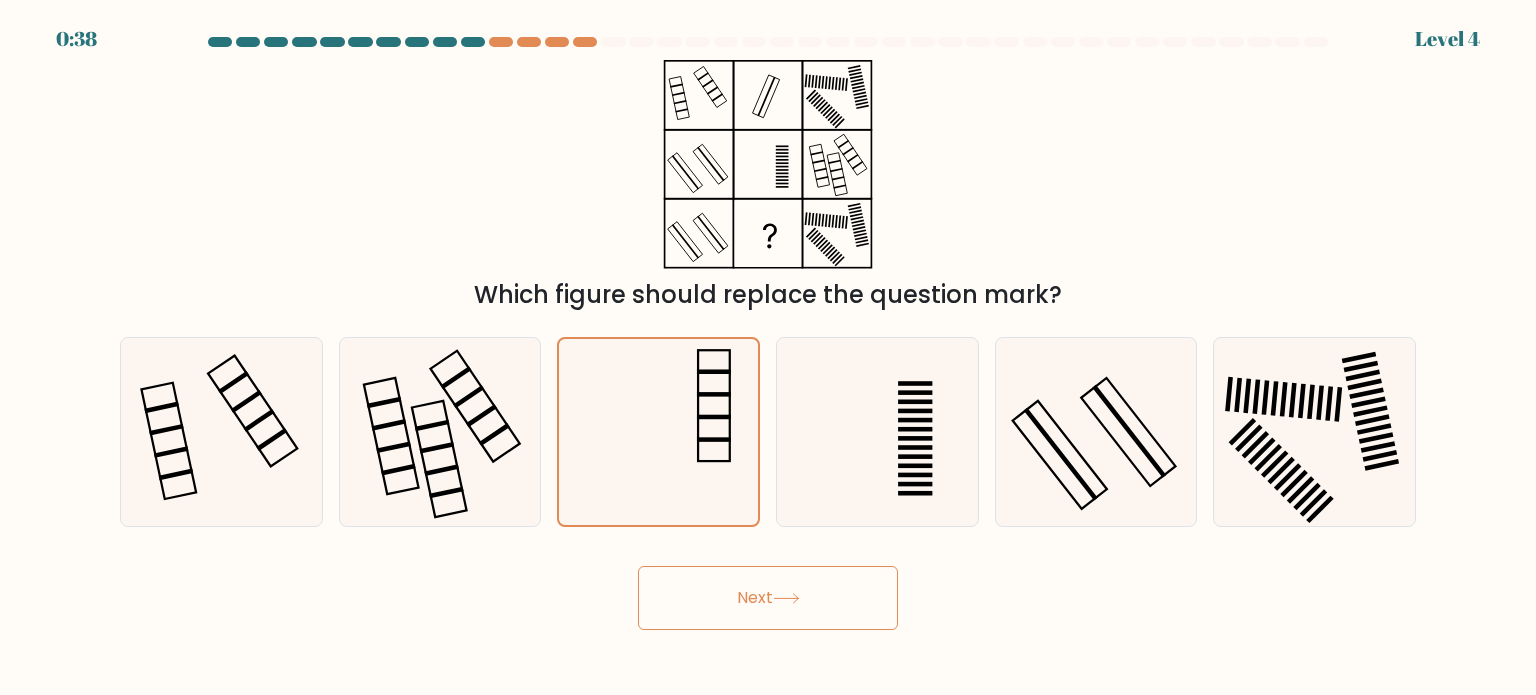 click on "Next" at bounding box center (768, 598) 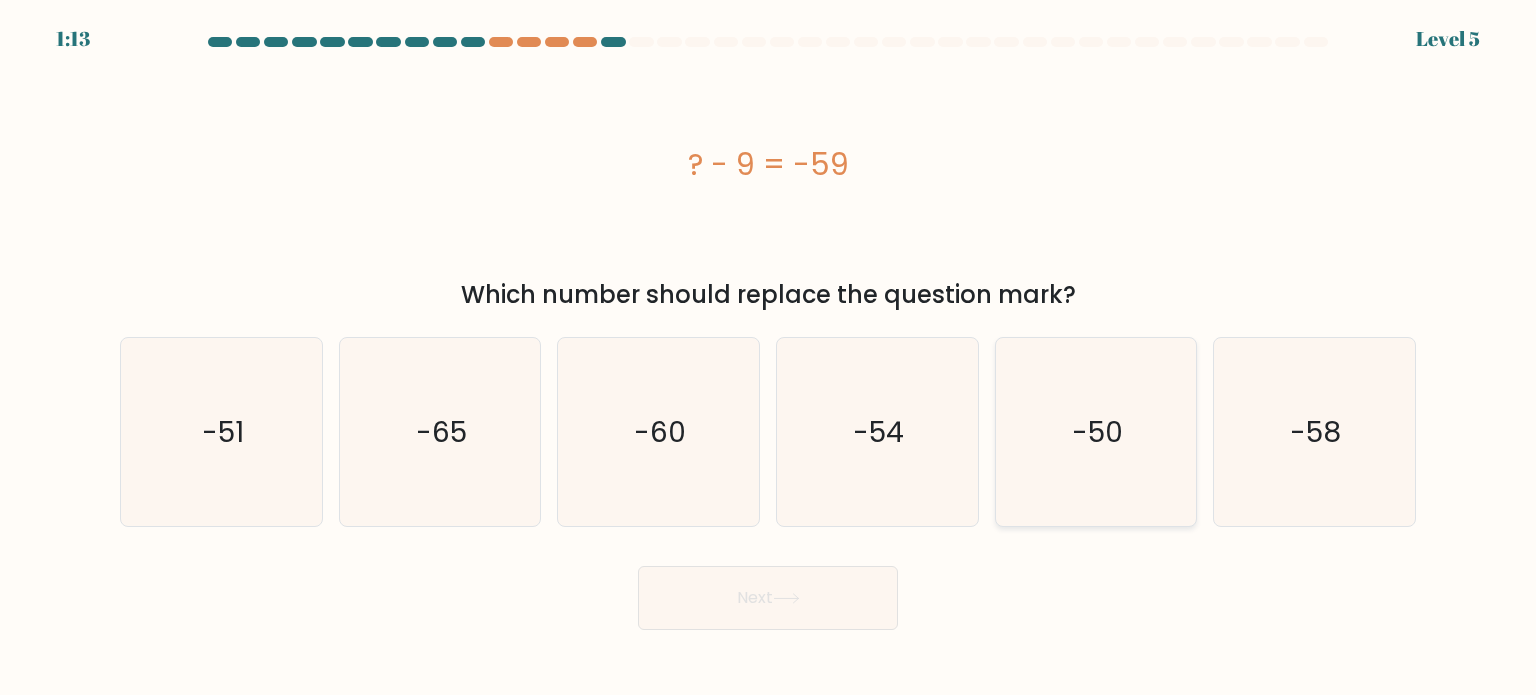 click on "-50" 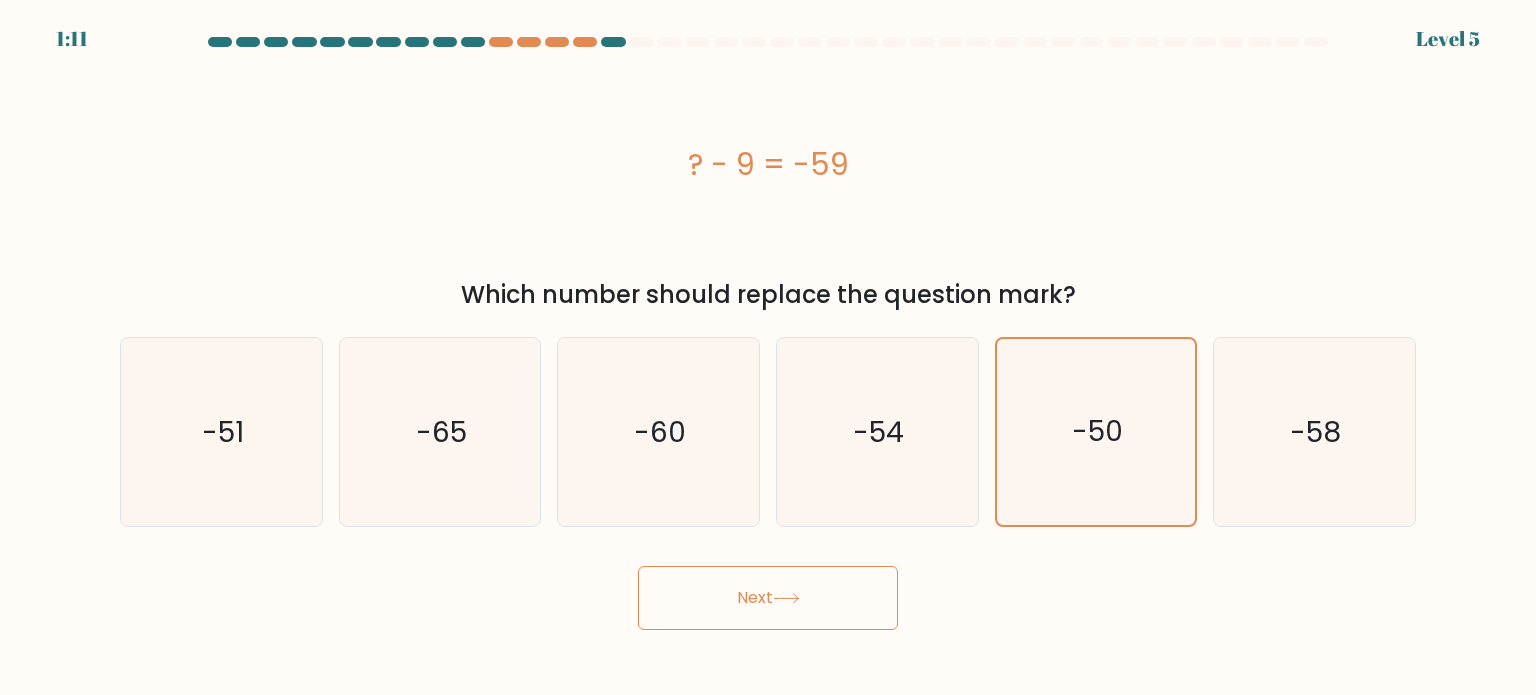 click on "Next" at bounding box center [768, 598] 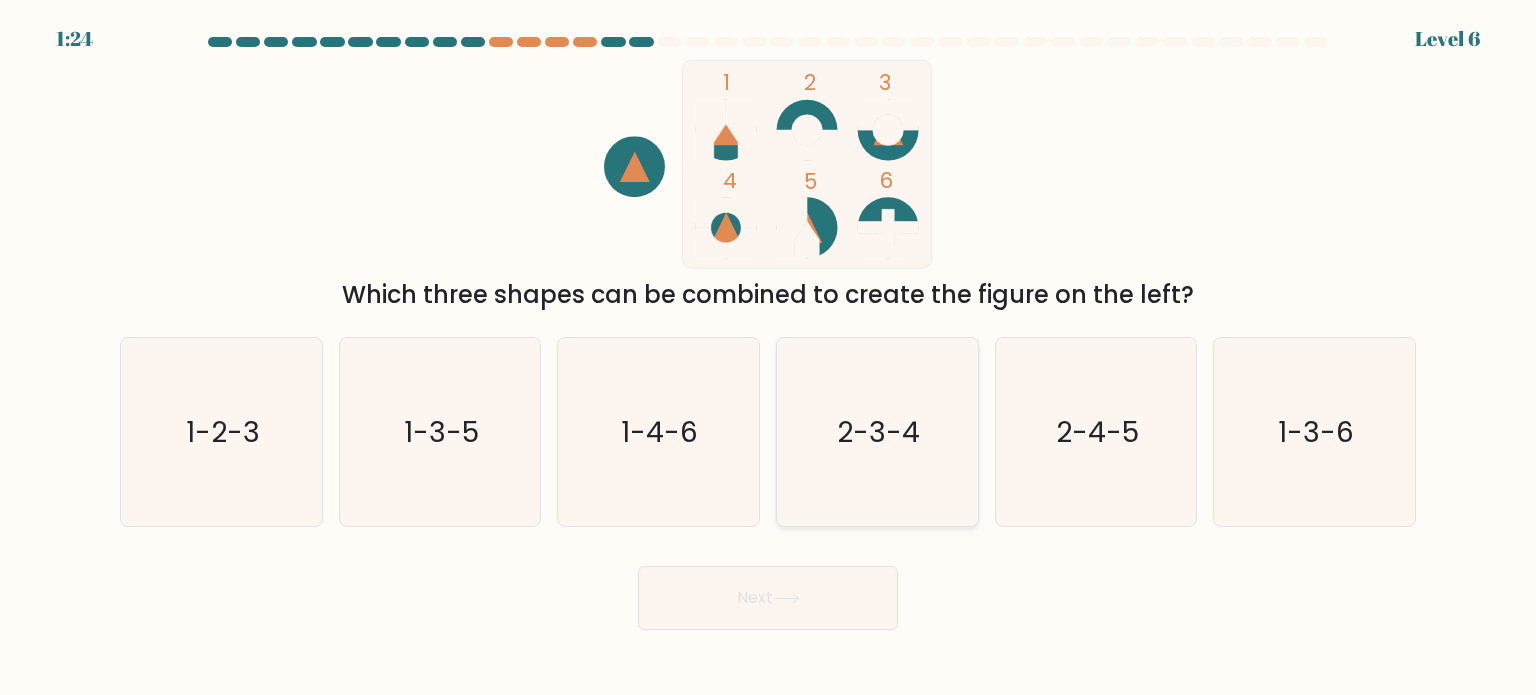 click on "2-3-4" 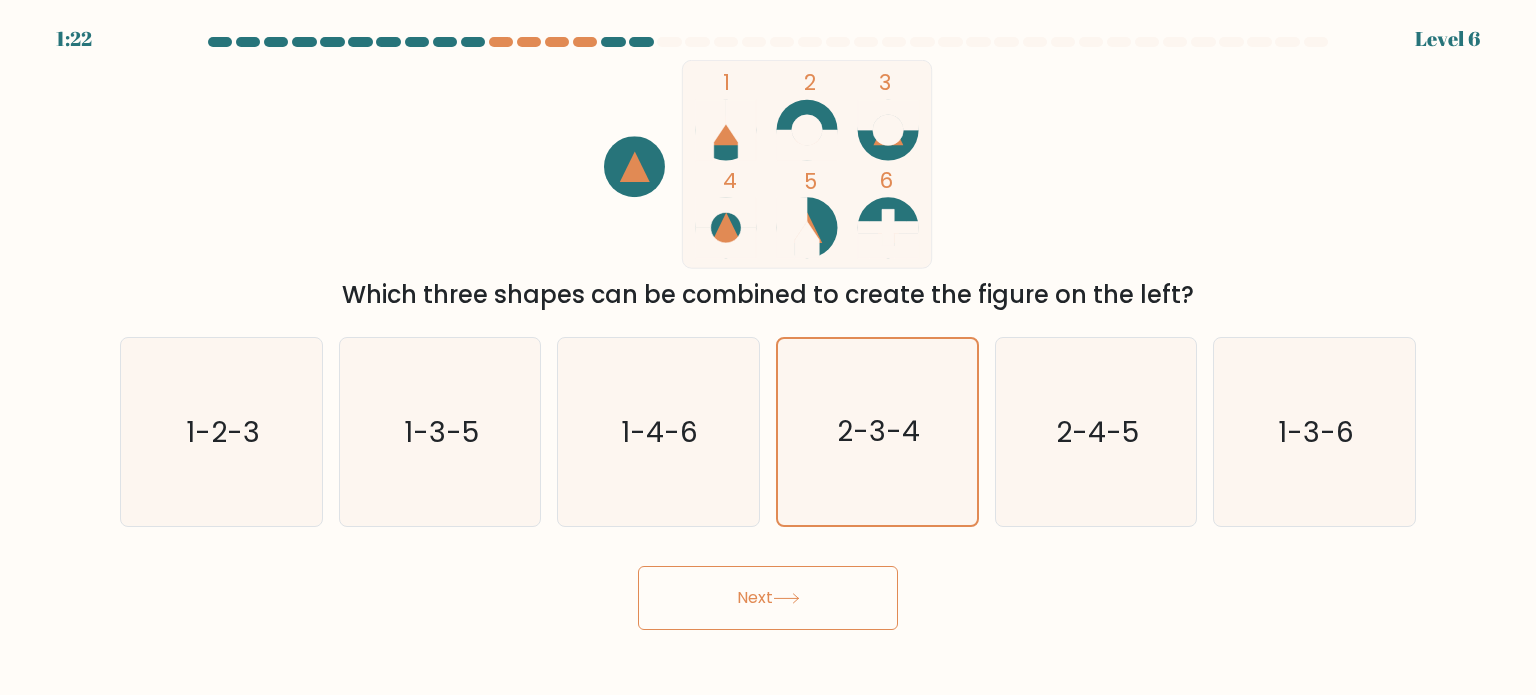 click on "Next" at bounding box center (768, 598) 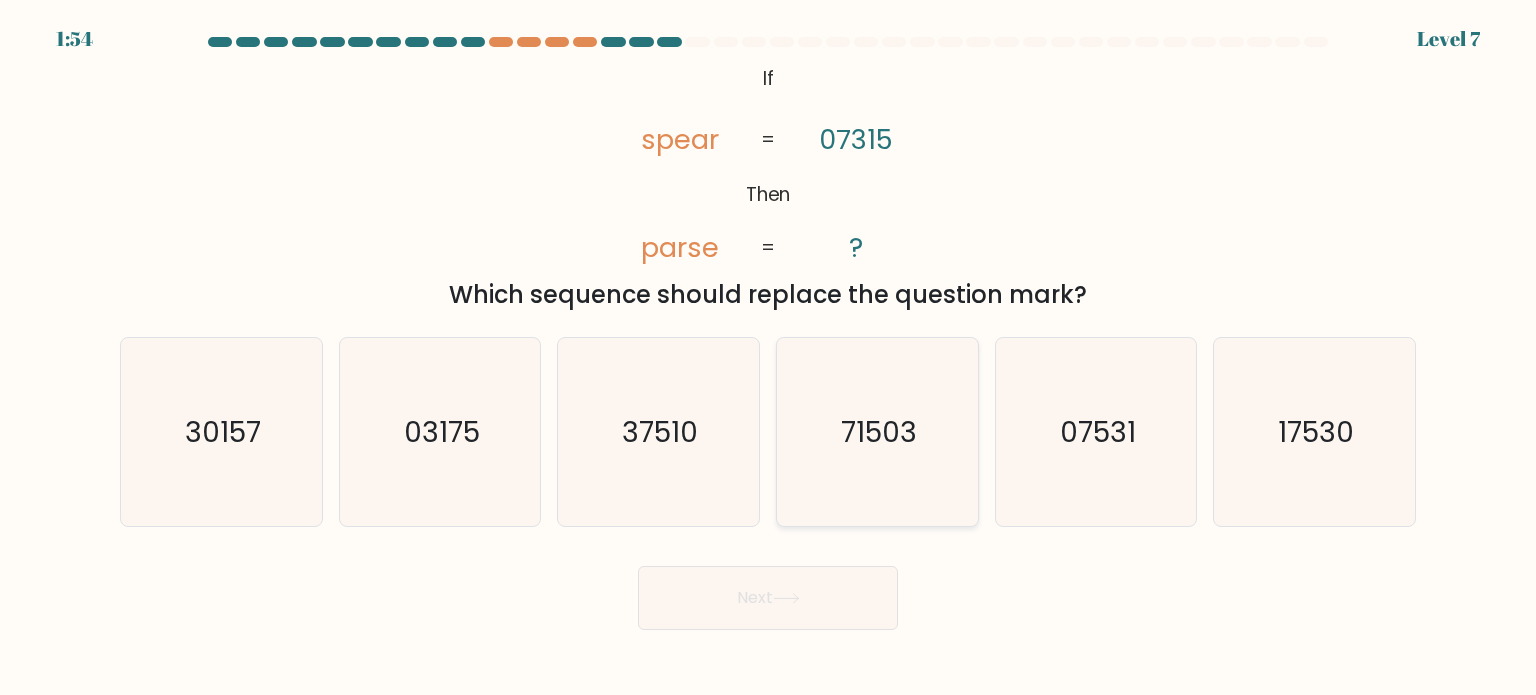 click on "71503" 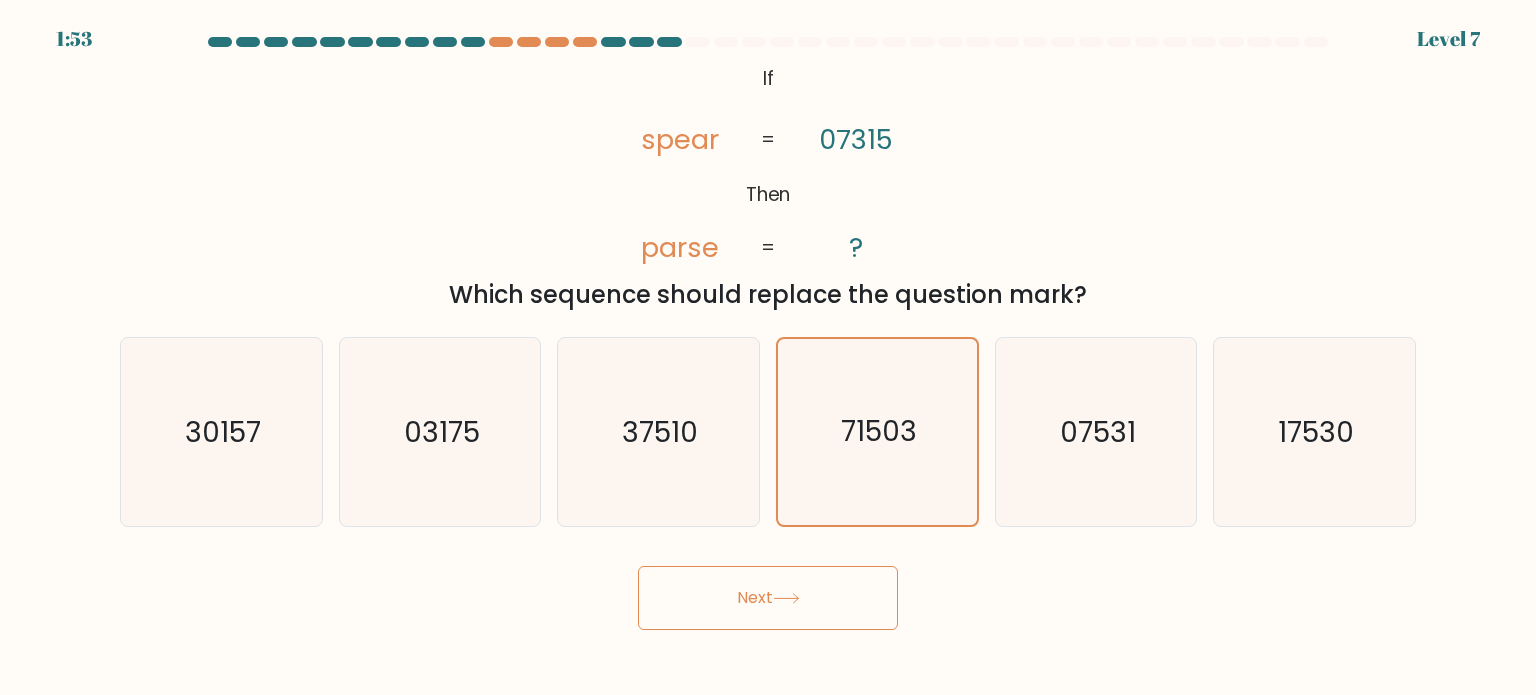 click 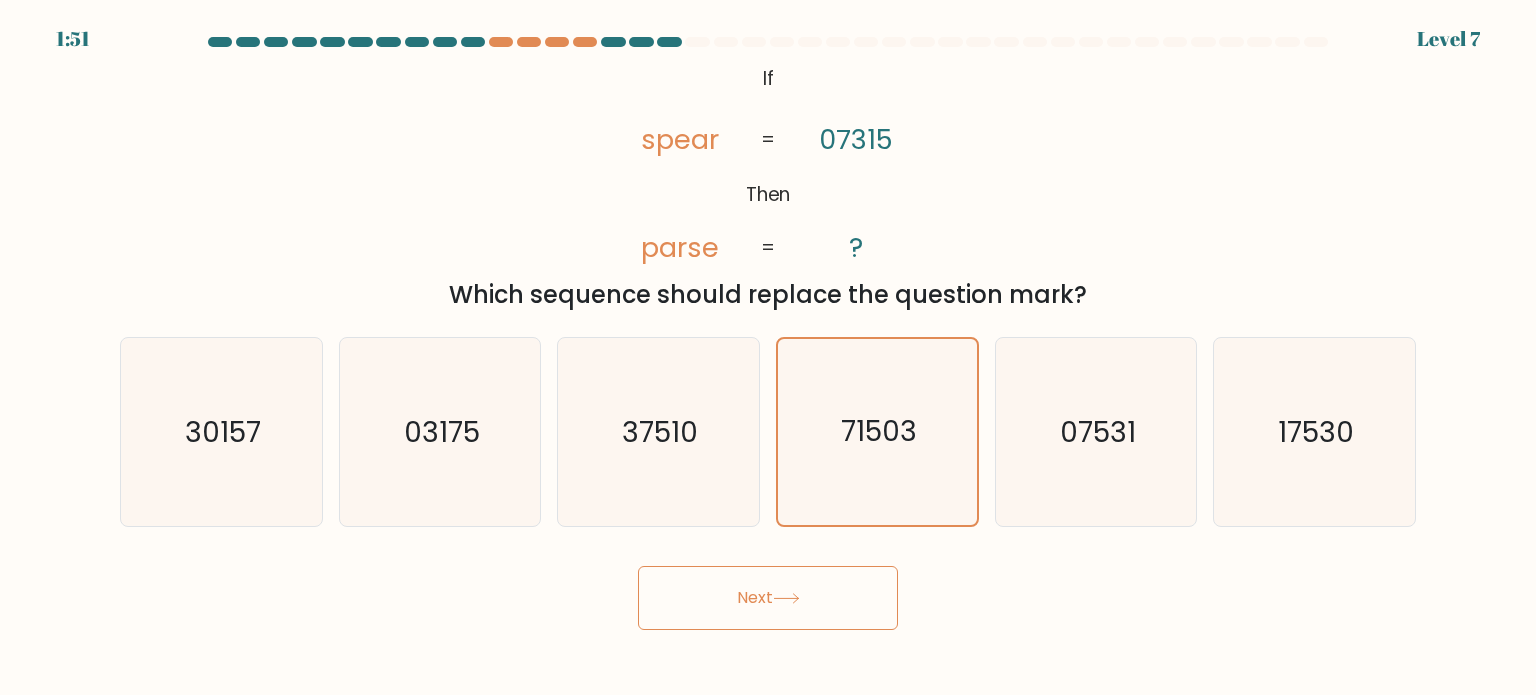 click 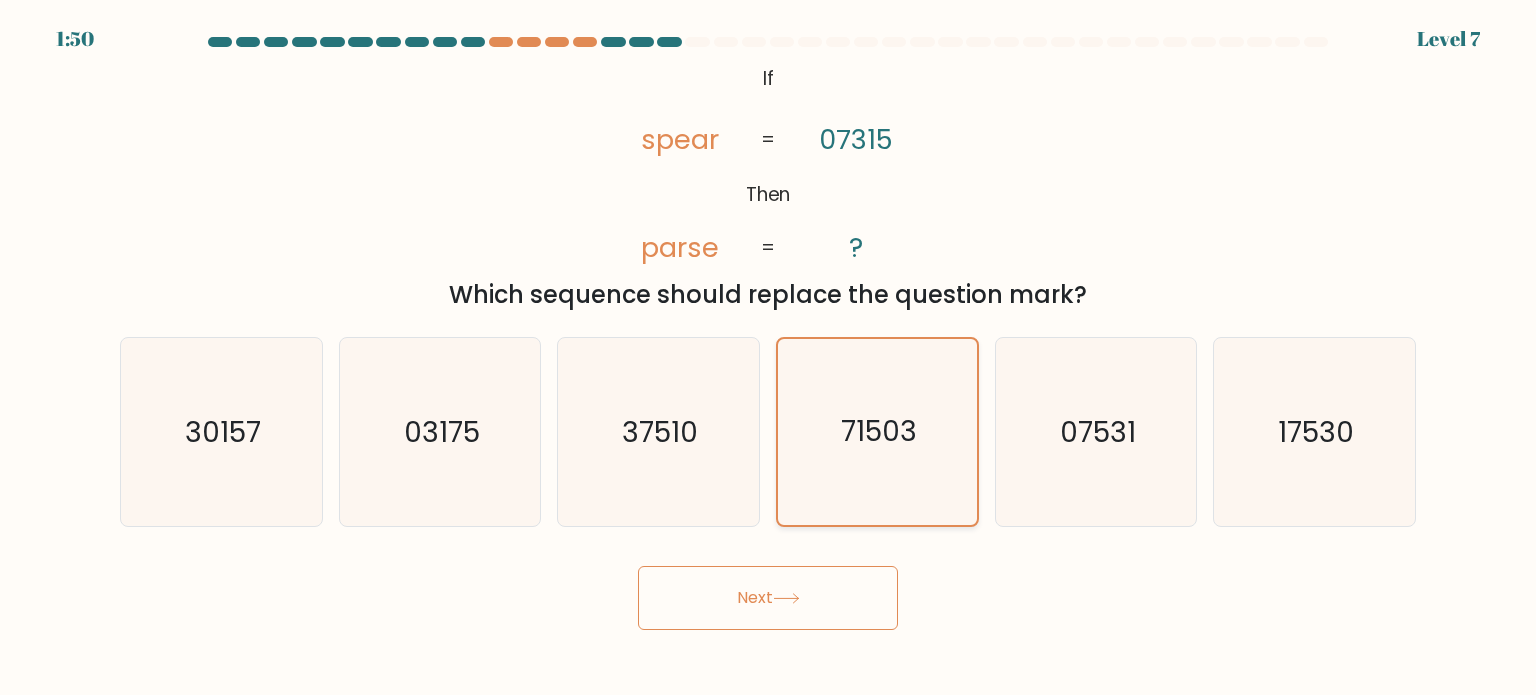 click on "71503" 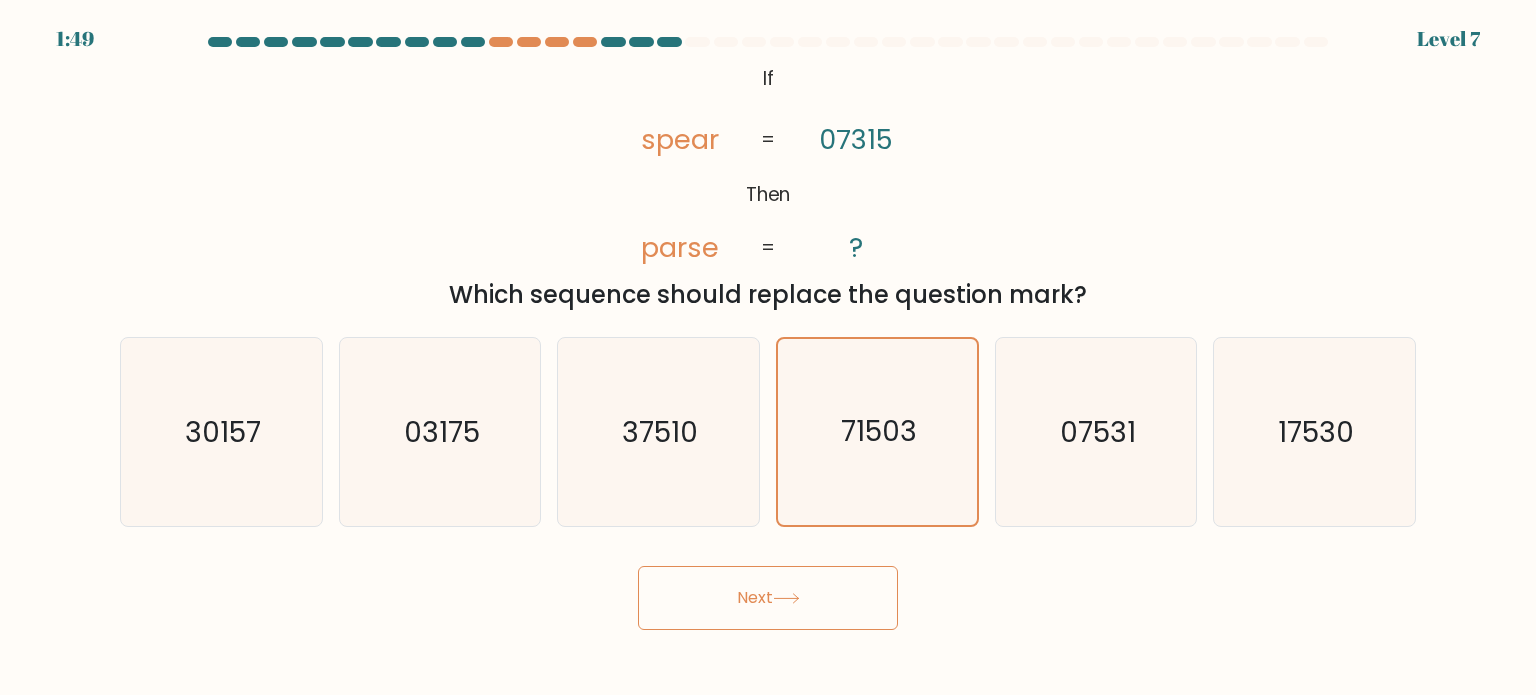 click 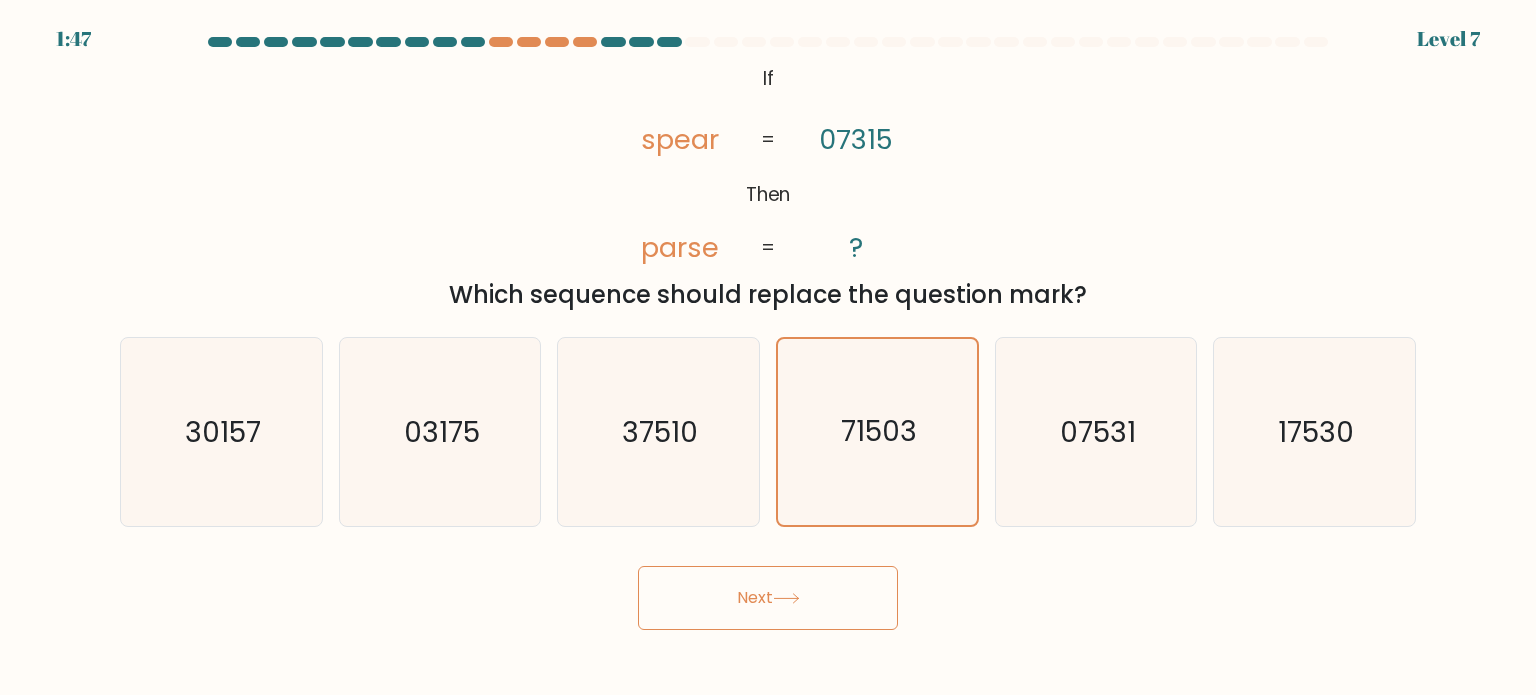 click 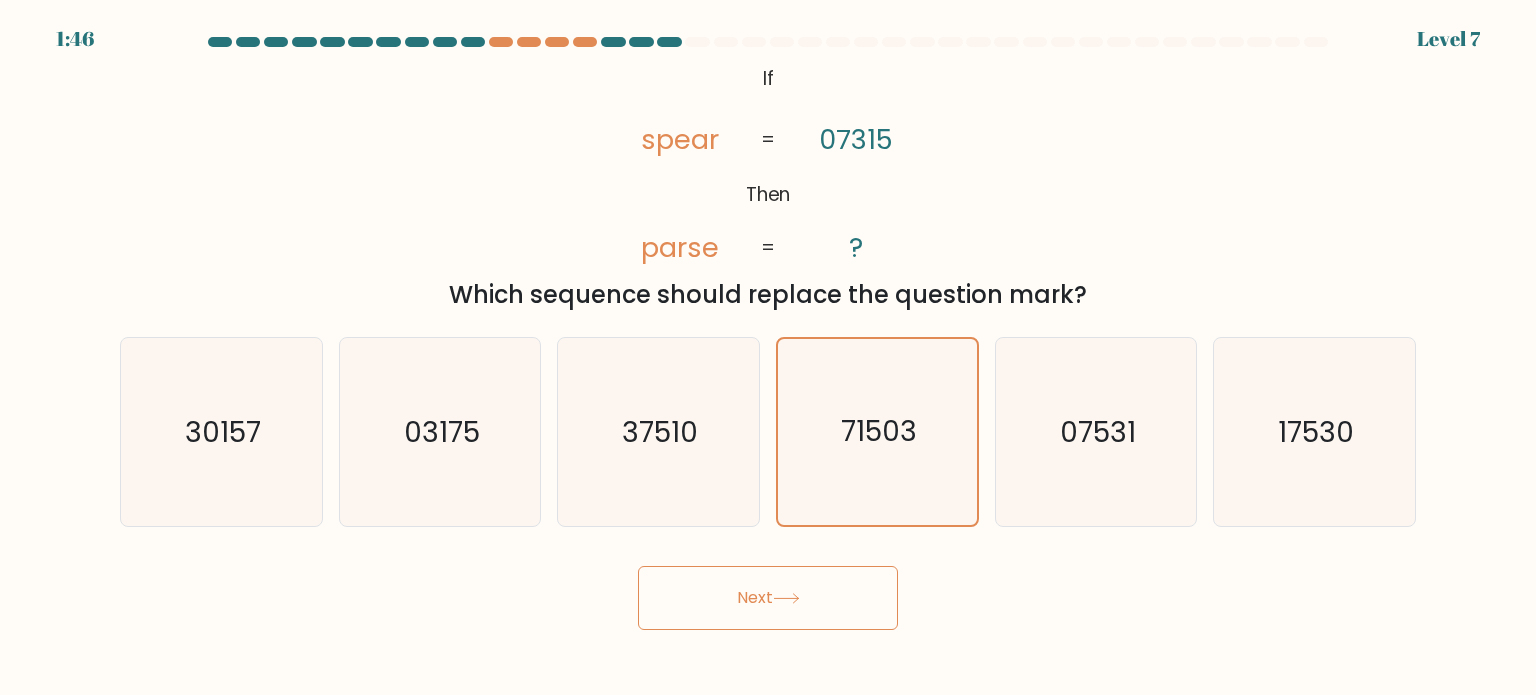 click on "Next" at bounding box center [768, 598] 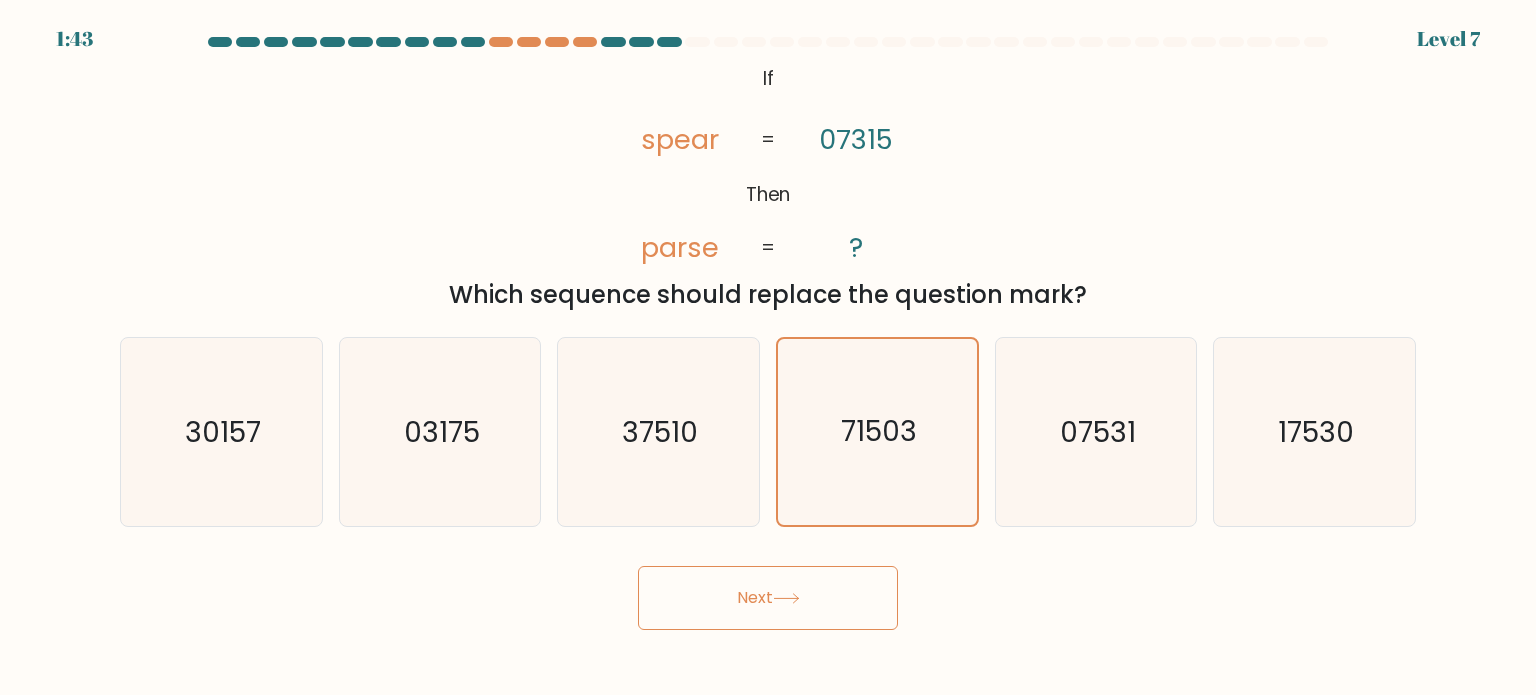 click on "Next" at bounding box center [768, 598] 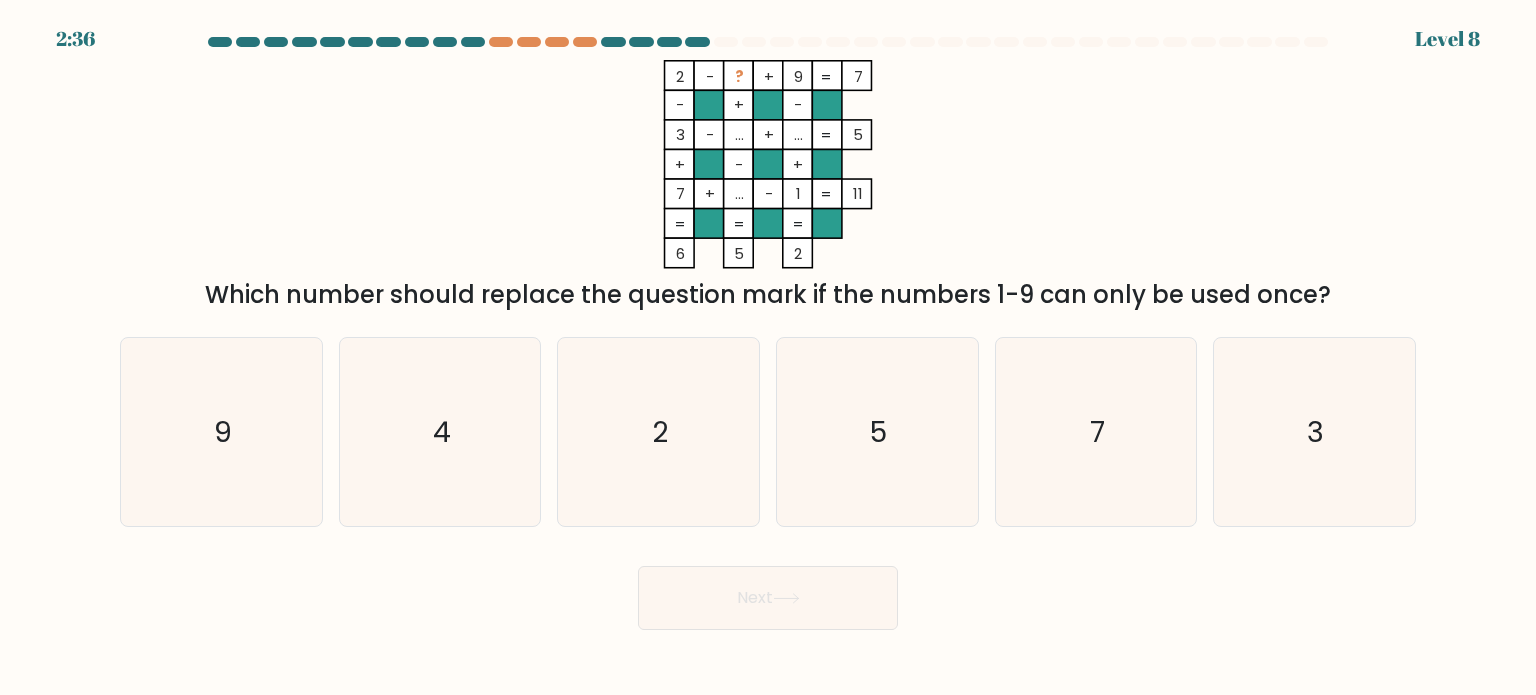 click on "Next" at bounding box center [768, 598] 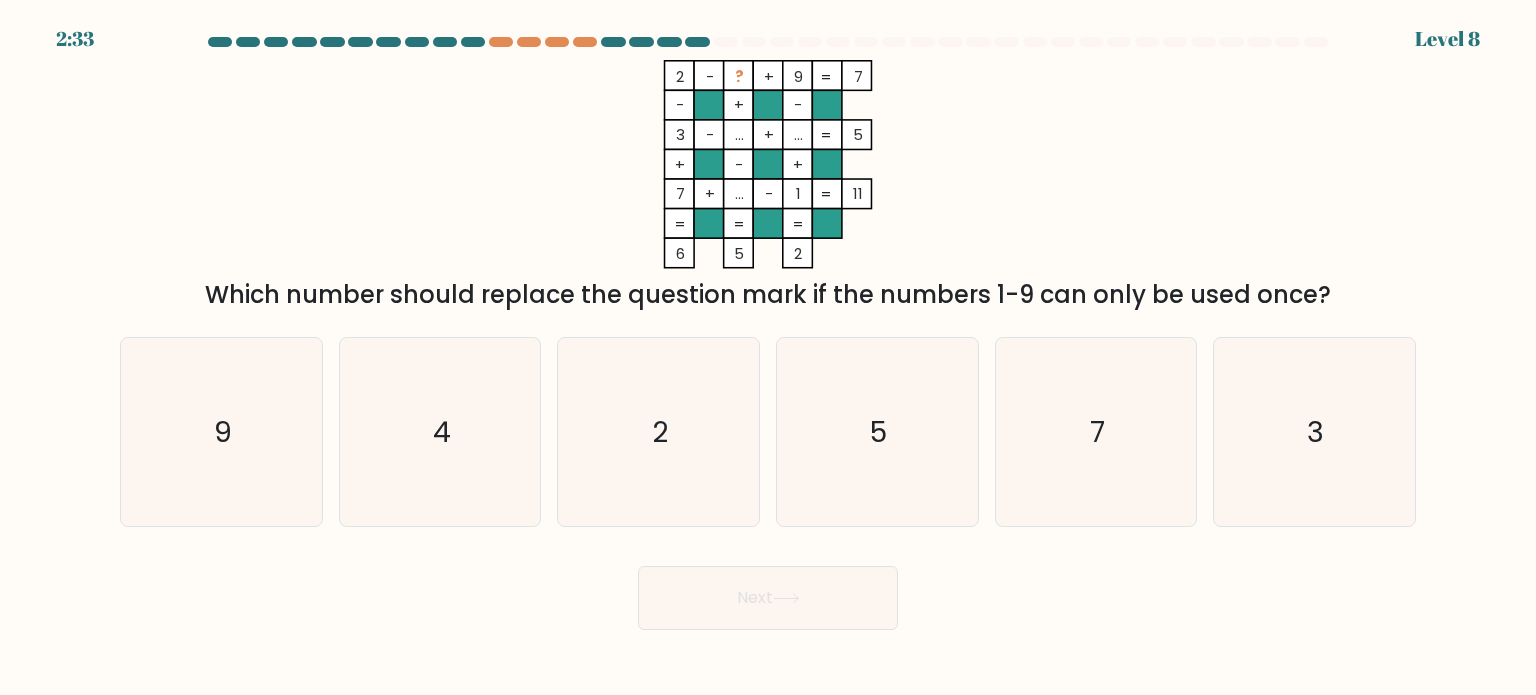 click on "2    -    ?    +    9    7    -    +    -    3    -    ...    +    ...    5    +    -    +    7    +    ...    -    1    =   11    =   =   =   =   6    5    2    =" 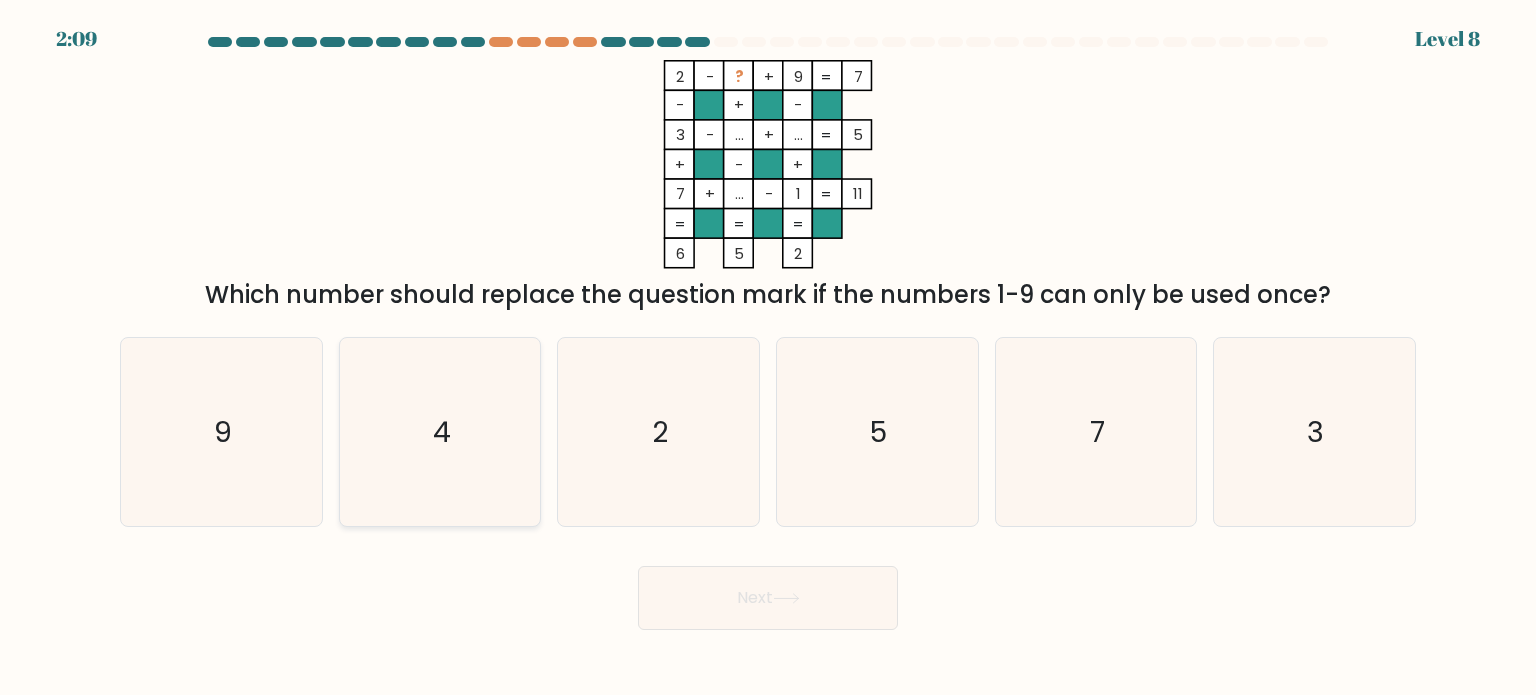 click on "4" 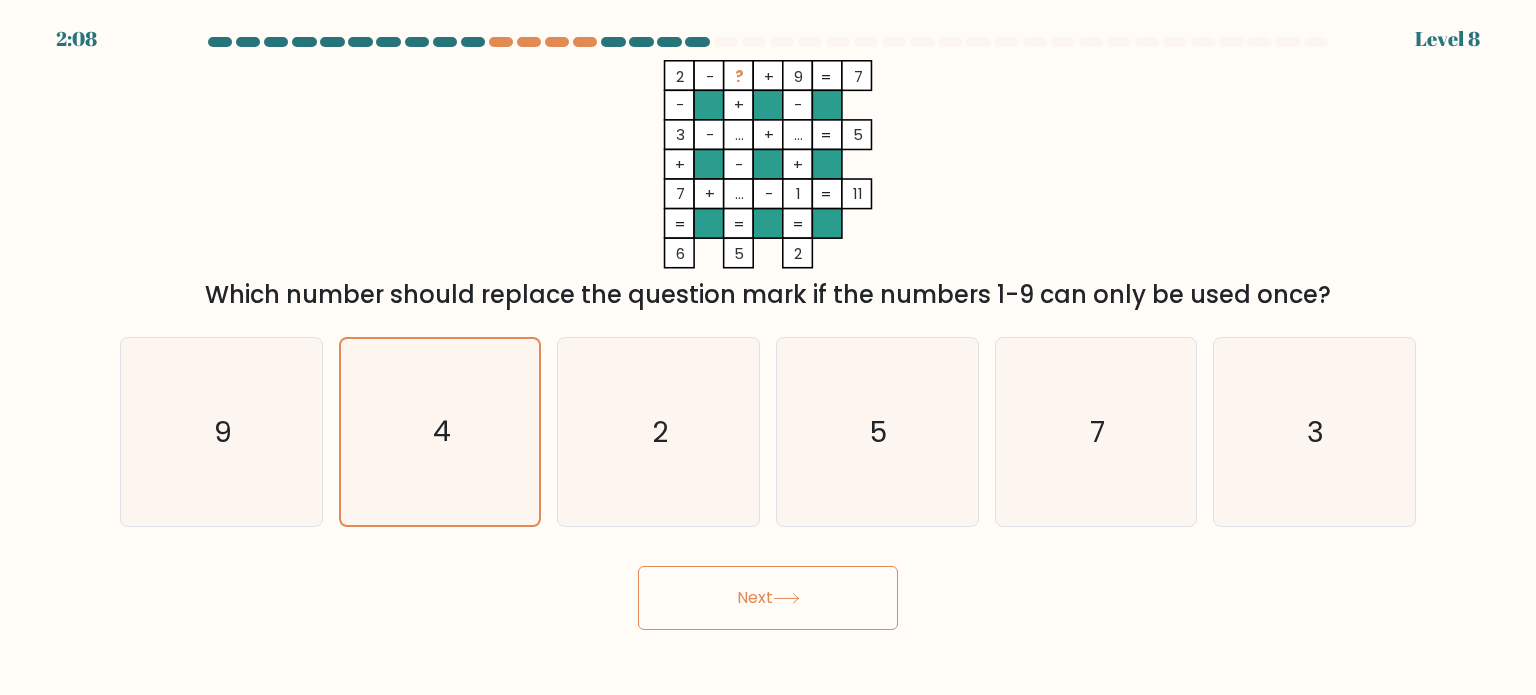 click on "Next" at bounding box center [768, 598] 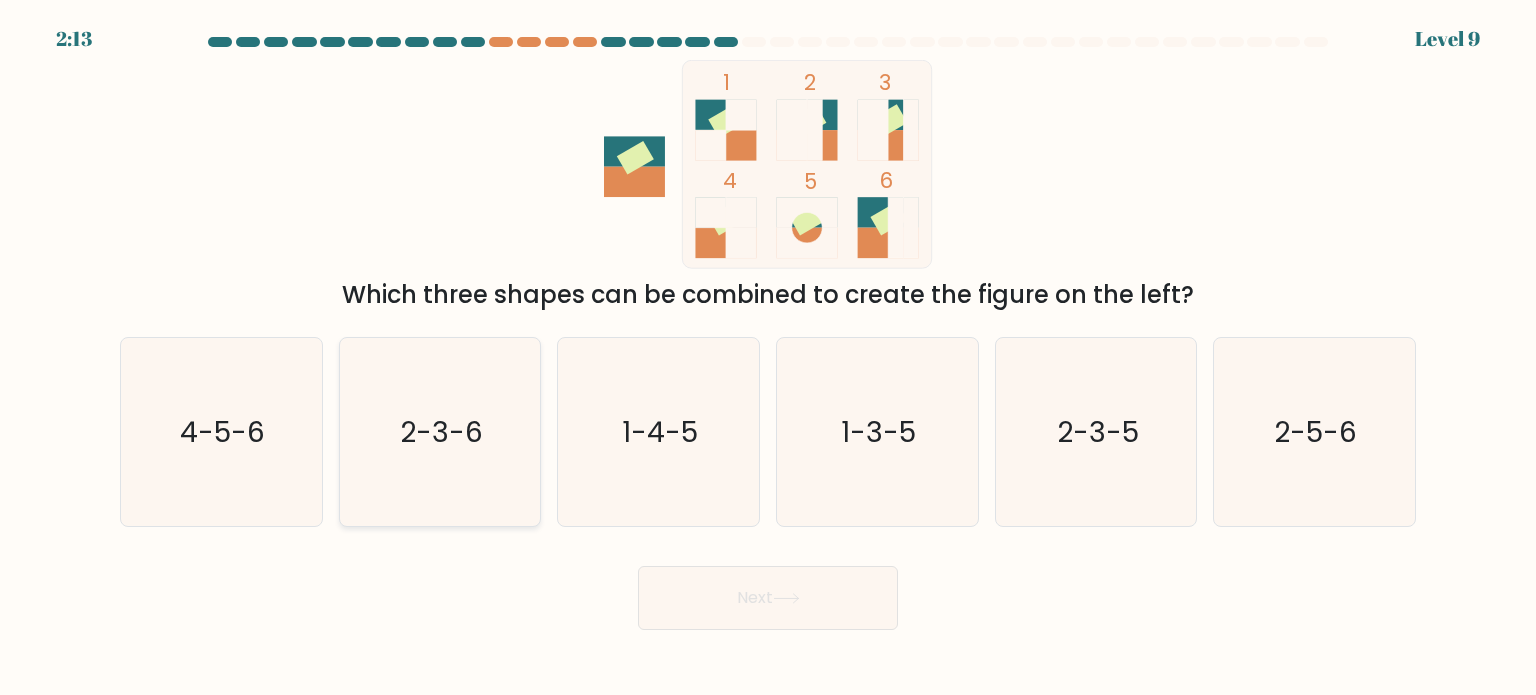 click on "2-3-6" 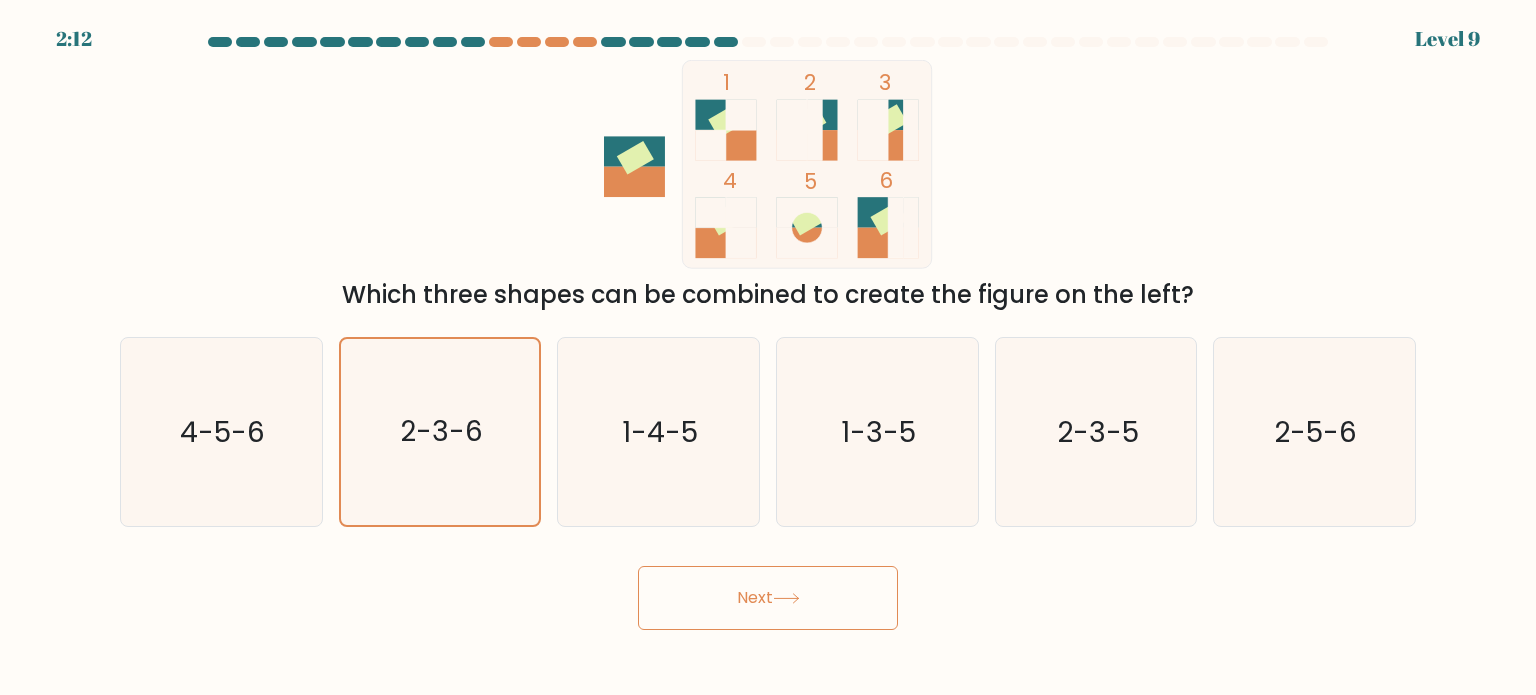 click on "Next" at bounding box center (768, 598) 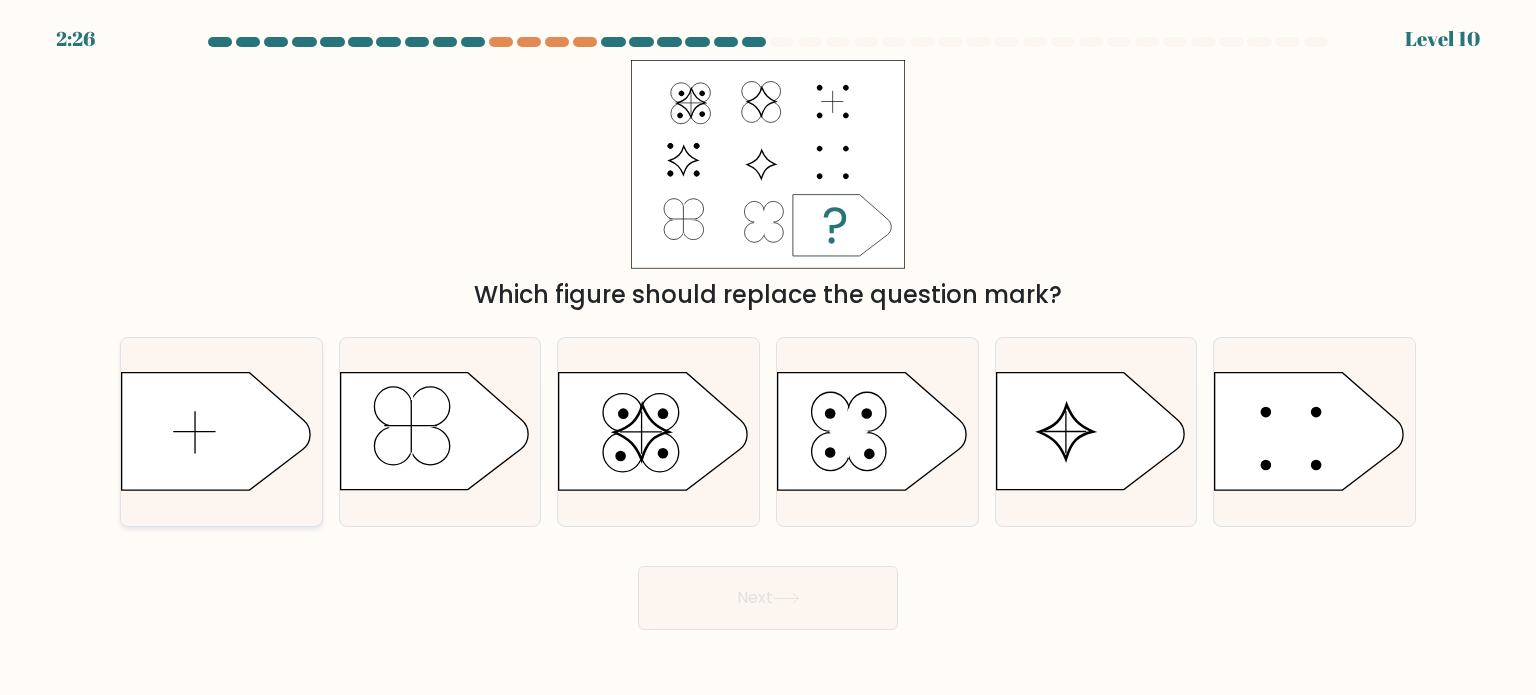 click 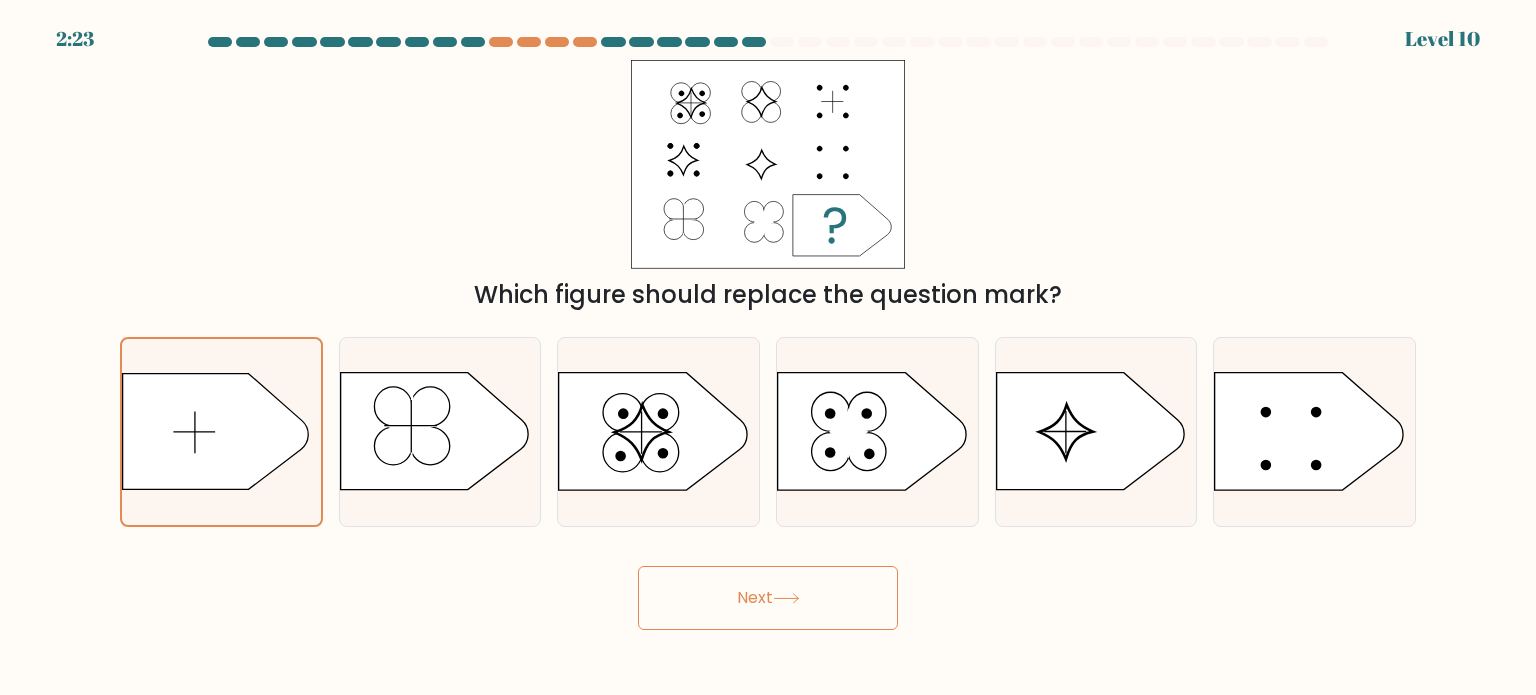 click on "Next" at bounding box center (768, 598) 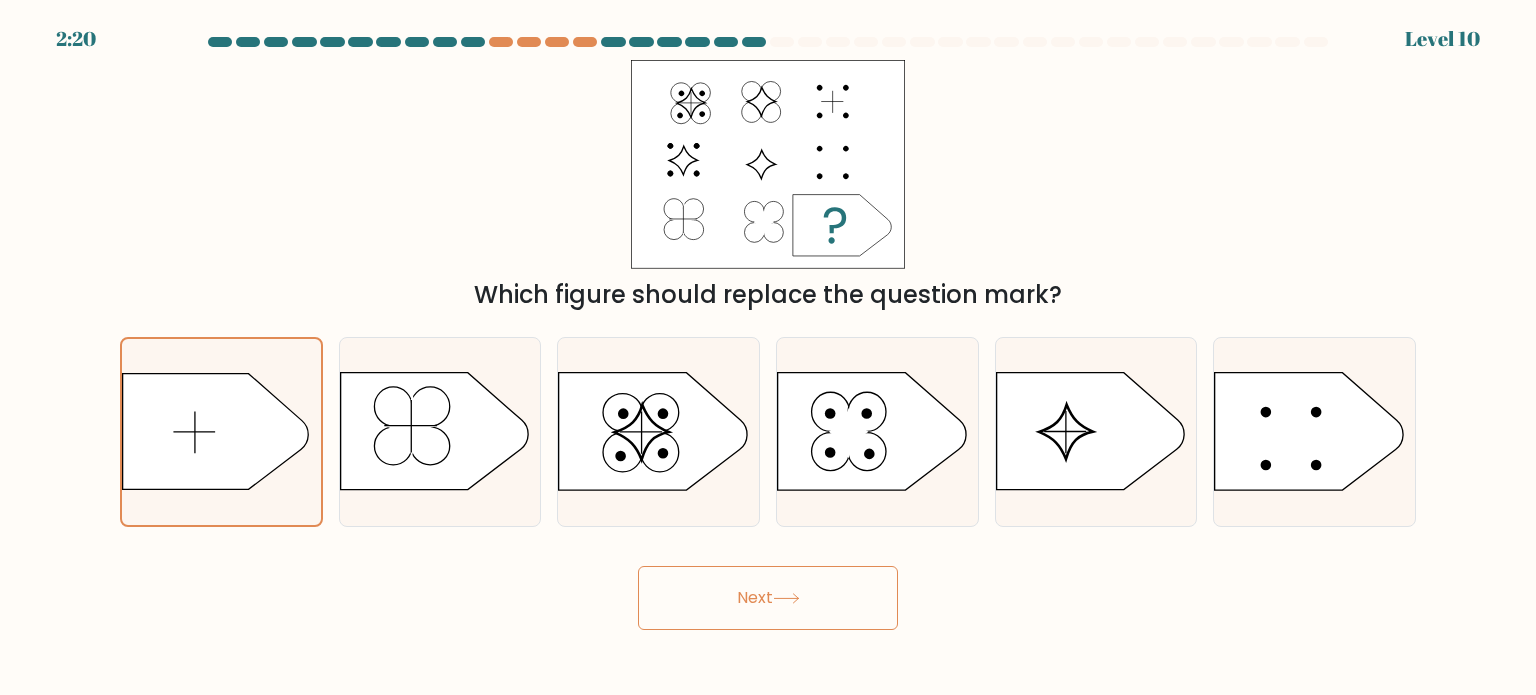 click on "Next" at bounding box center (768, 598) 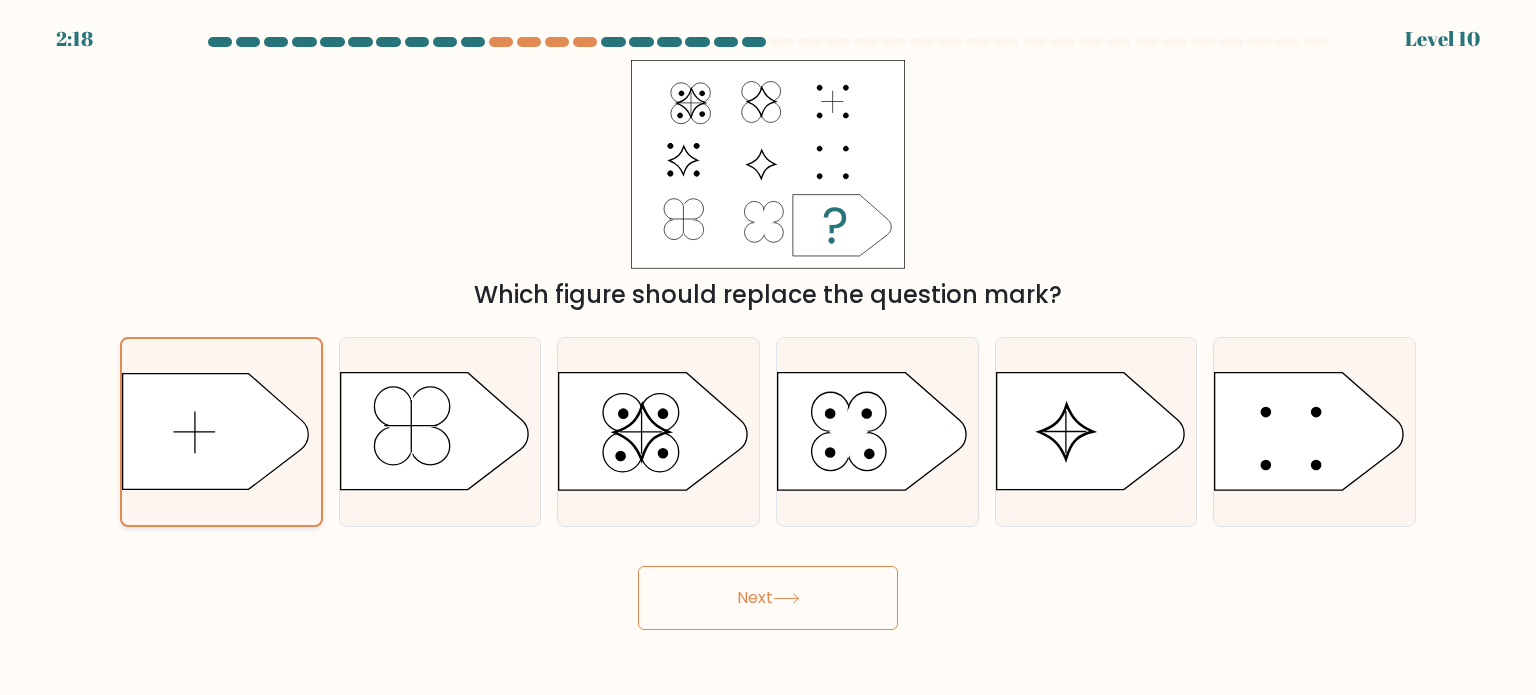 click 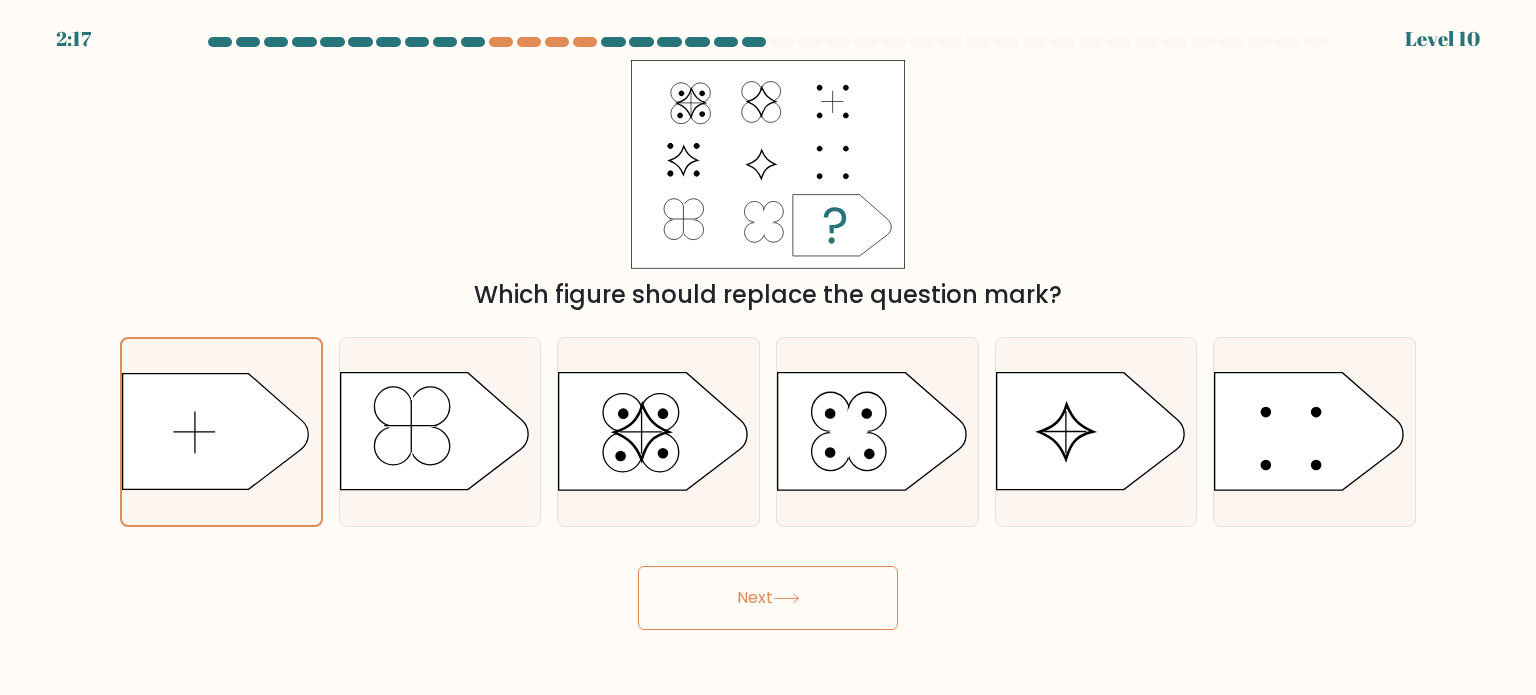 click on "Next" at bounding box center [768, 598] 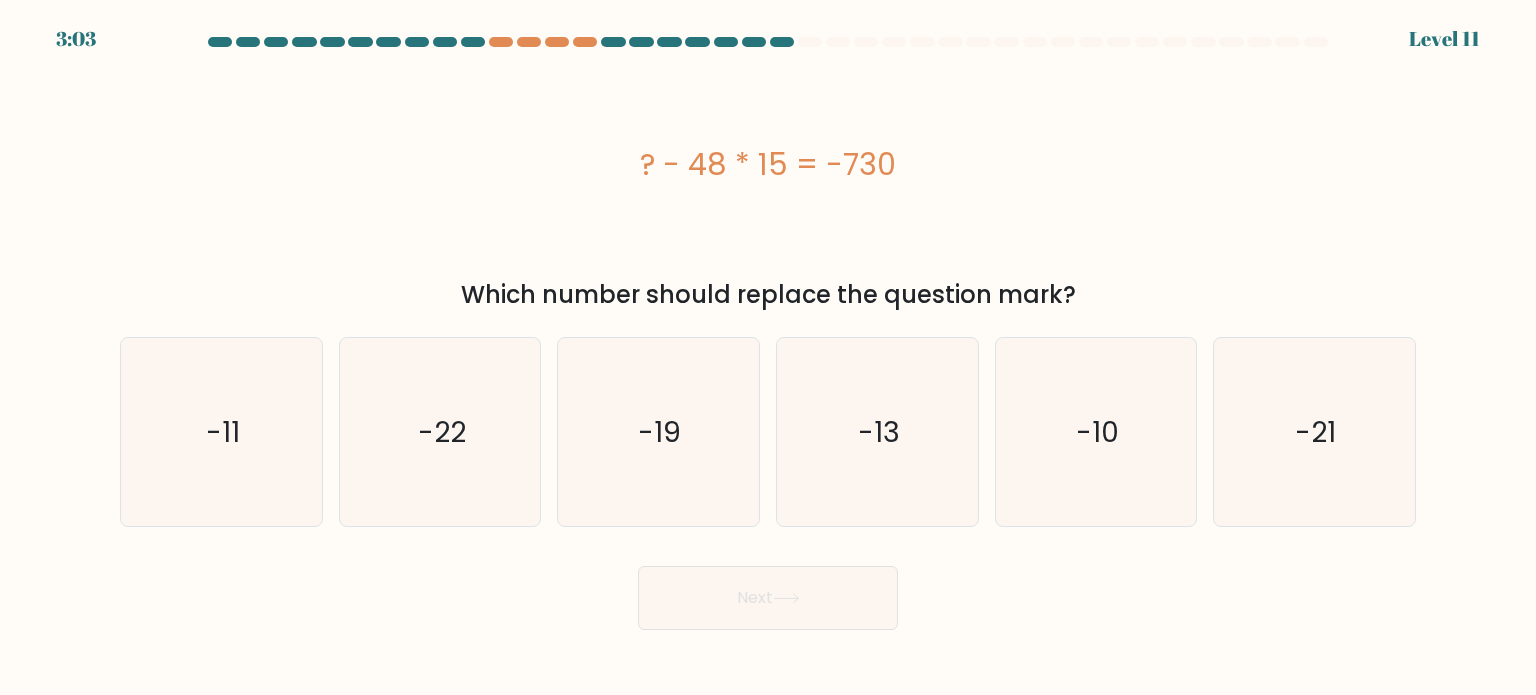 click 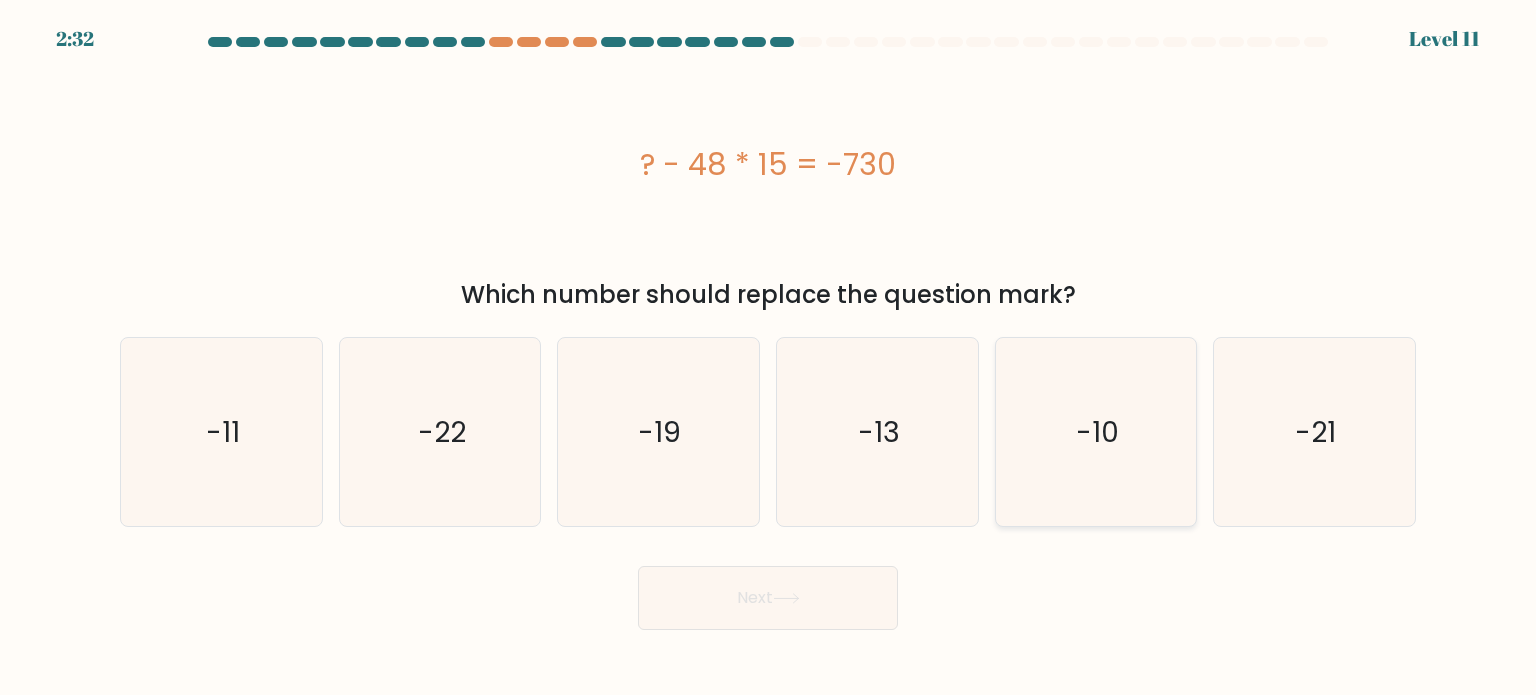 click on "-10" 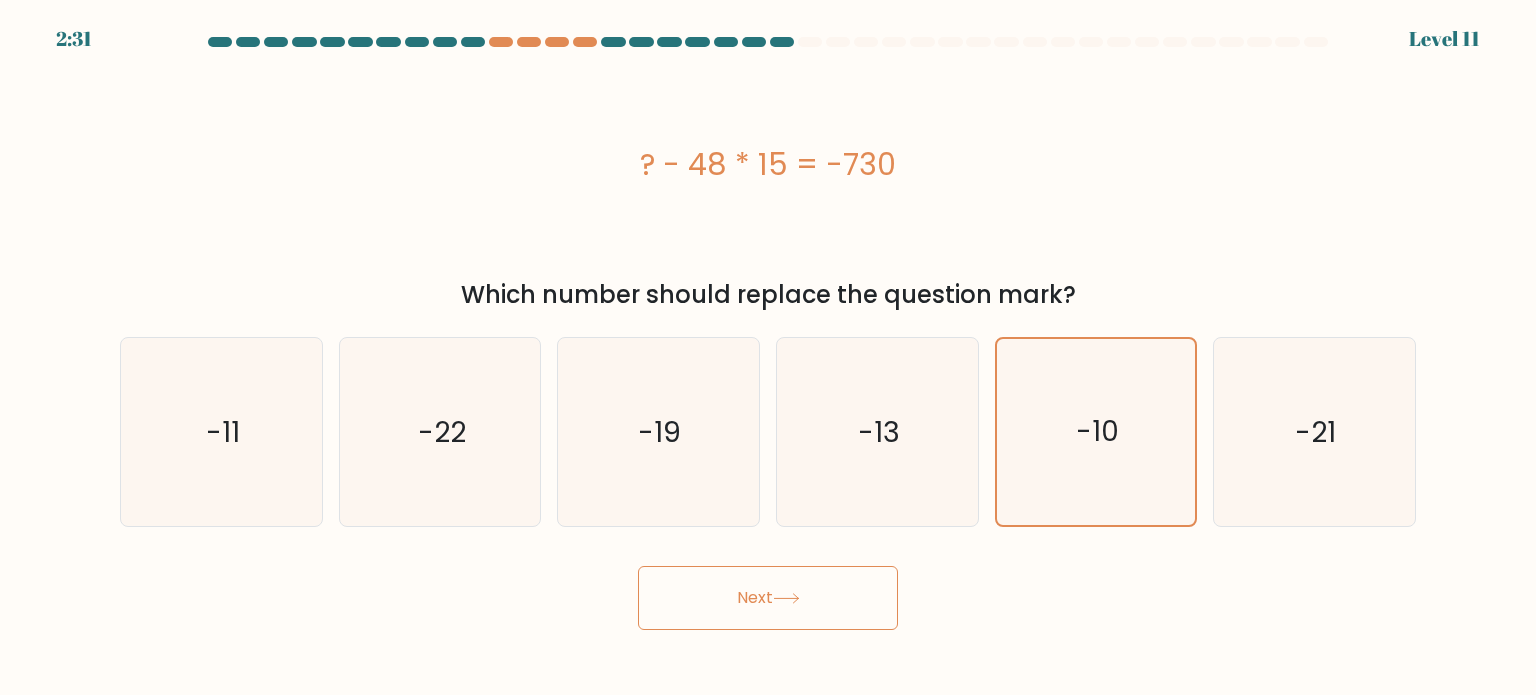 click on "Next" at bounding box center (768, 598) 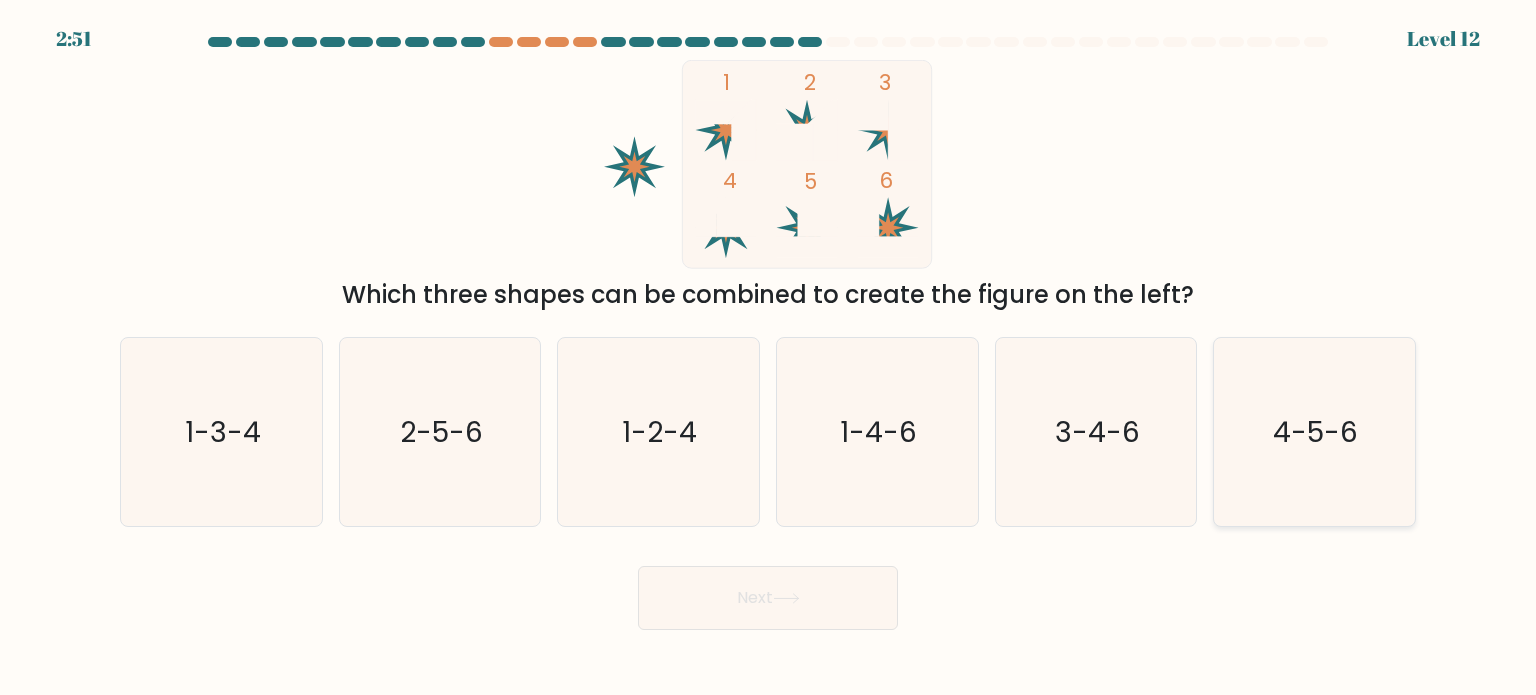 click on "4-5-6" 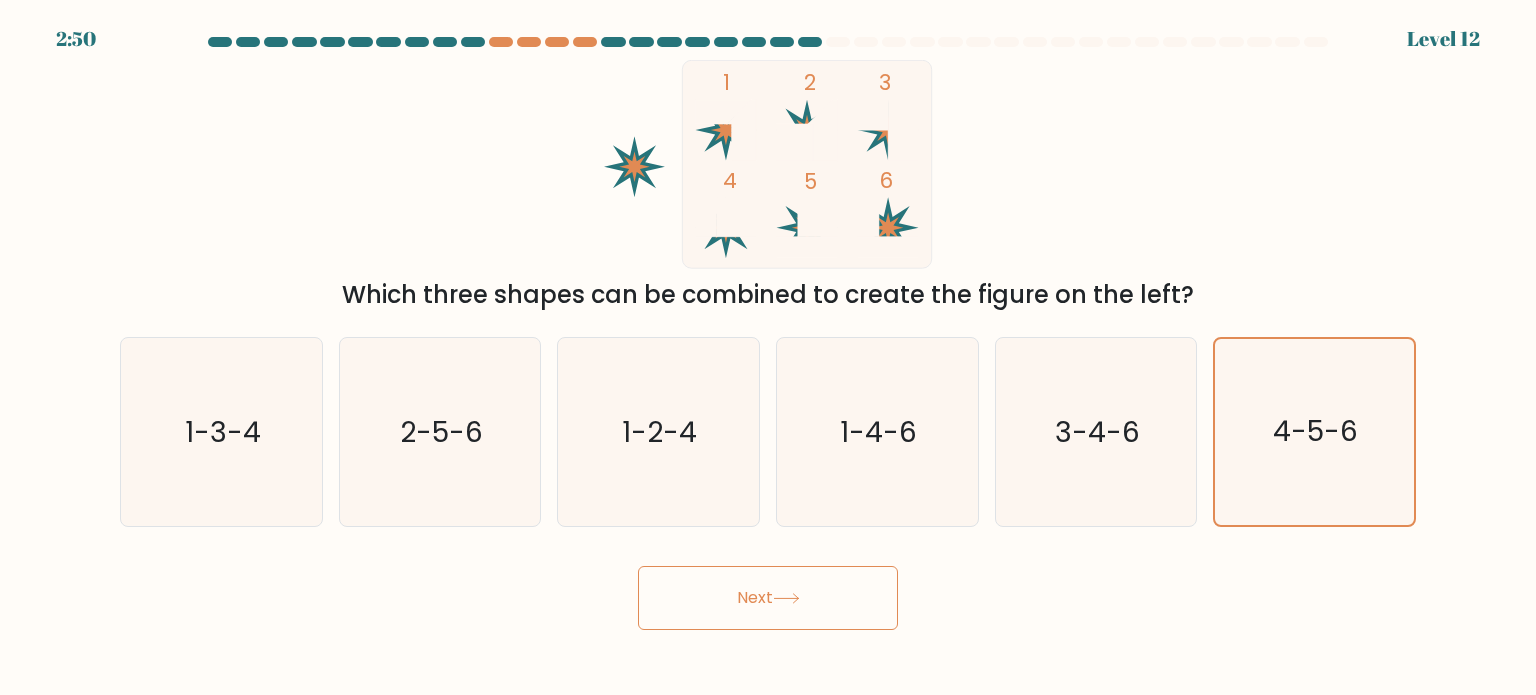 click on "Next" at bounding box center [768, 598] 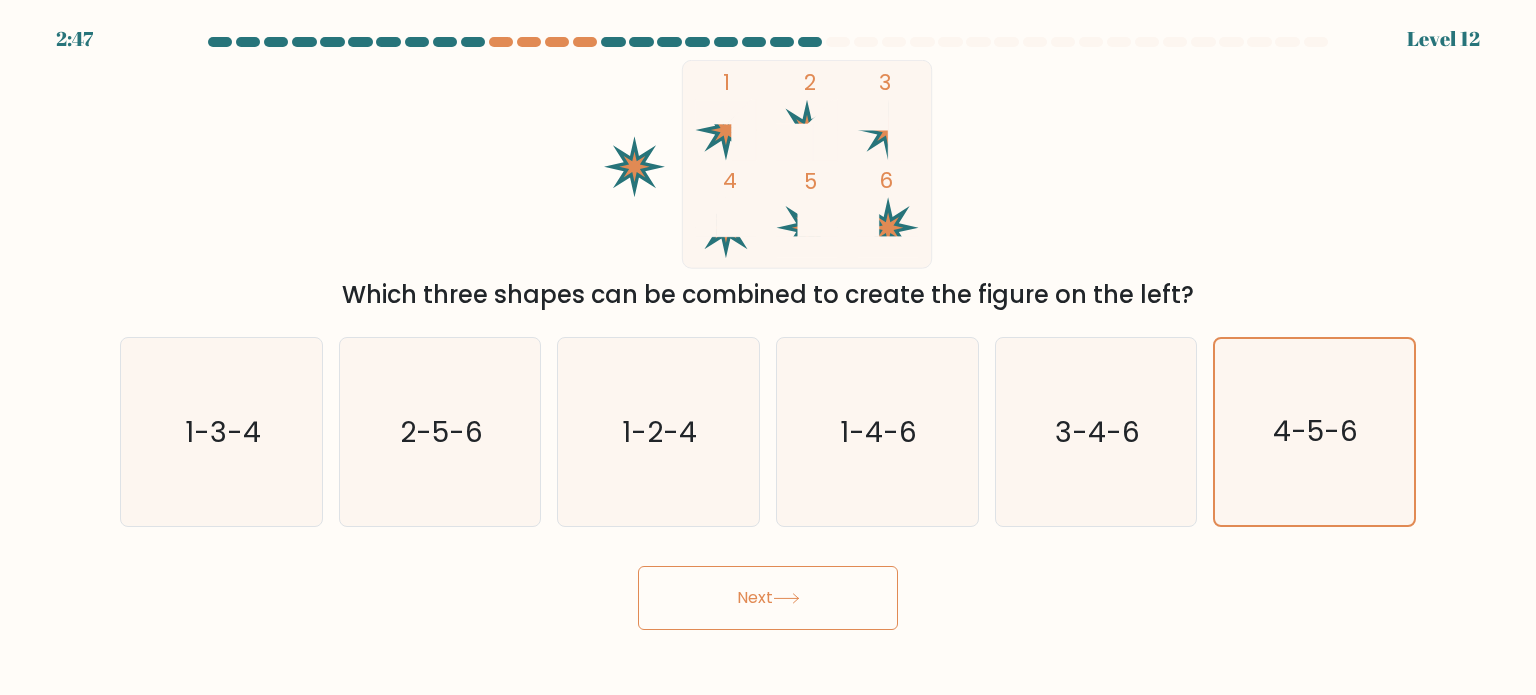 click on "Next" at bounding box center [768, 598] 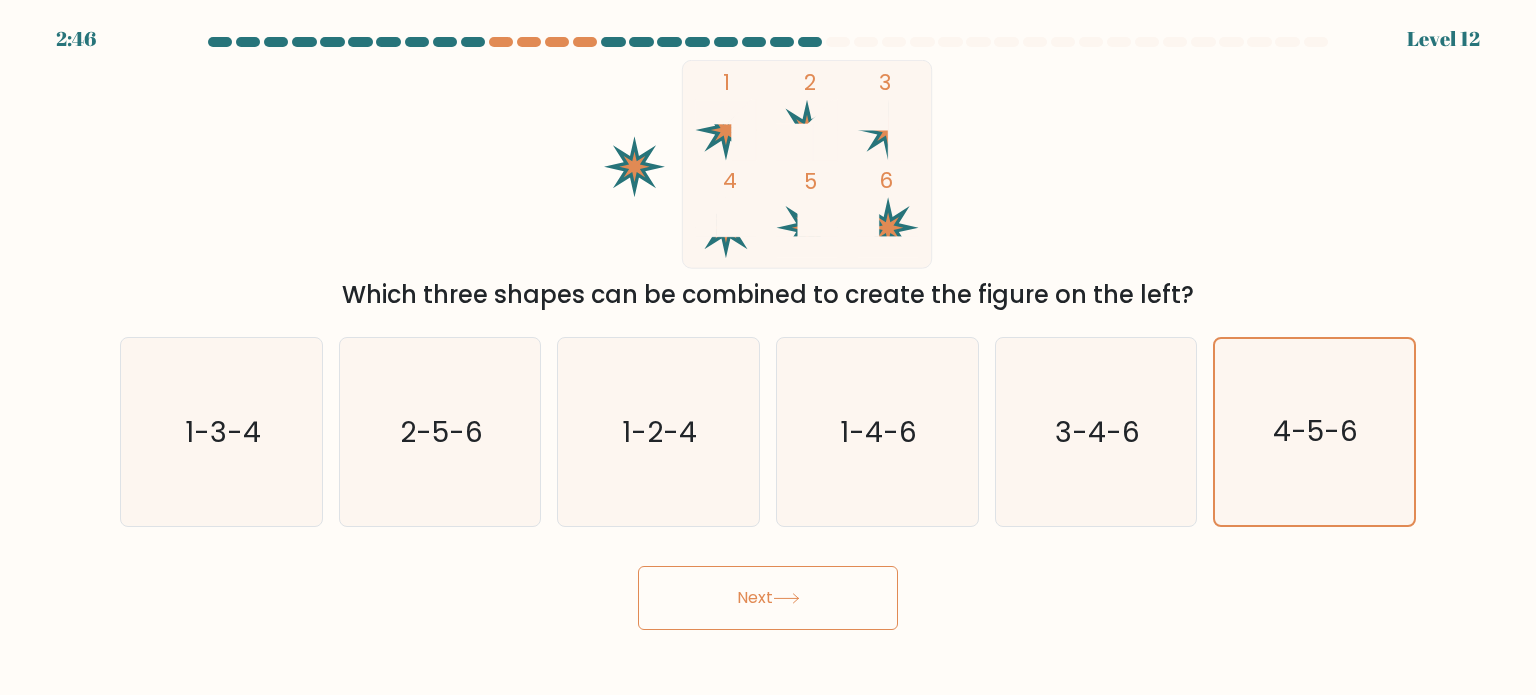 click on "Next" at bounding box center (768, 598) 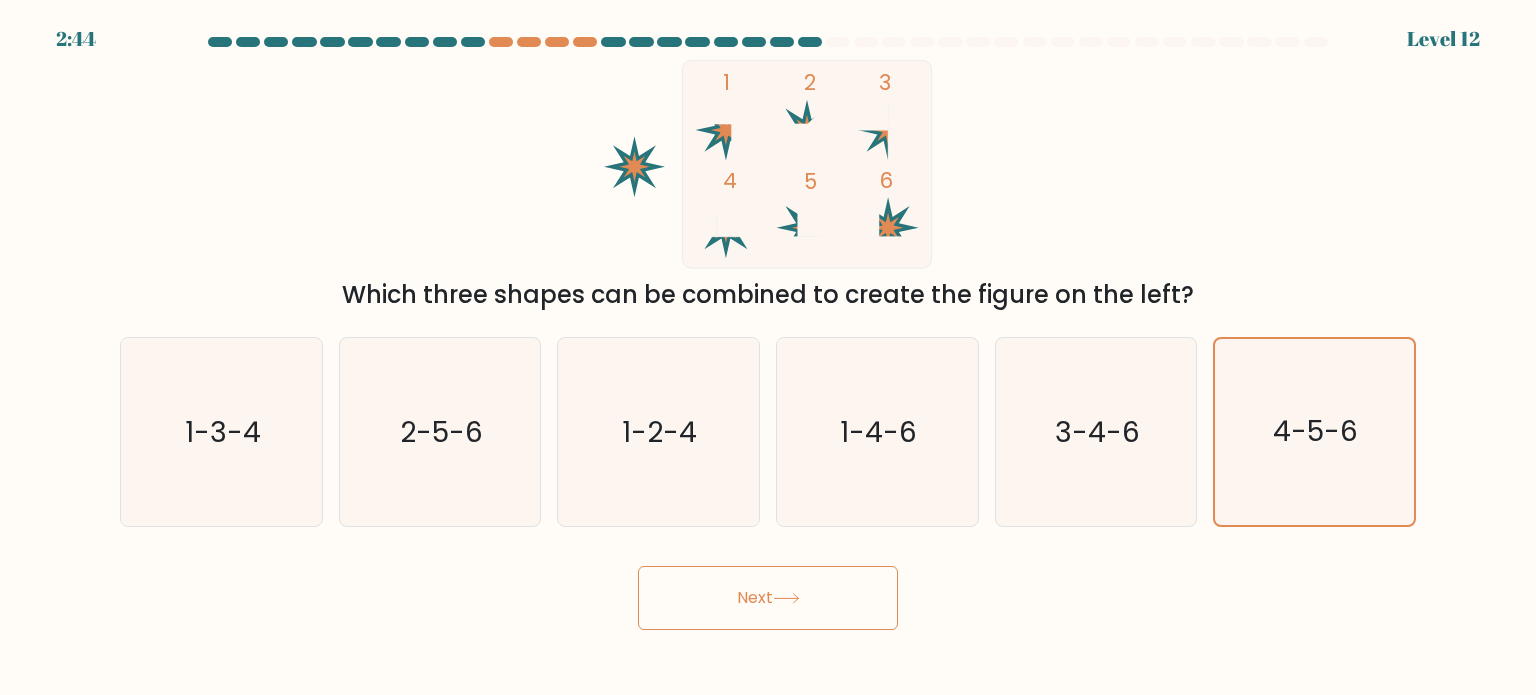 click on "Next" at bounding box center (768, 598) 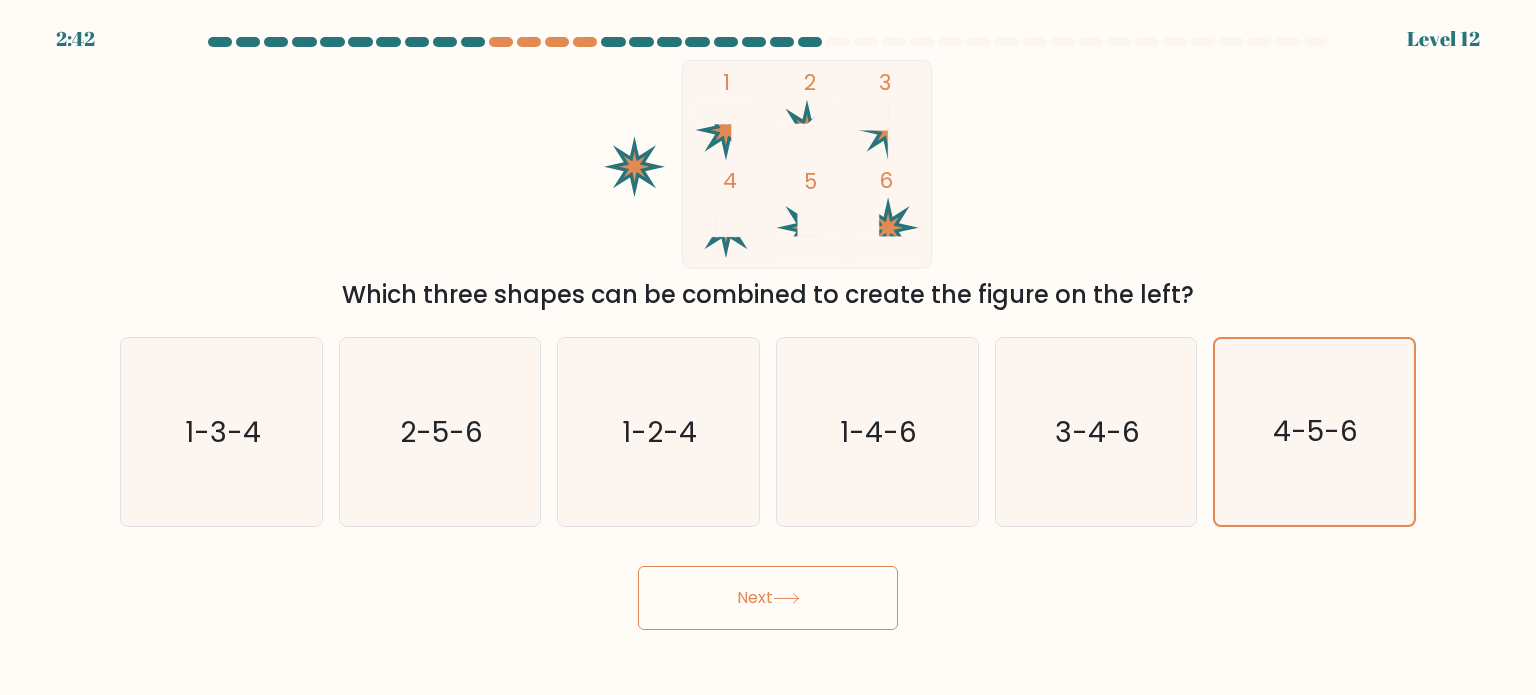click on "Next" at bounding box center [768, 598] 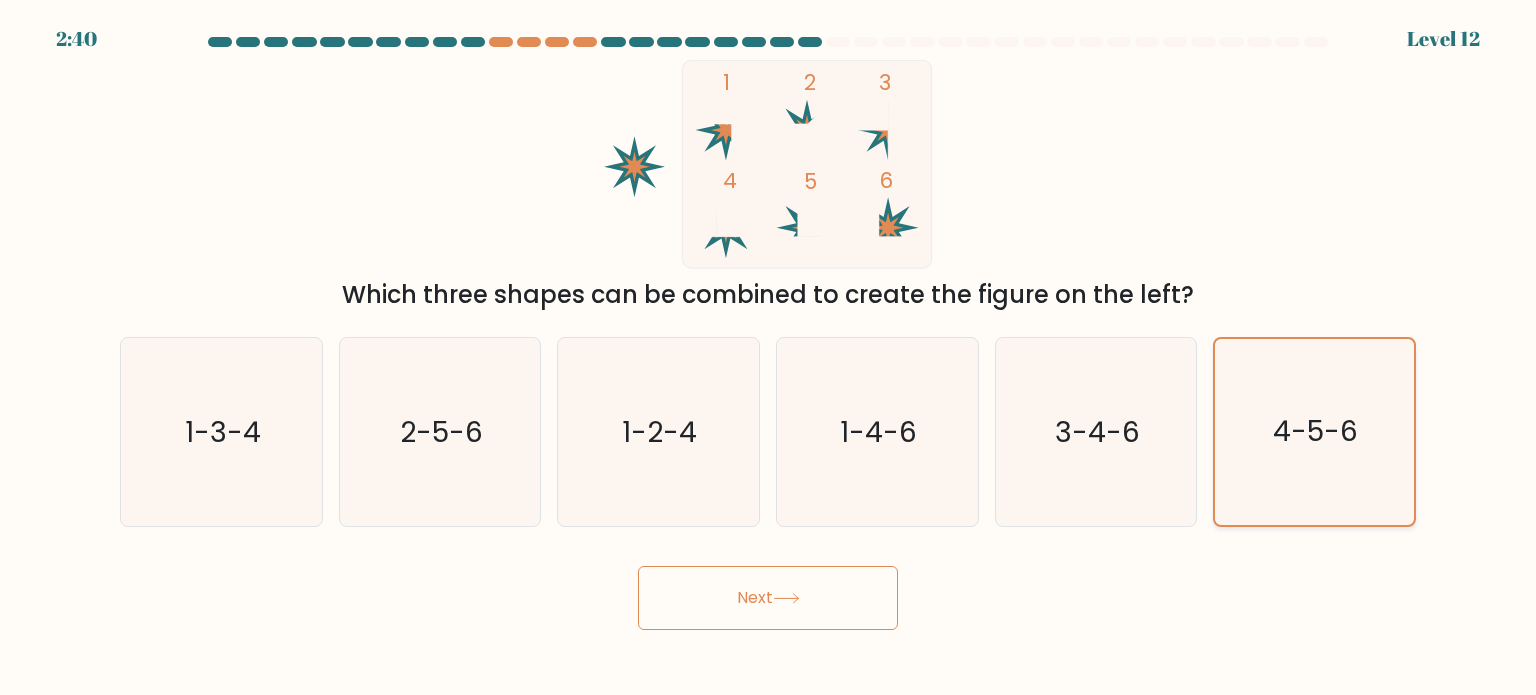 click on "4-5-6" 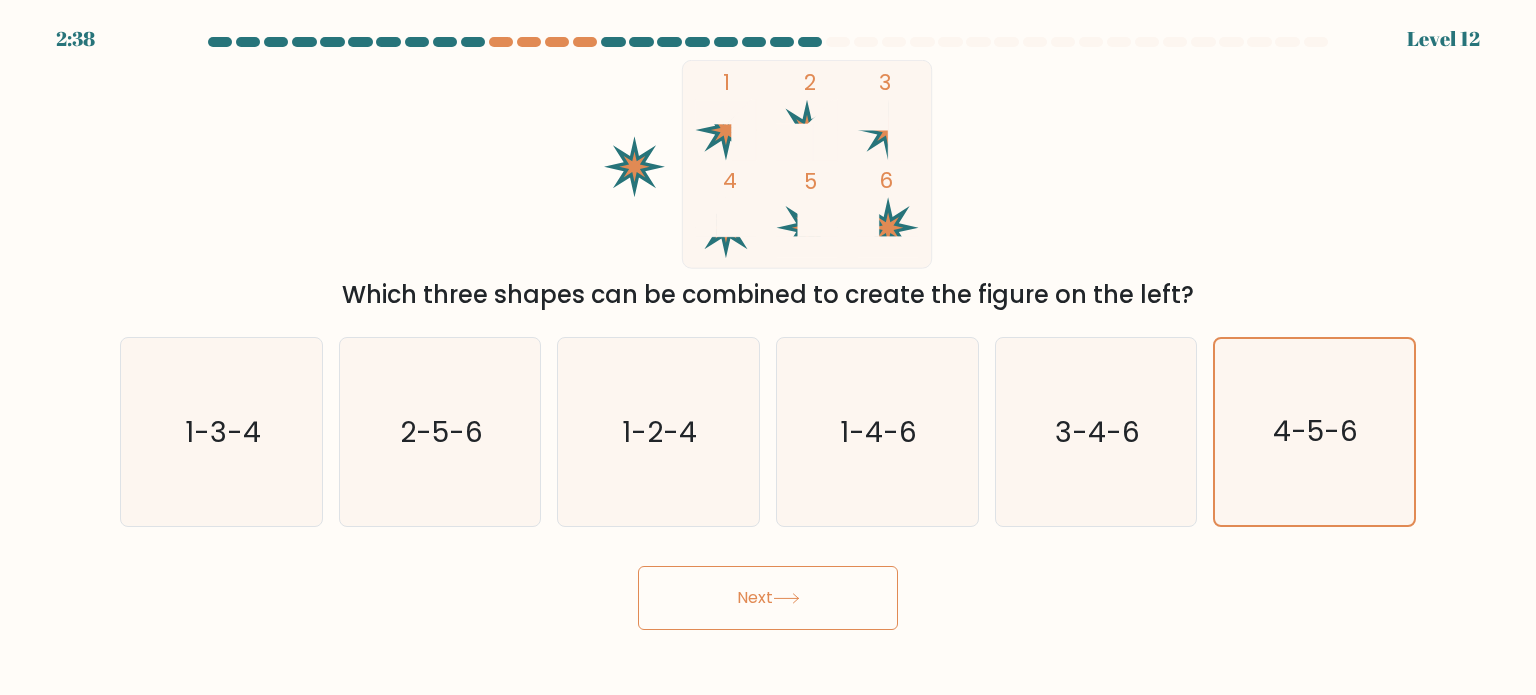 click on "Next" at bounding box center [768, 598] 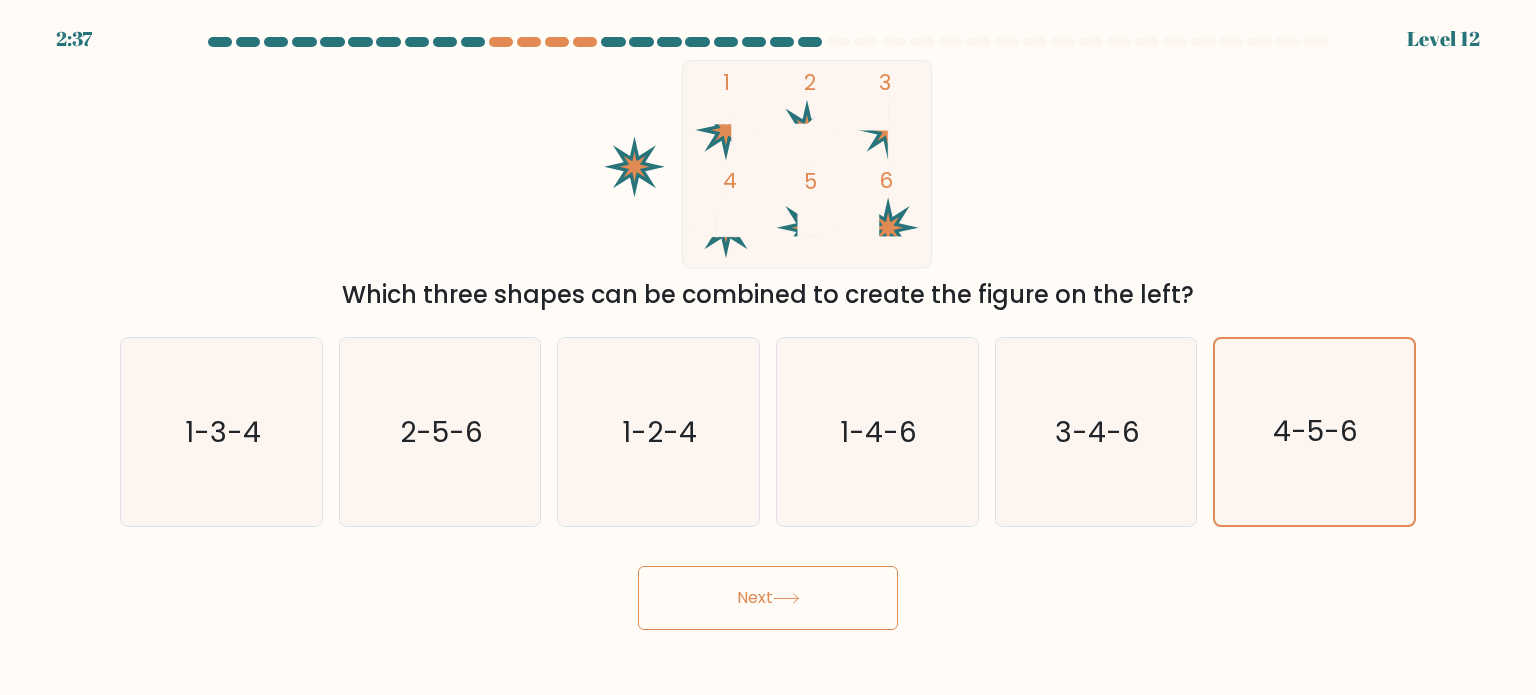 click on "Next" at bounding box center (768, 598) 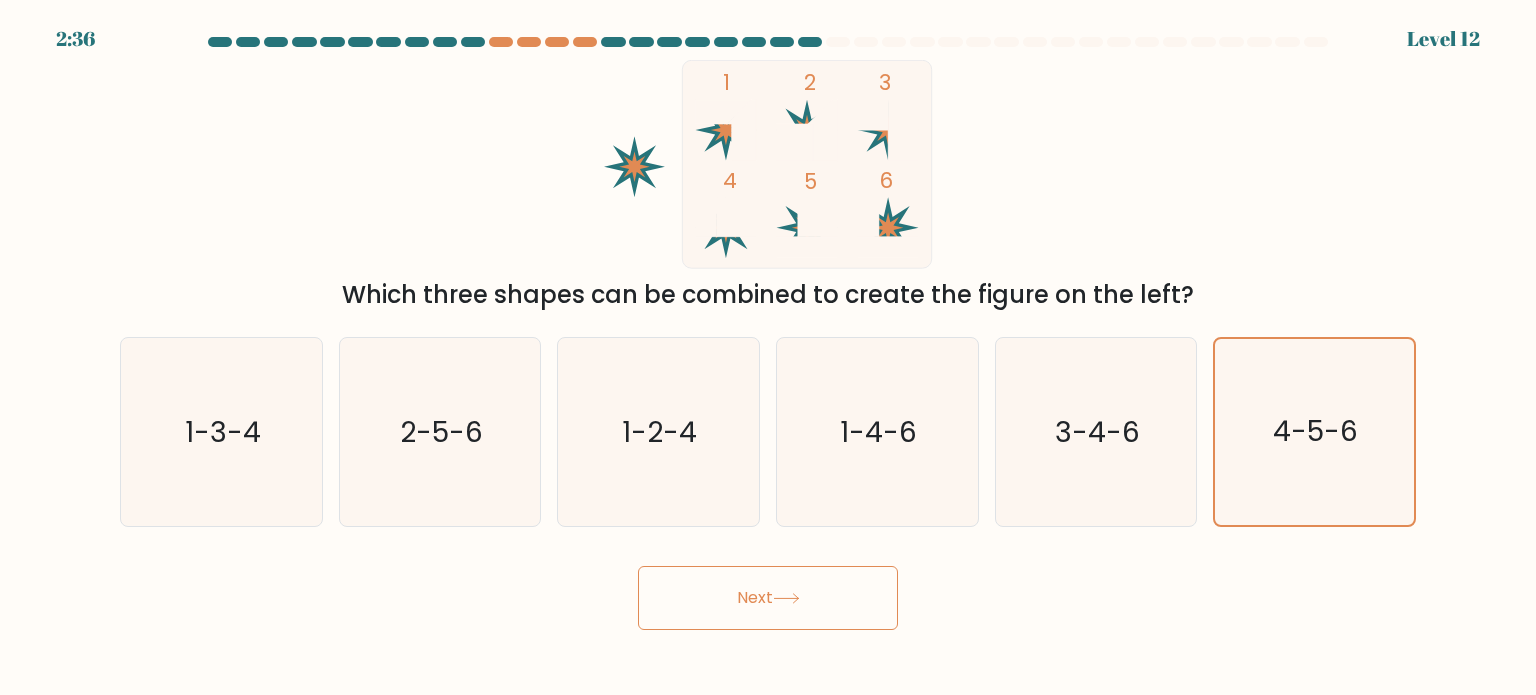 click on "Next" at bounding box center [768, 598] 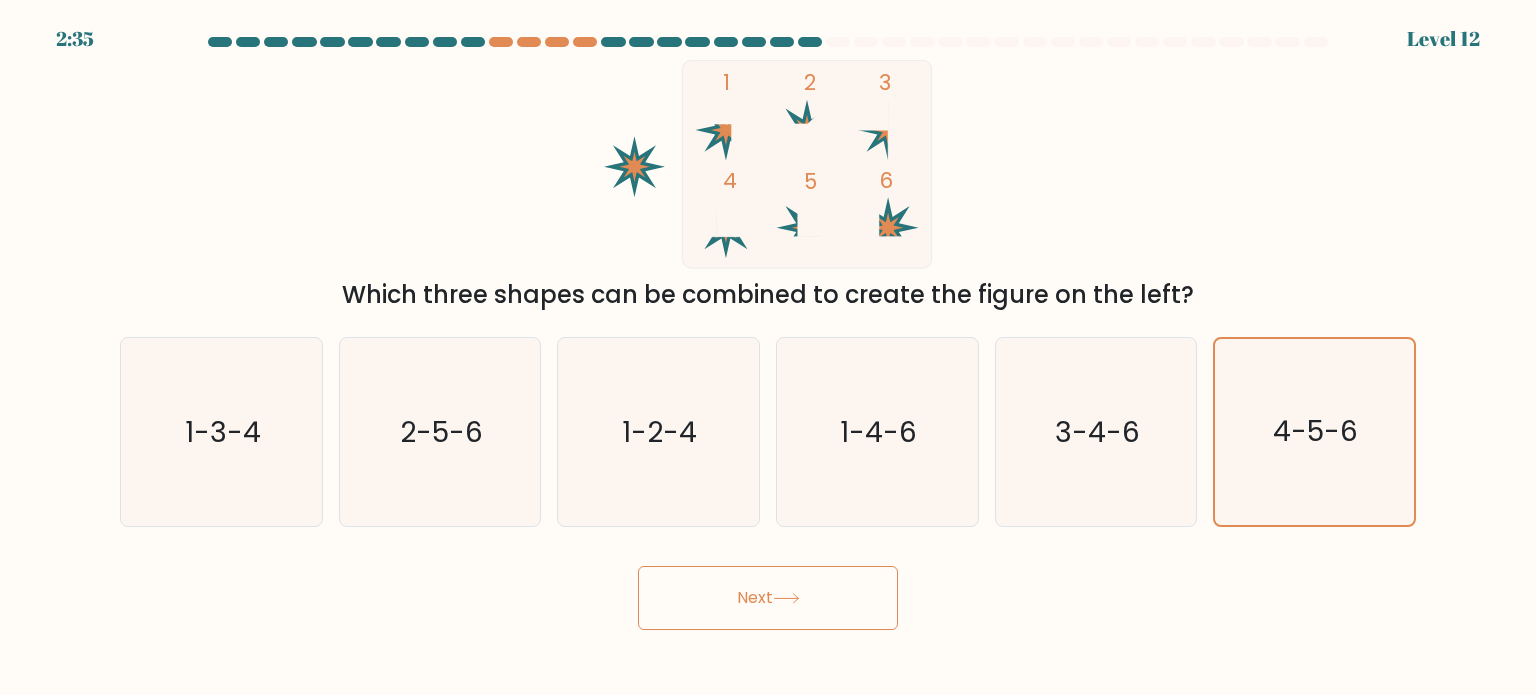click on "Next" at bounding box center [768, 598] 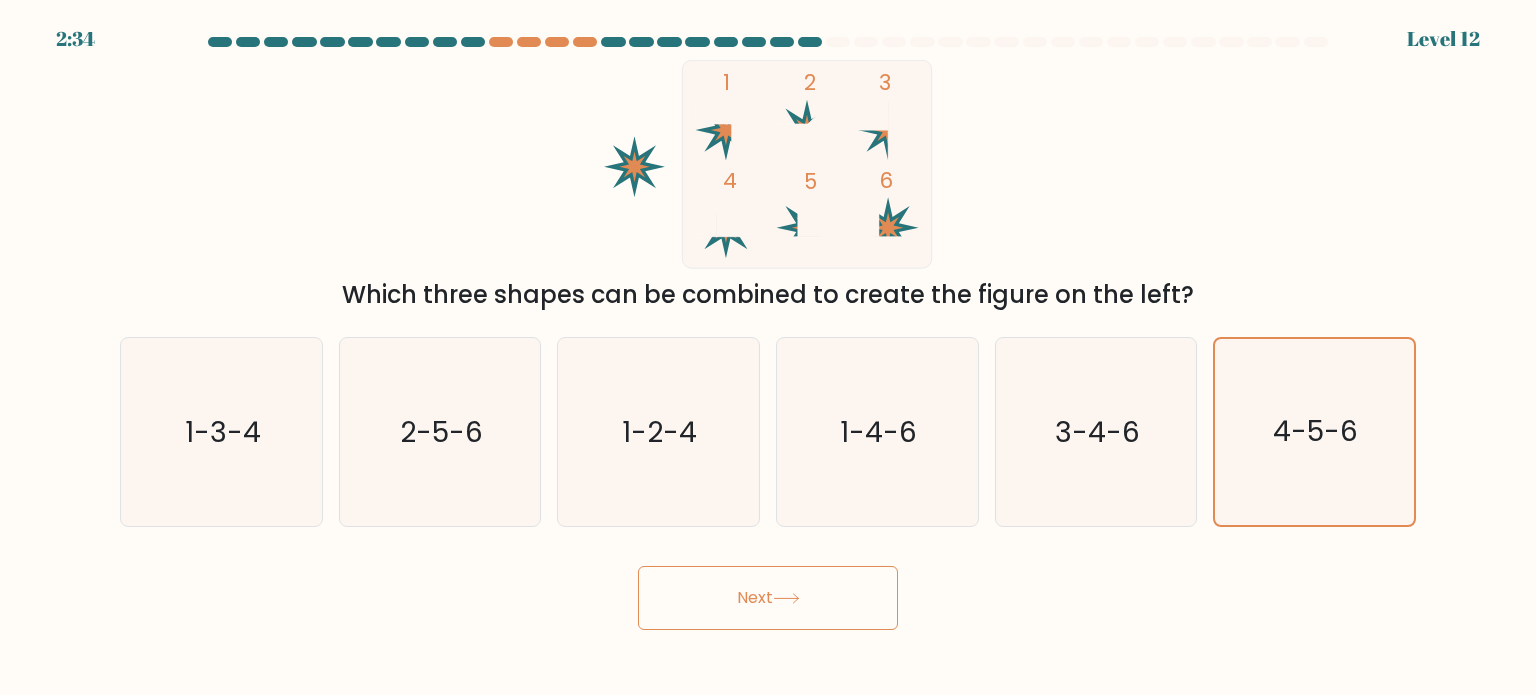 click on "Next" at bounding box center (768, 598) 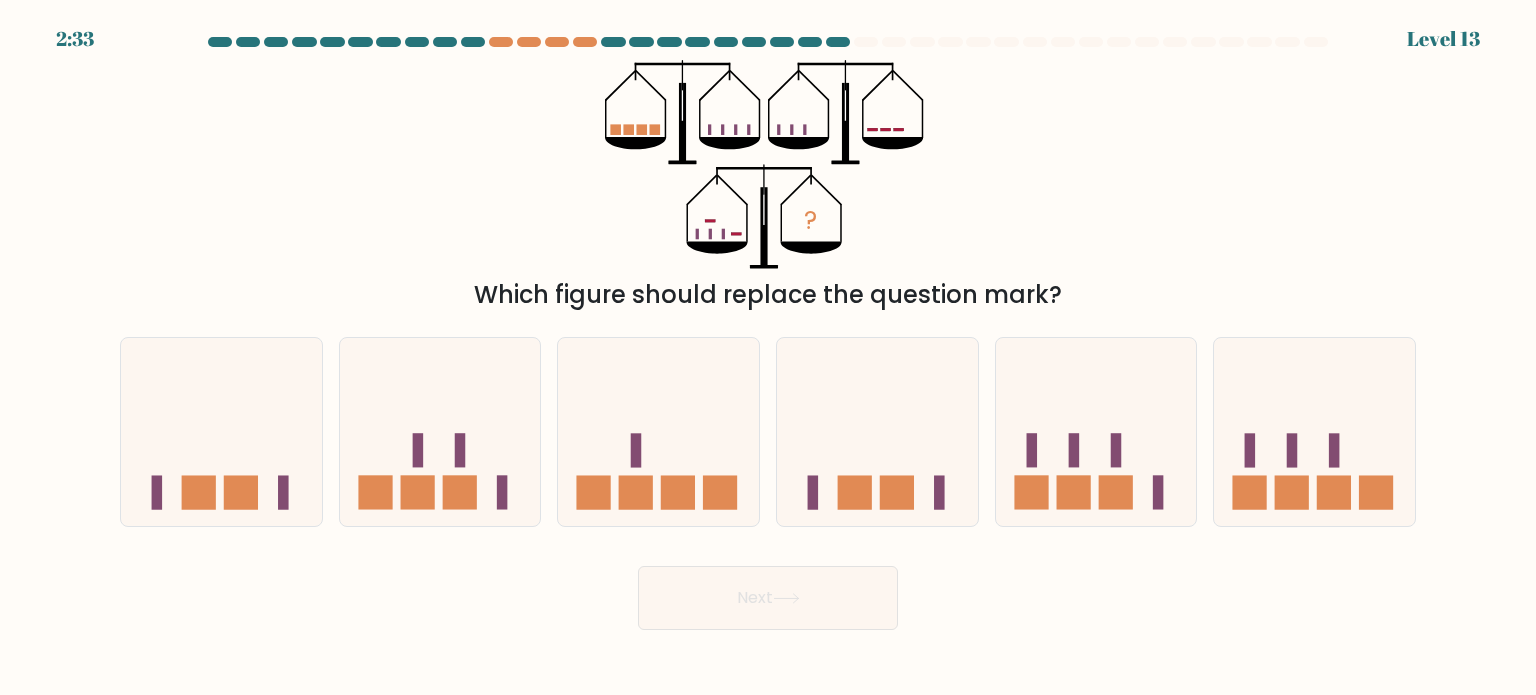 click on "Next" at bounding box center [768, 598] 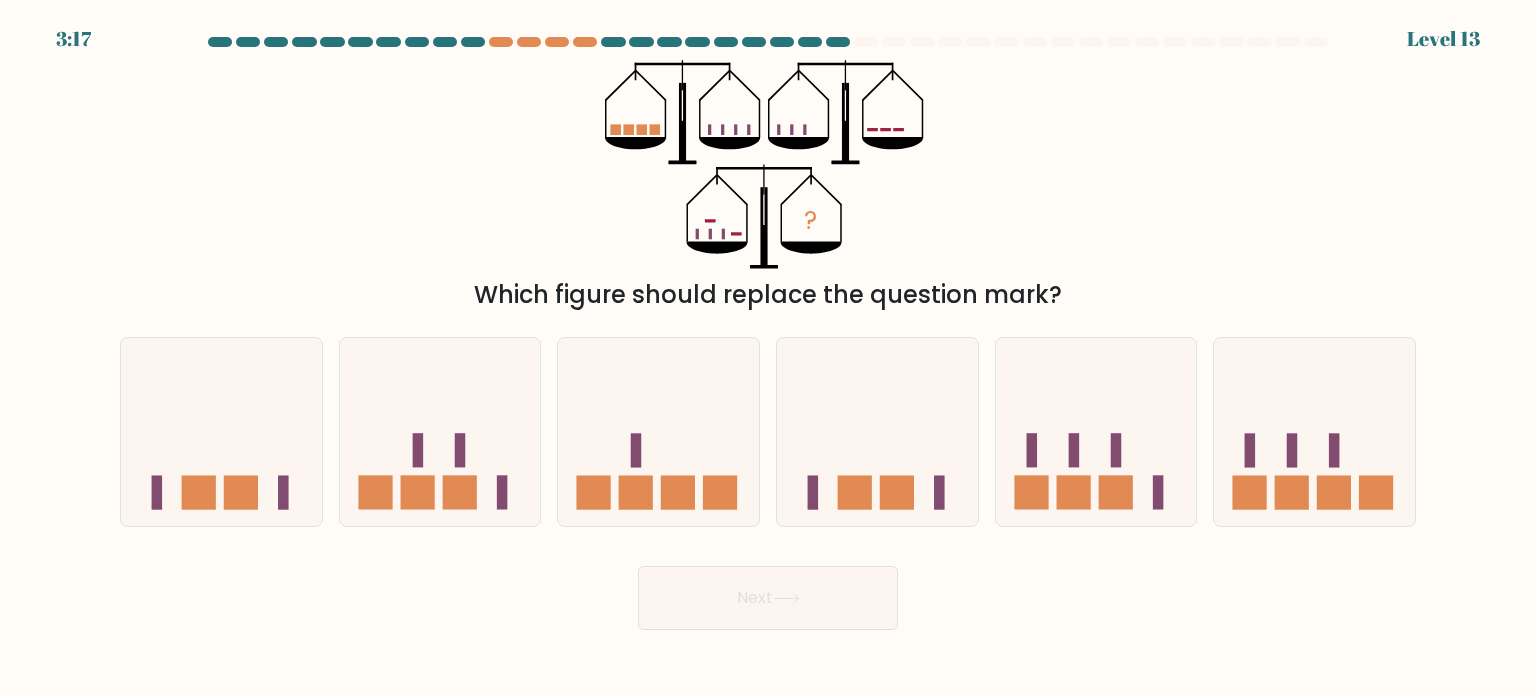 click on "Next" at bounding box center [768, 598] 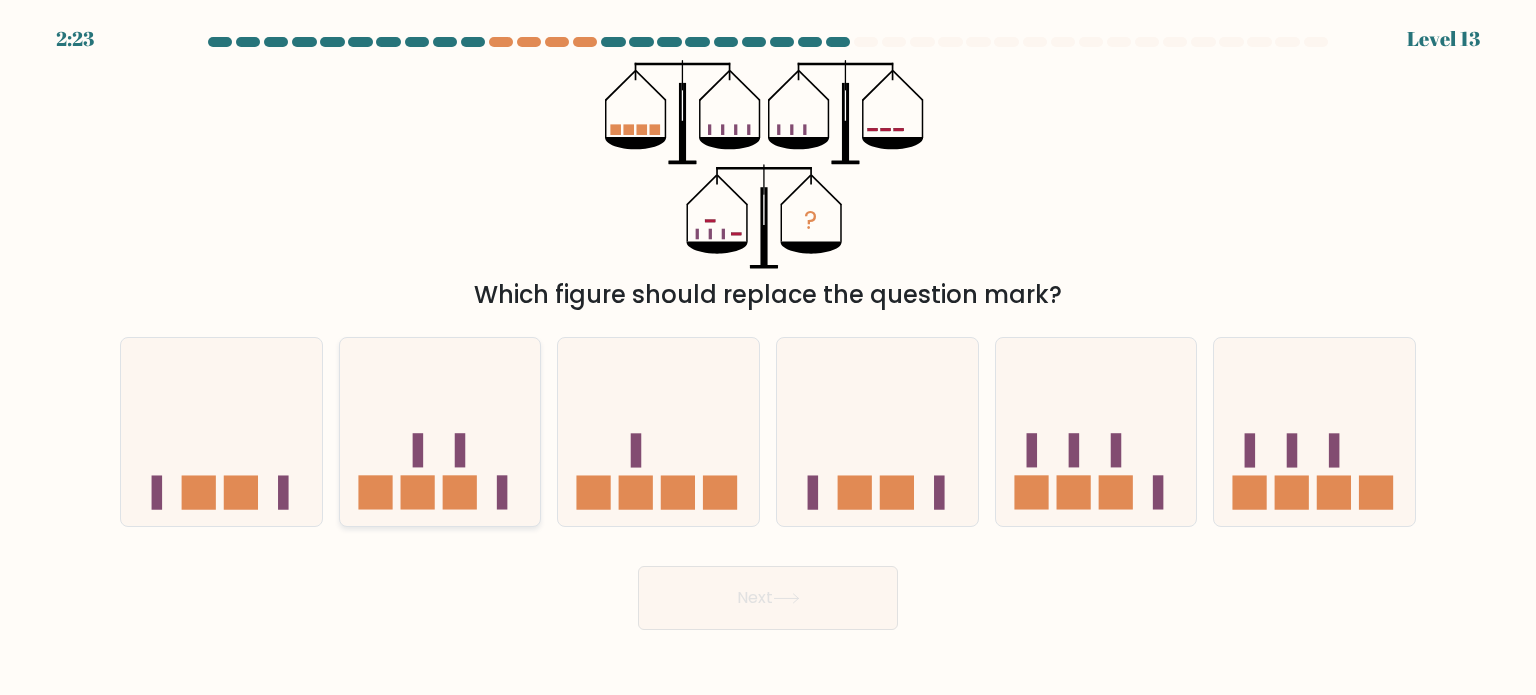 click 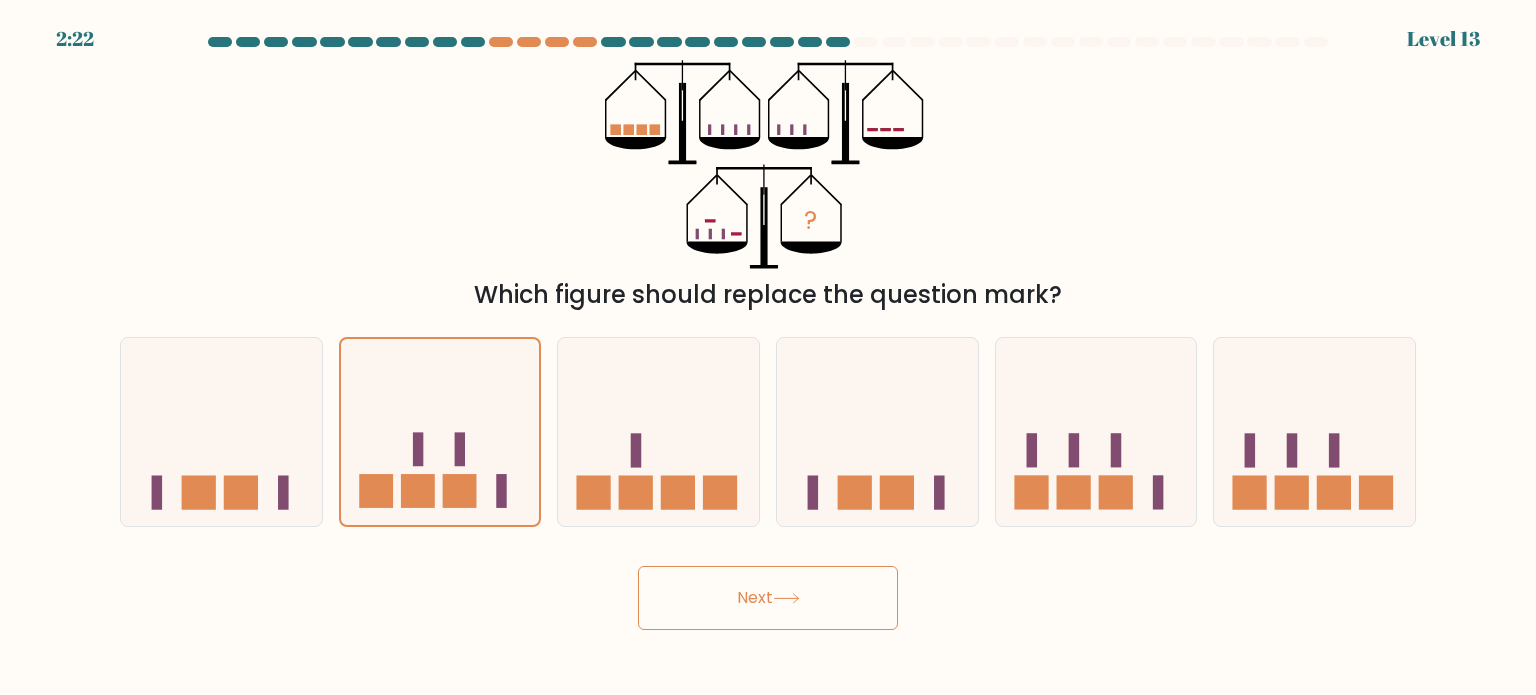 click on "Next" at bounding box center (768, 598) 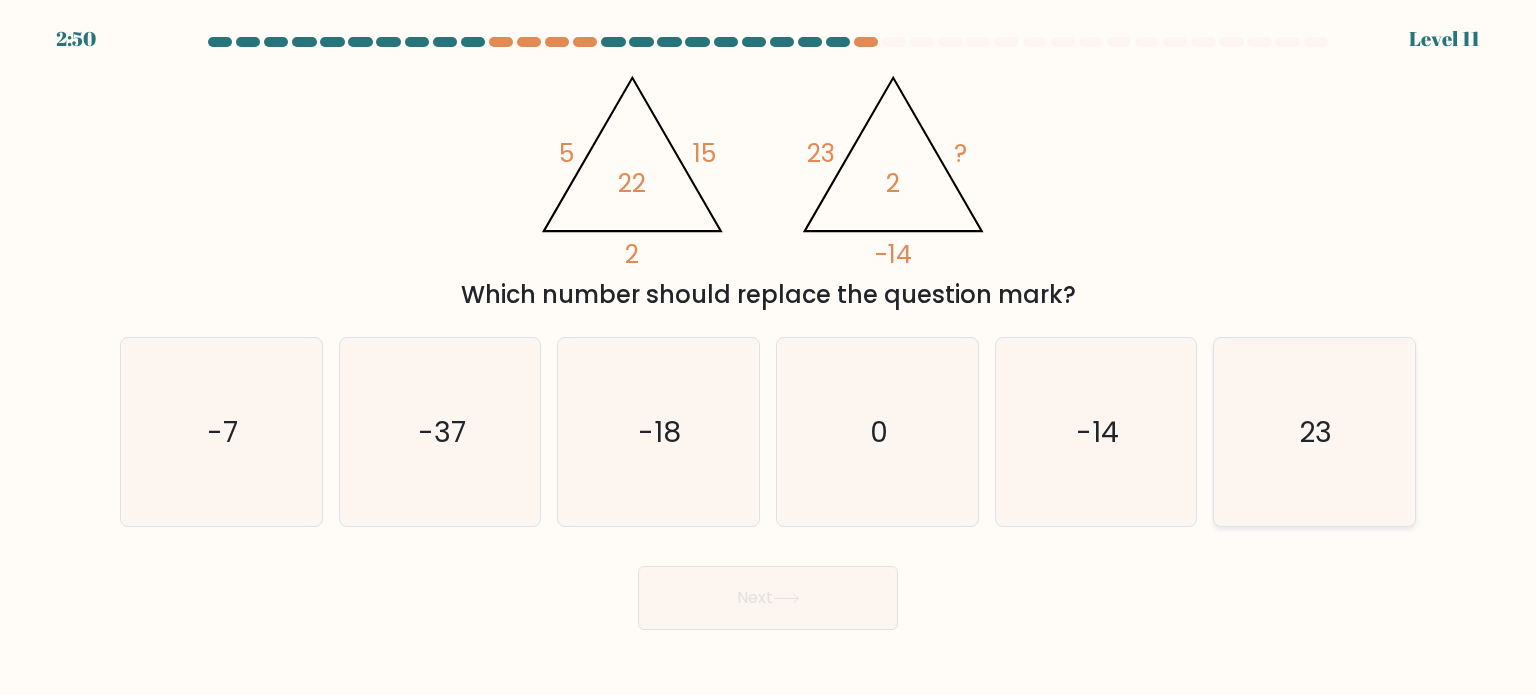 click on "23" 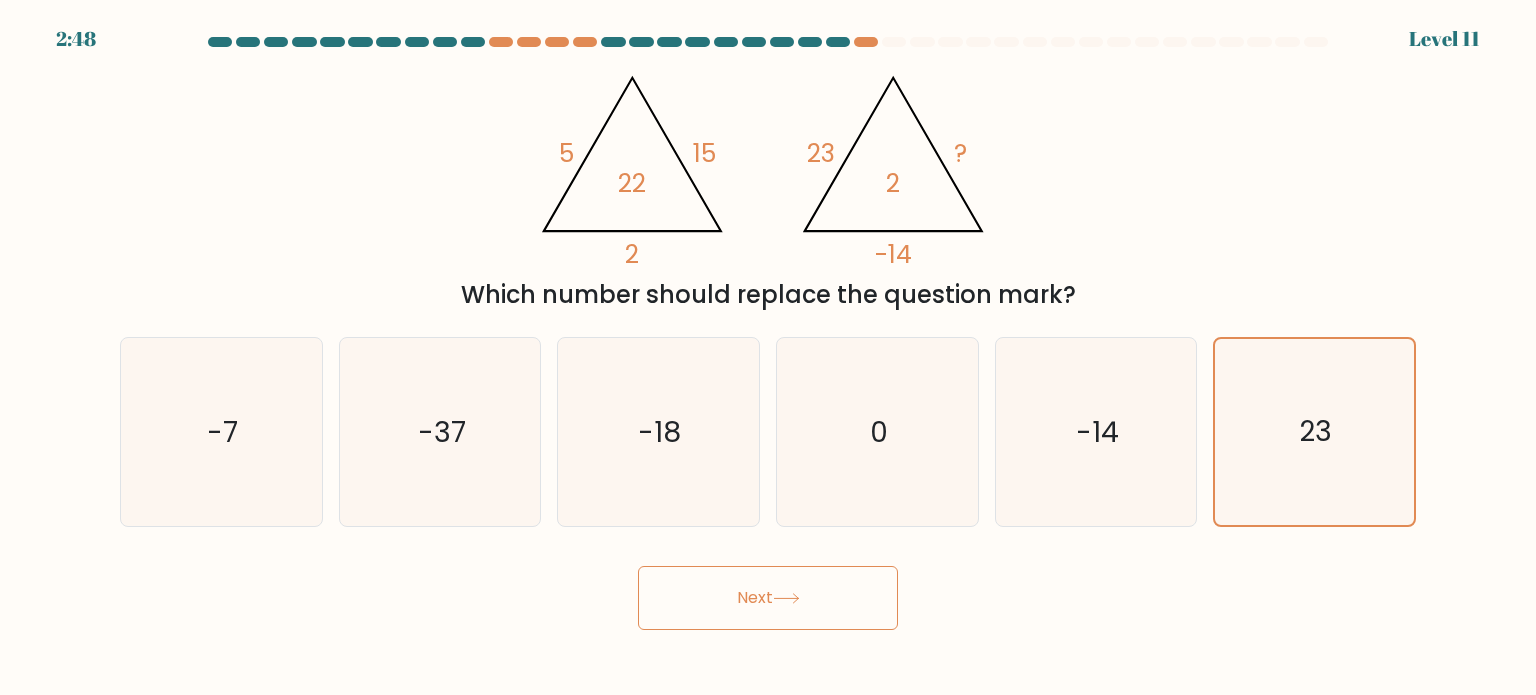 click on "Next" at bounding box center (768, 598) 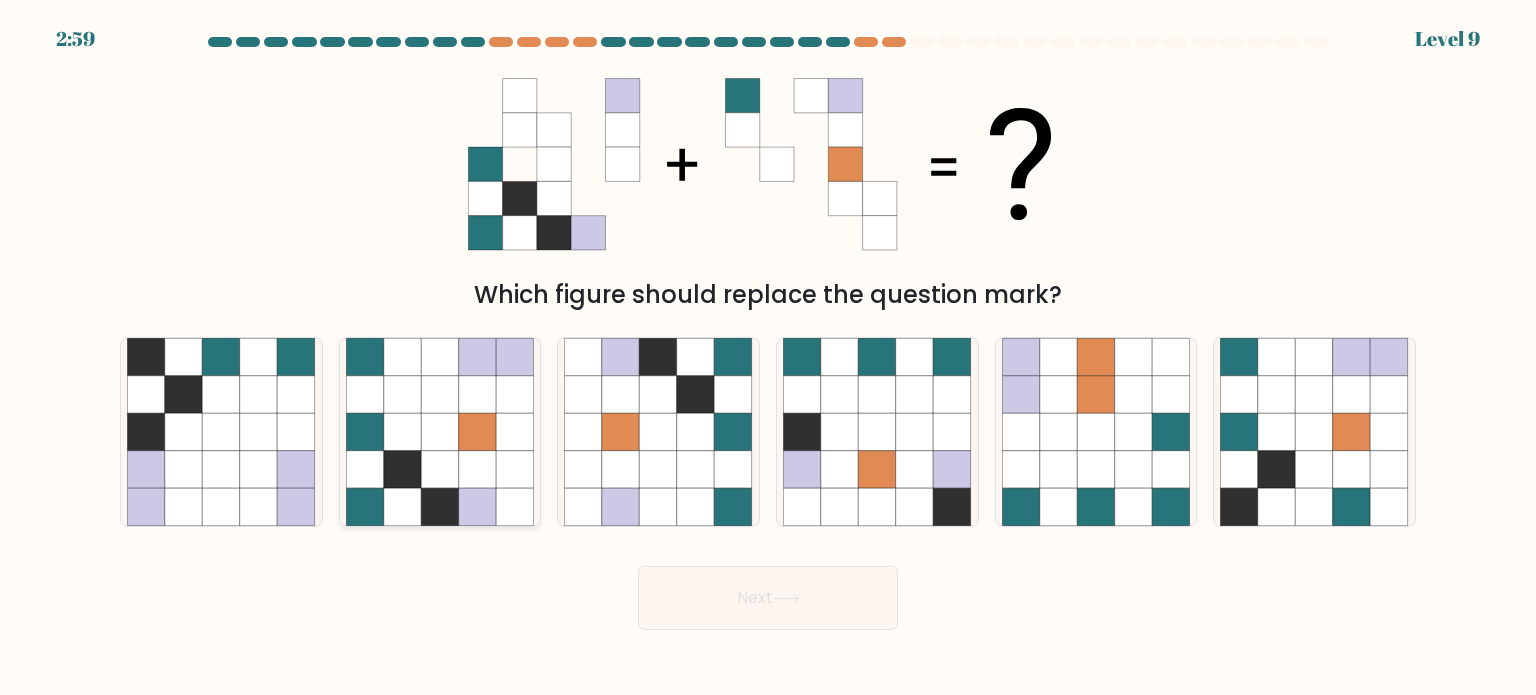 click 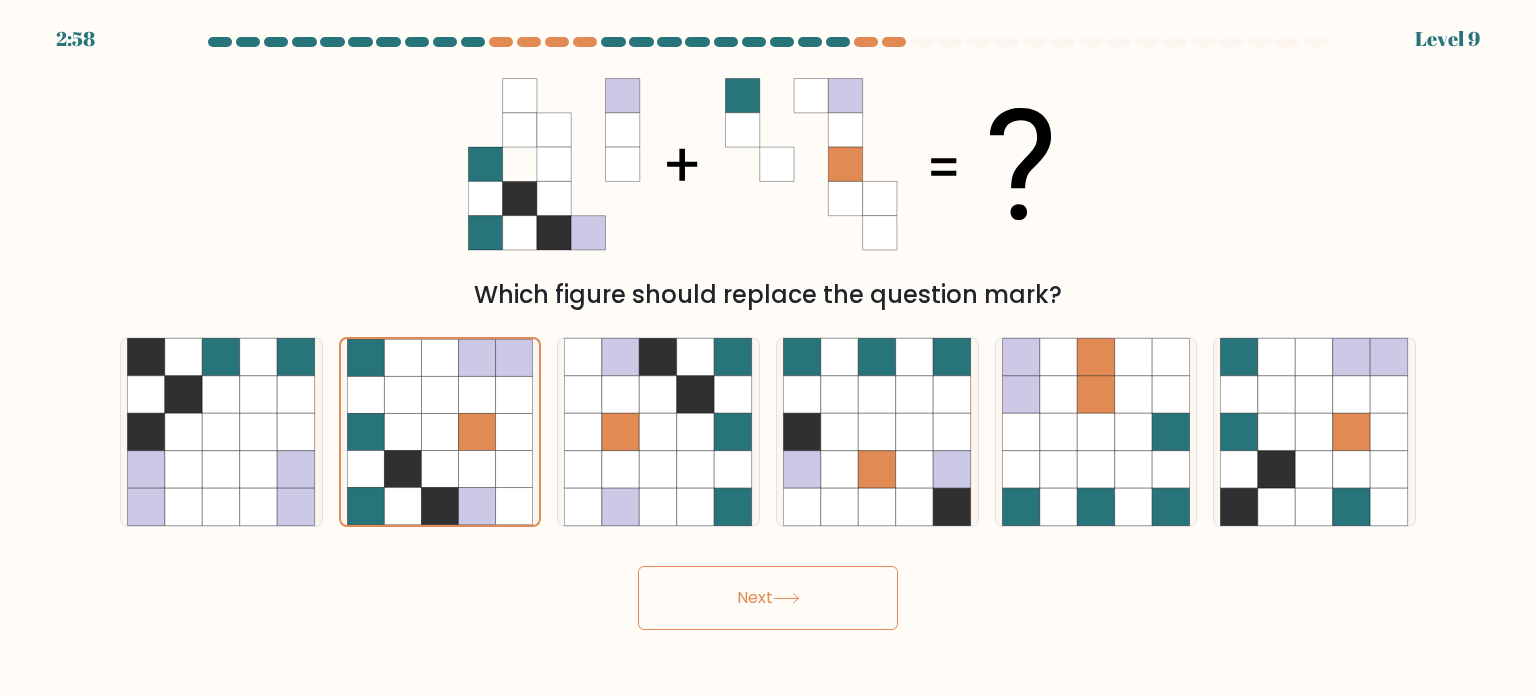 click on "Next" at bounding box center (768, 598) 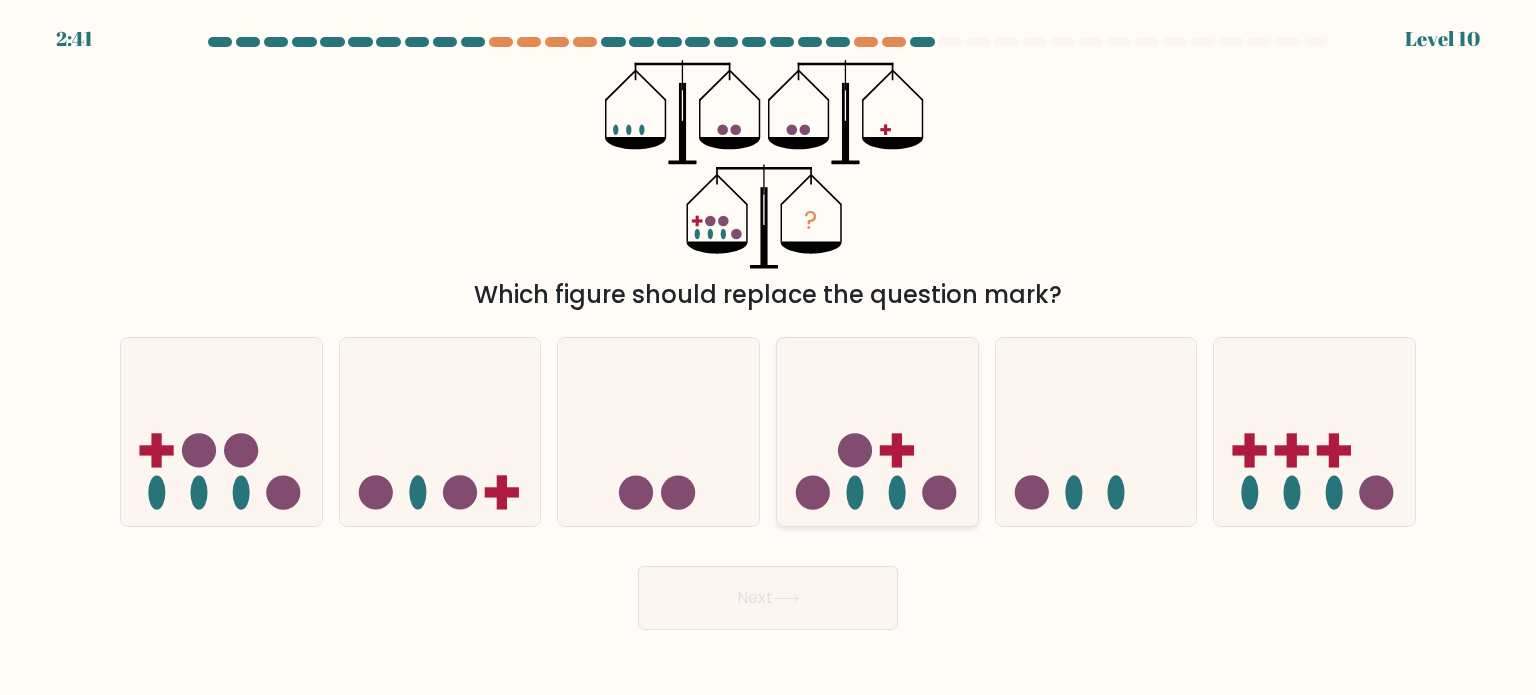 click 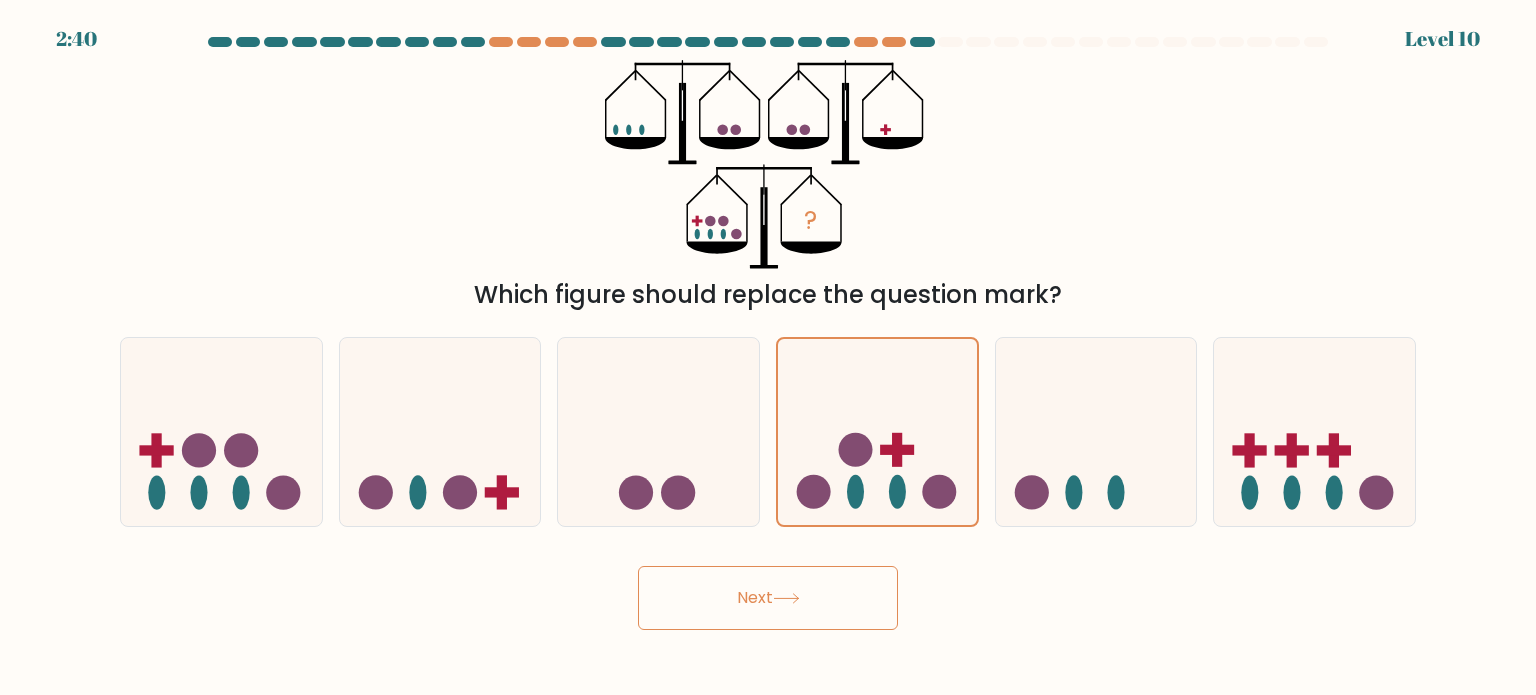 click on "Next" at bounding box center (768, 598) 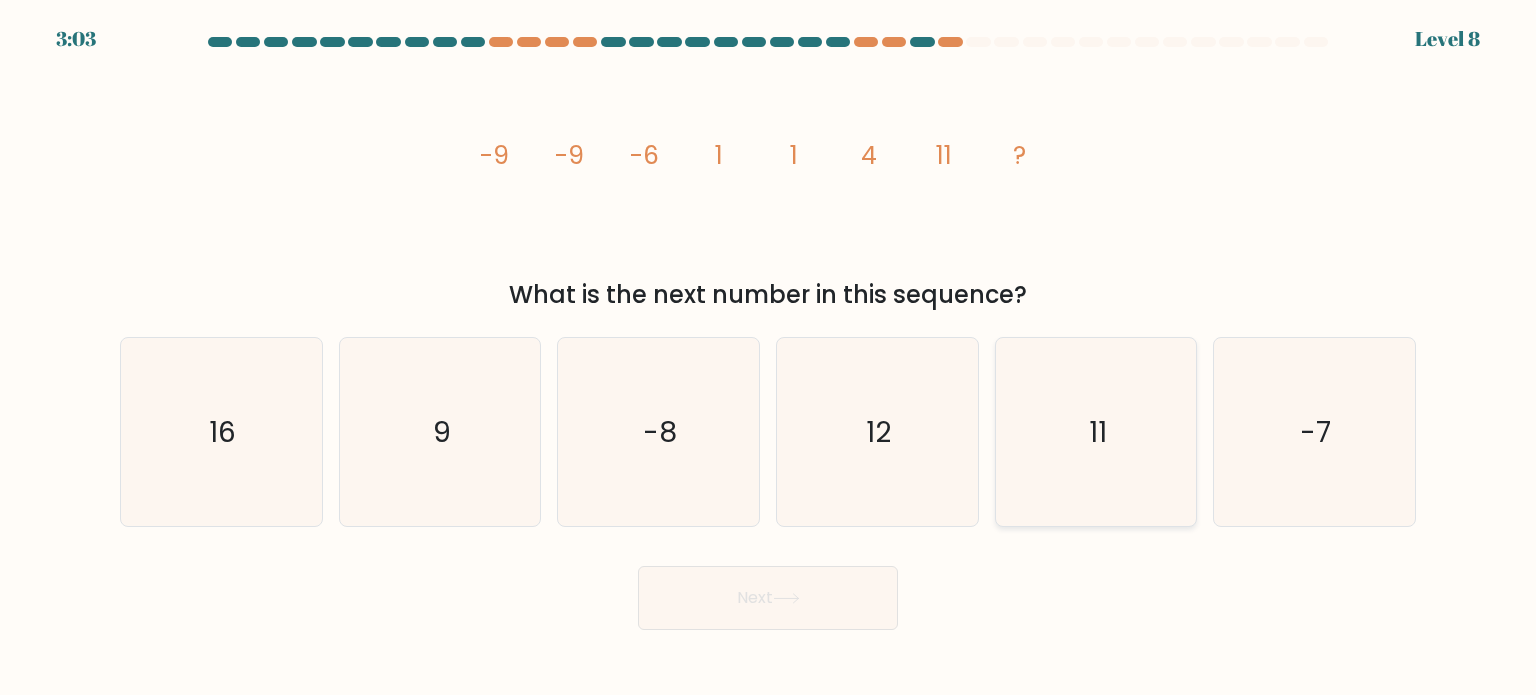 click on "11" 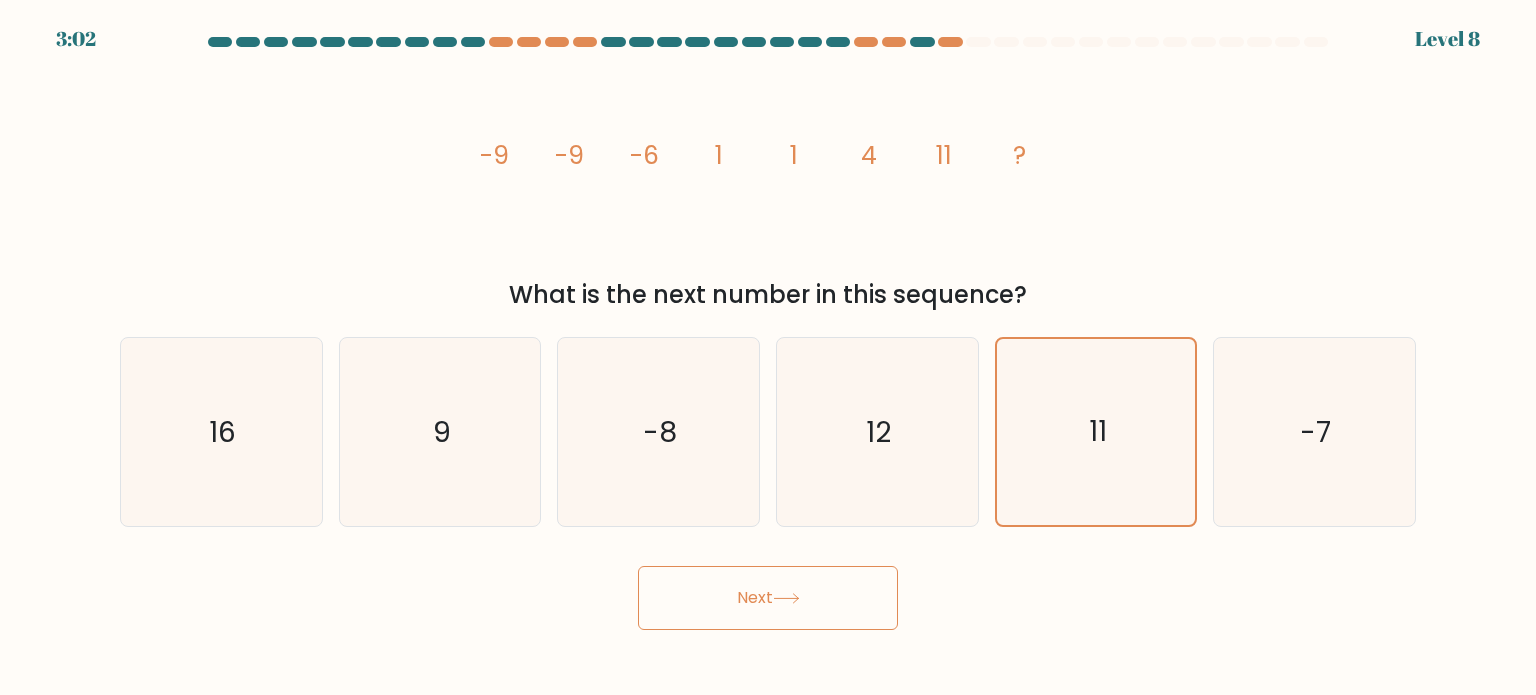 click on "Next" at bounding box center (768, 598) 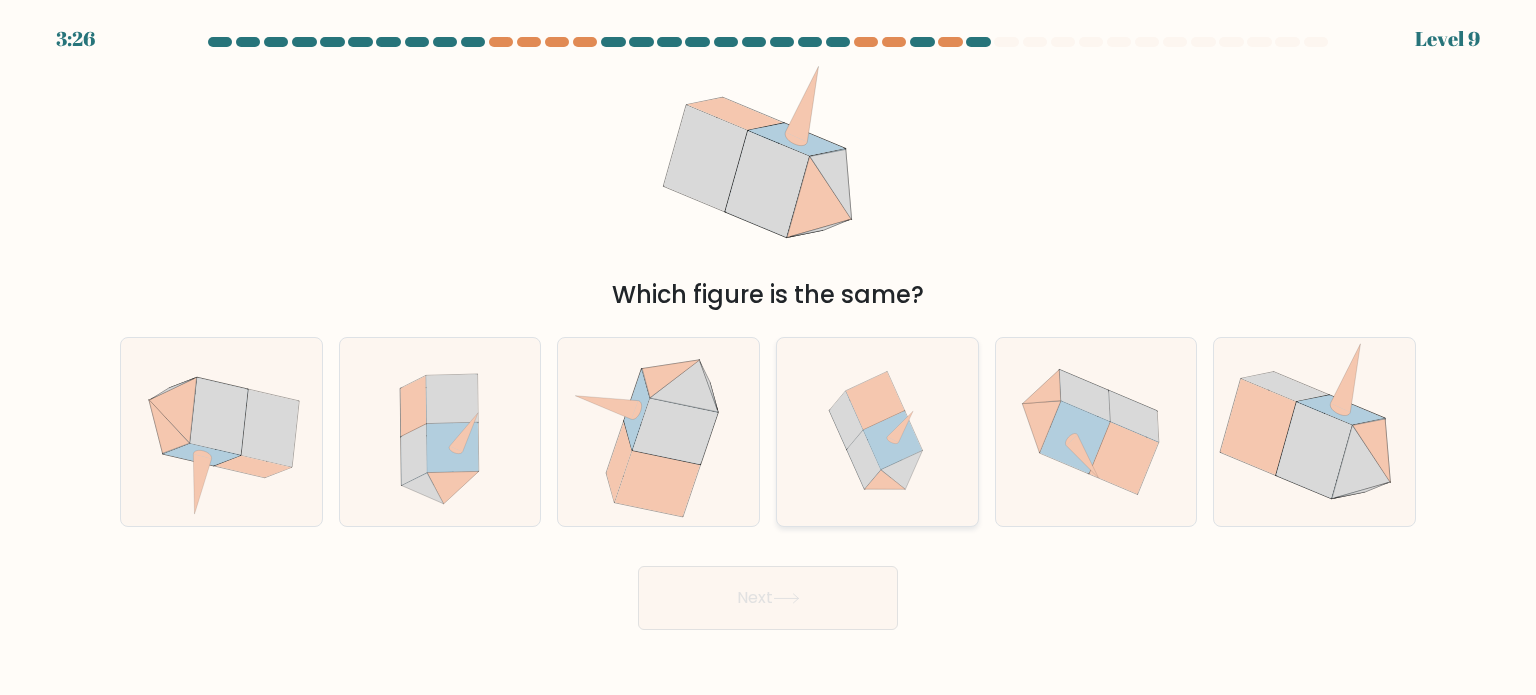 click 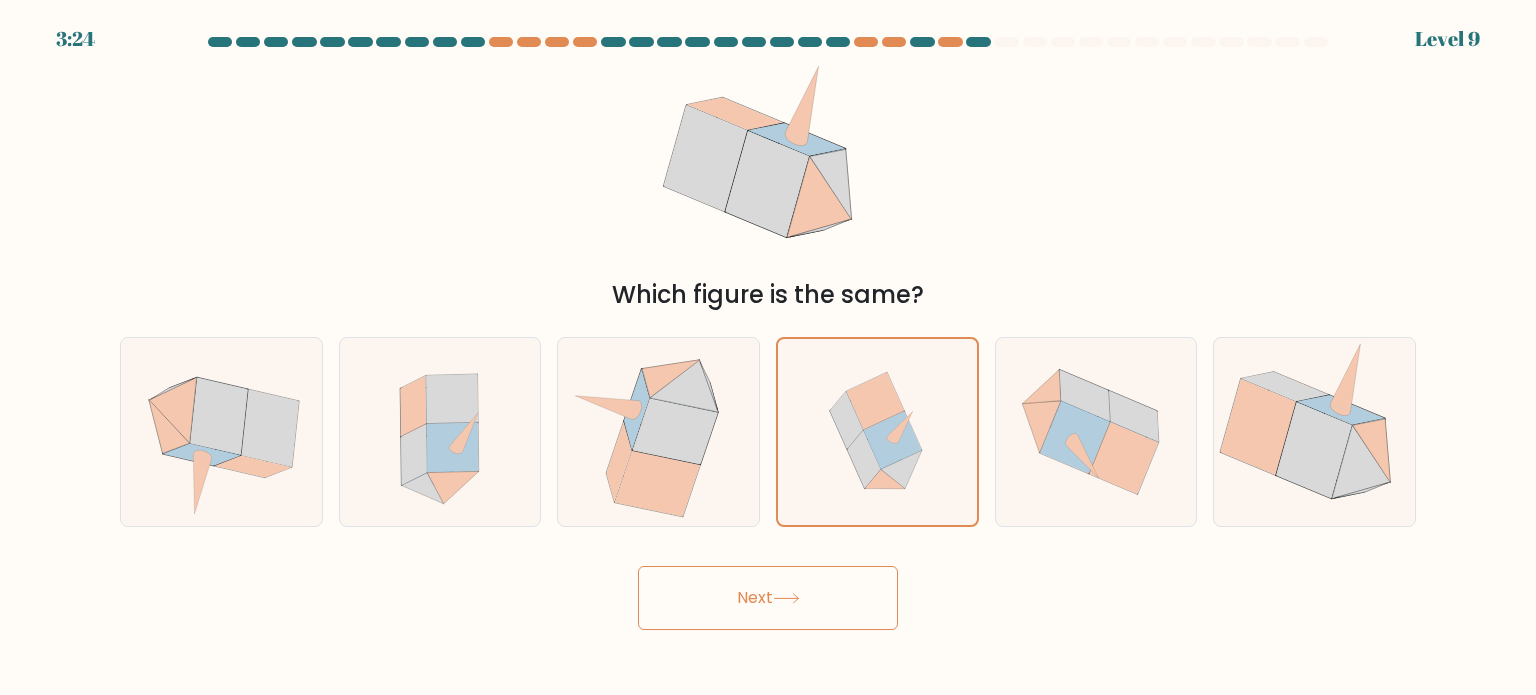 click 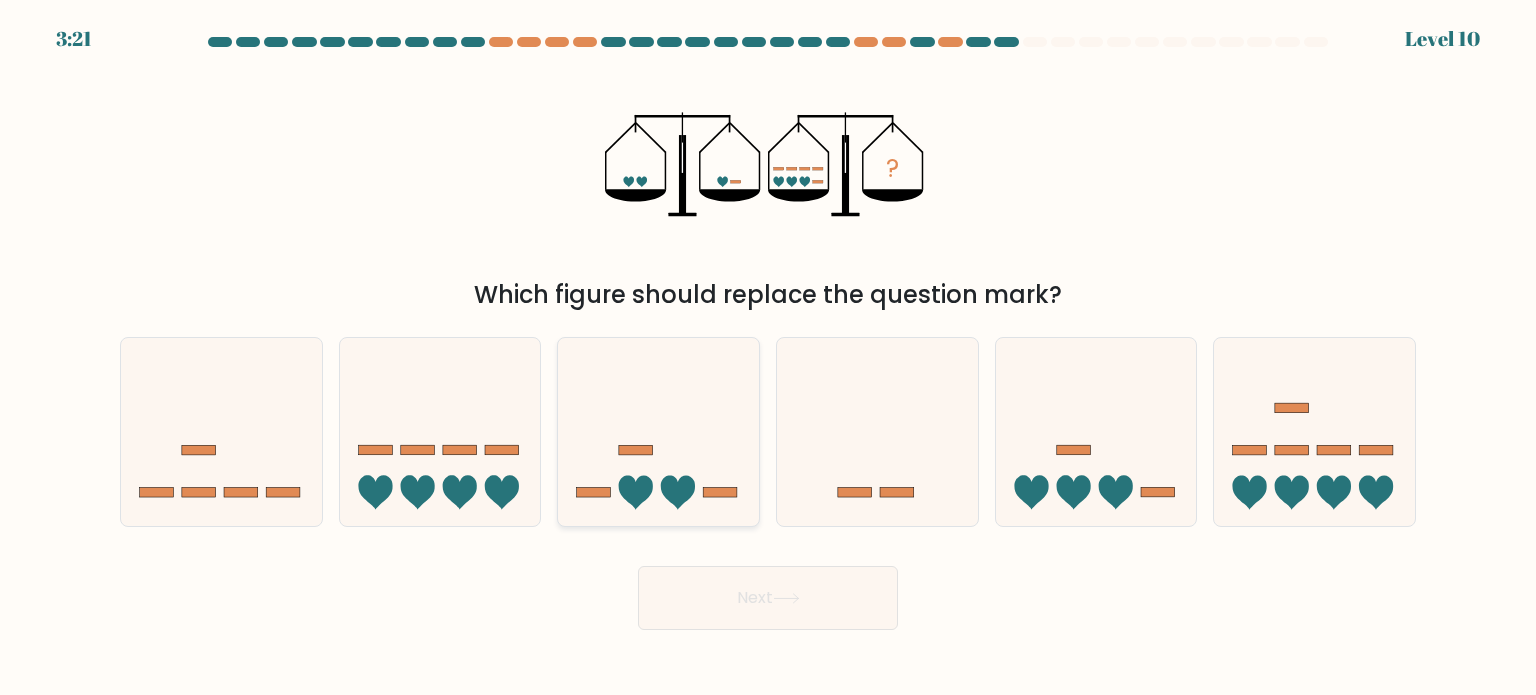 click 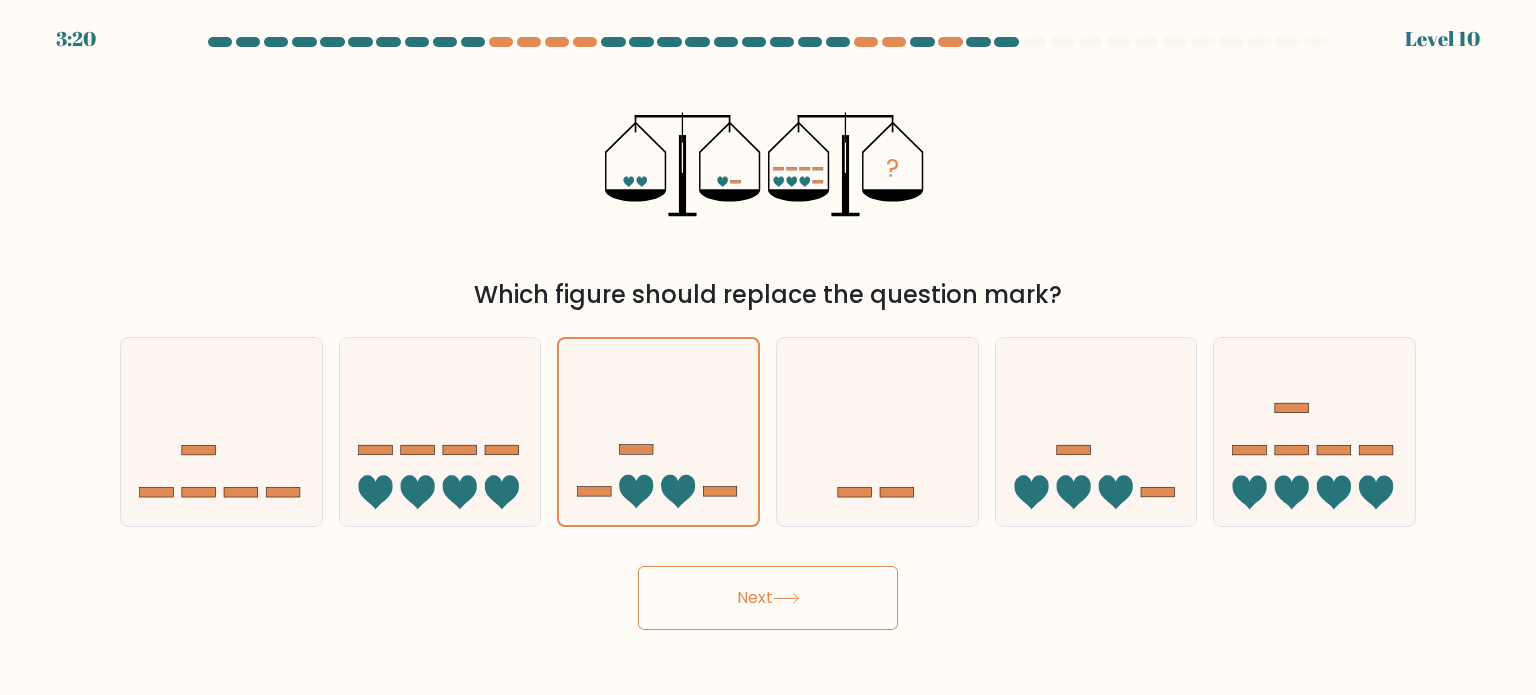click on "Next" at bounding box center (768, 598) 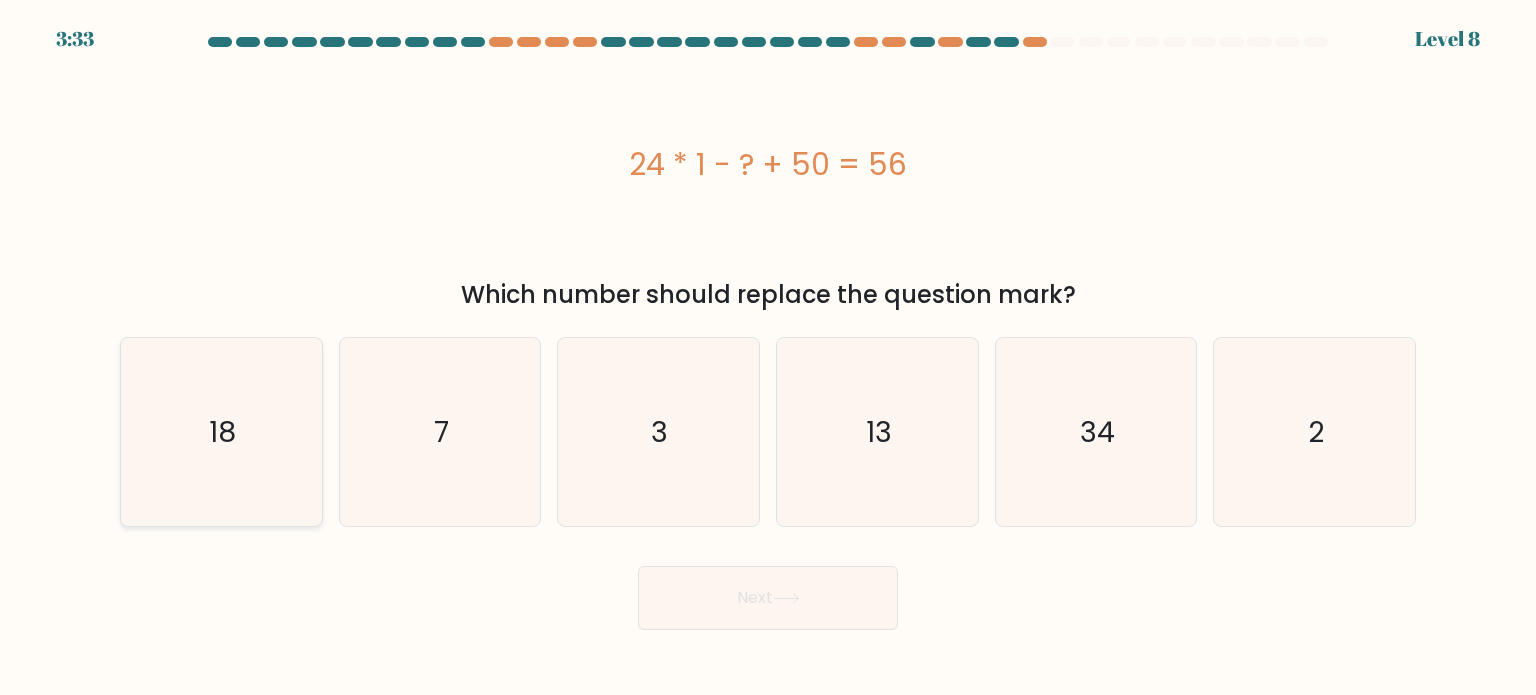click on "18" 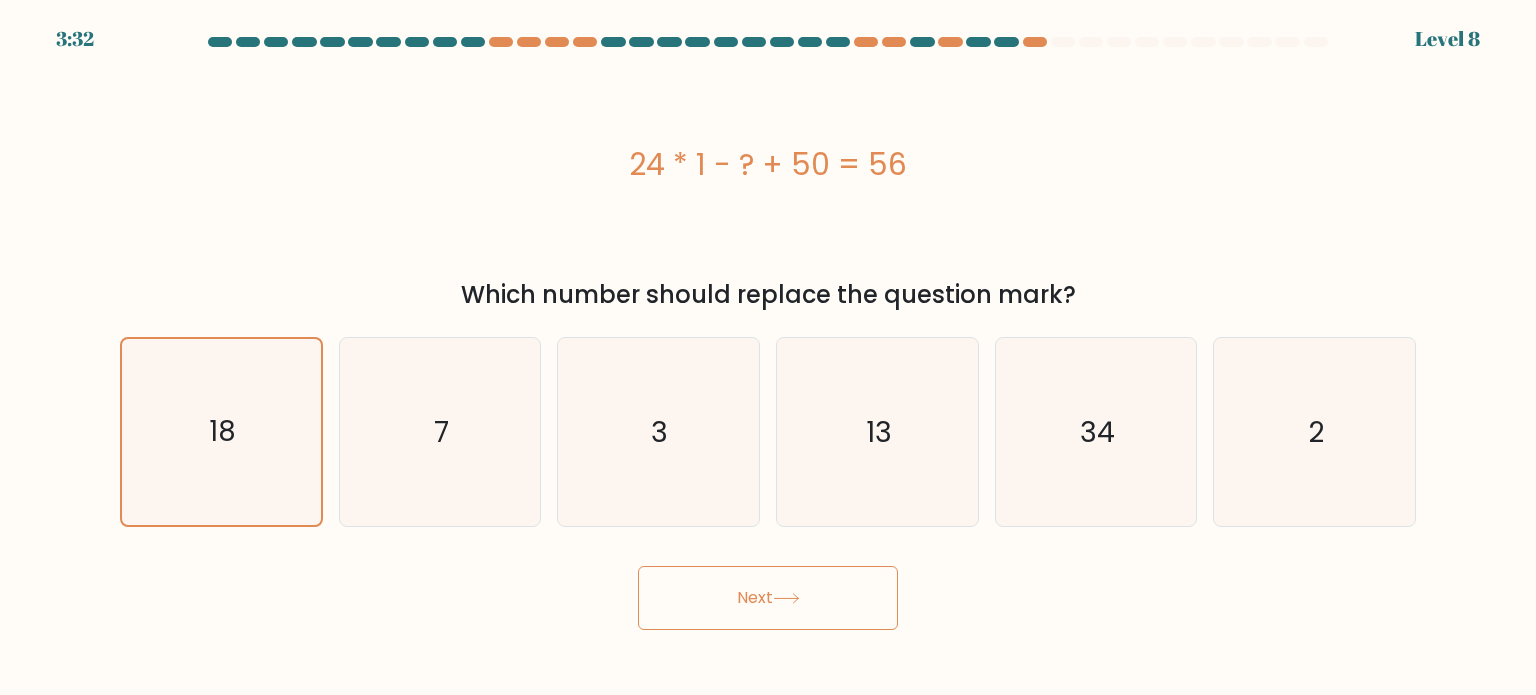 click on "Next" at bounding box center (768, 598) 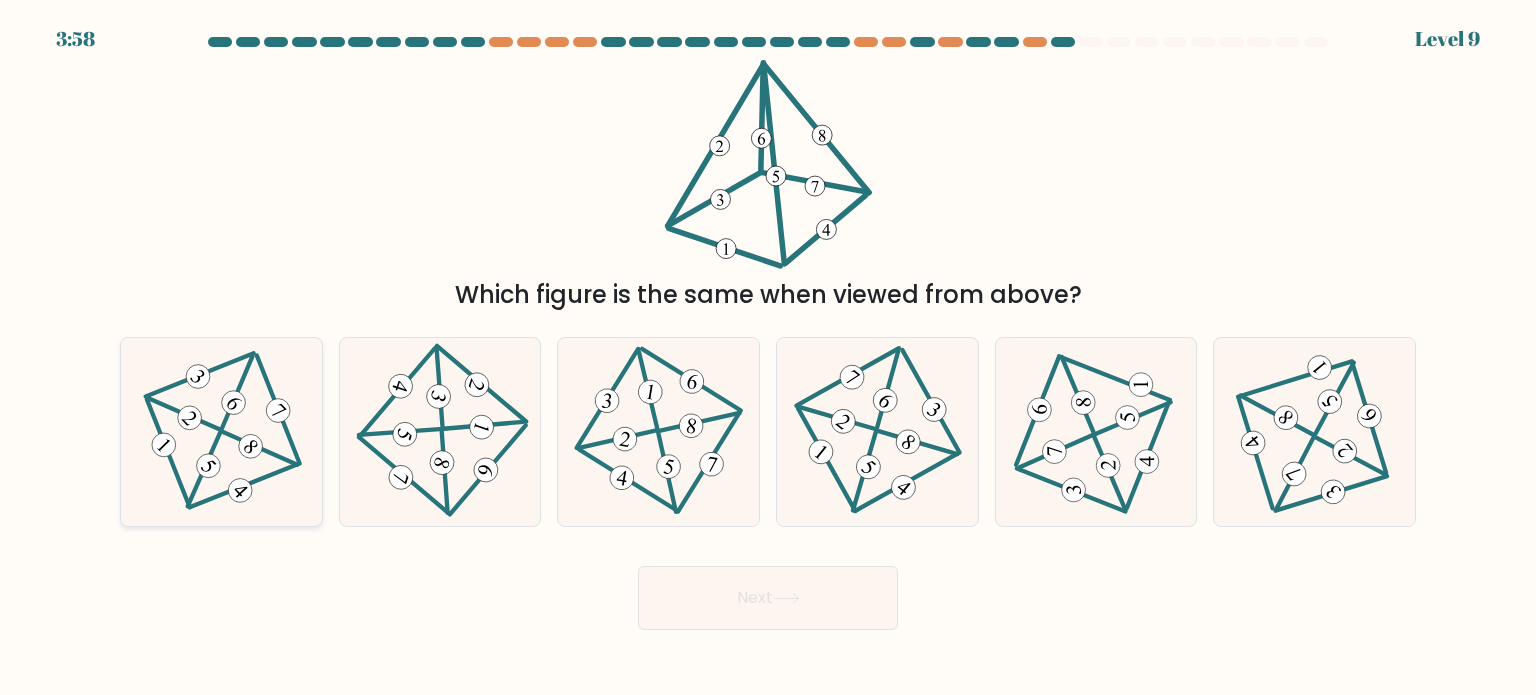 click 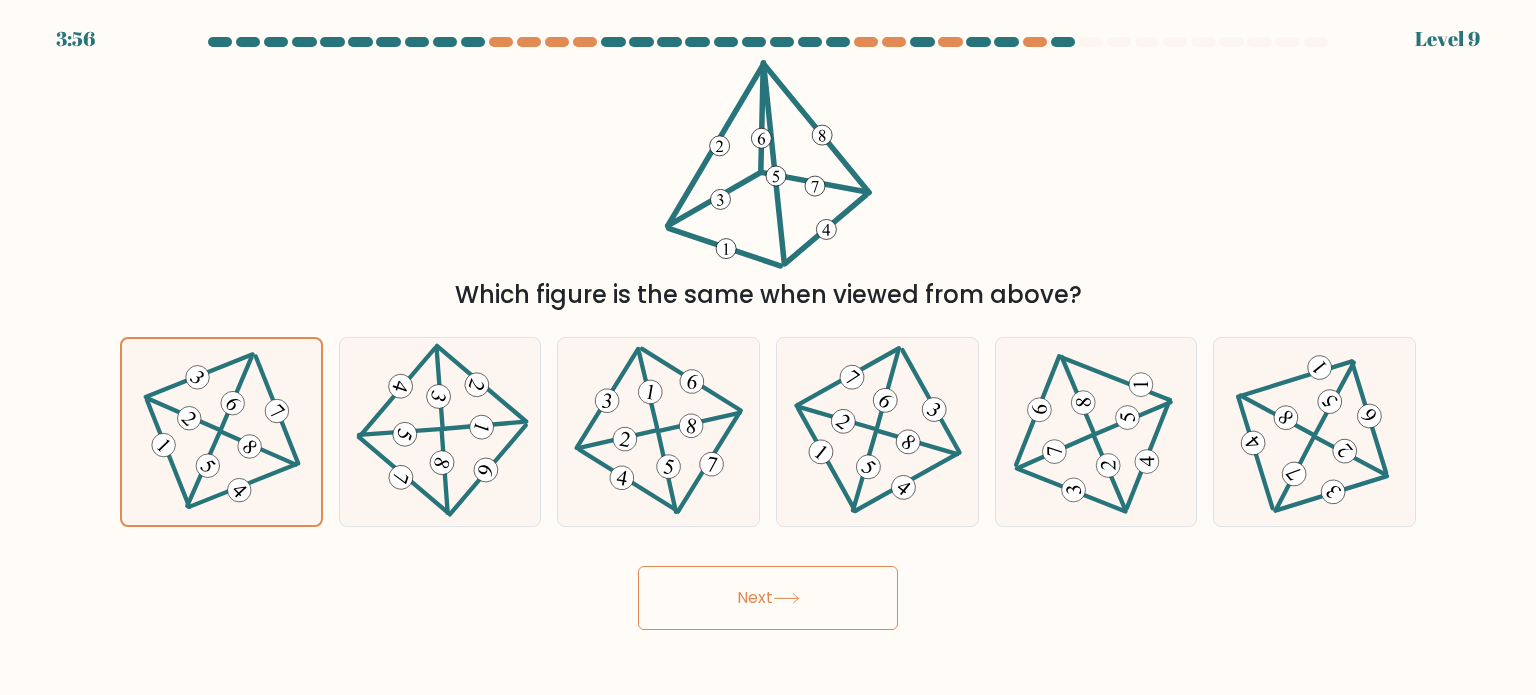 click 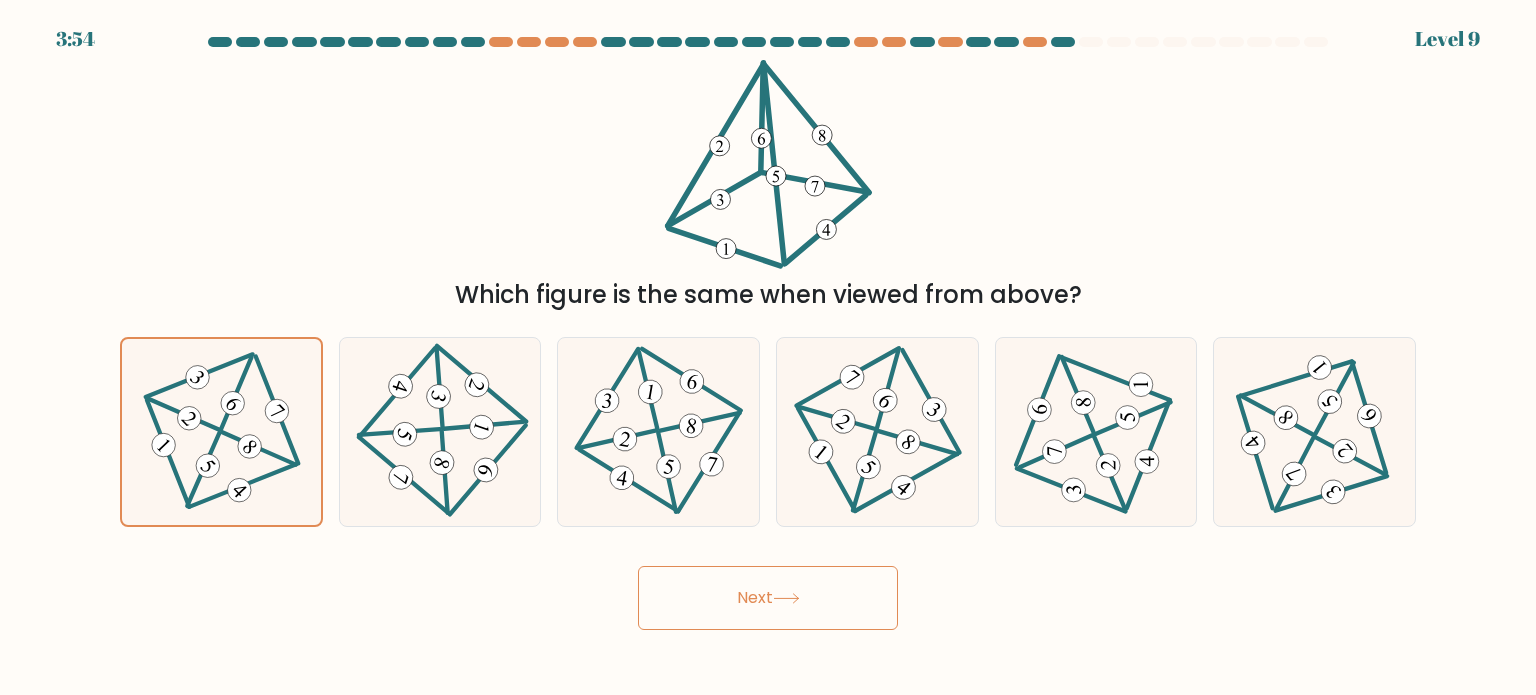 click 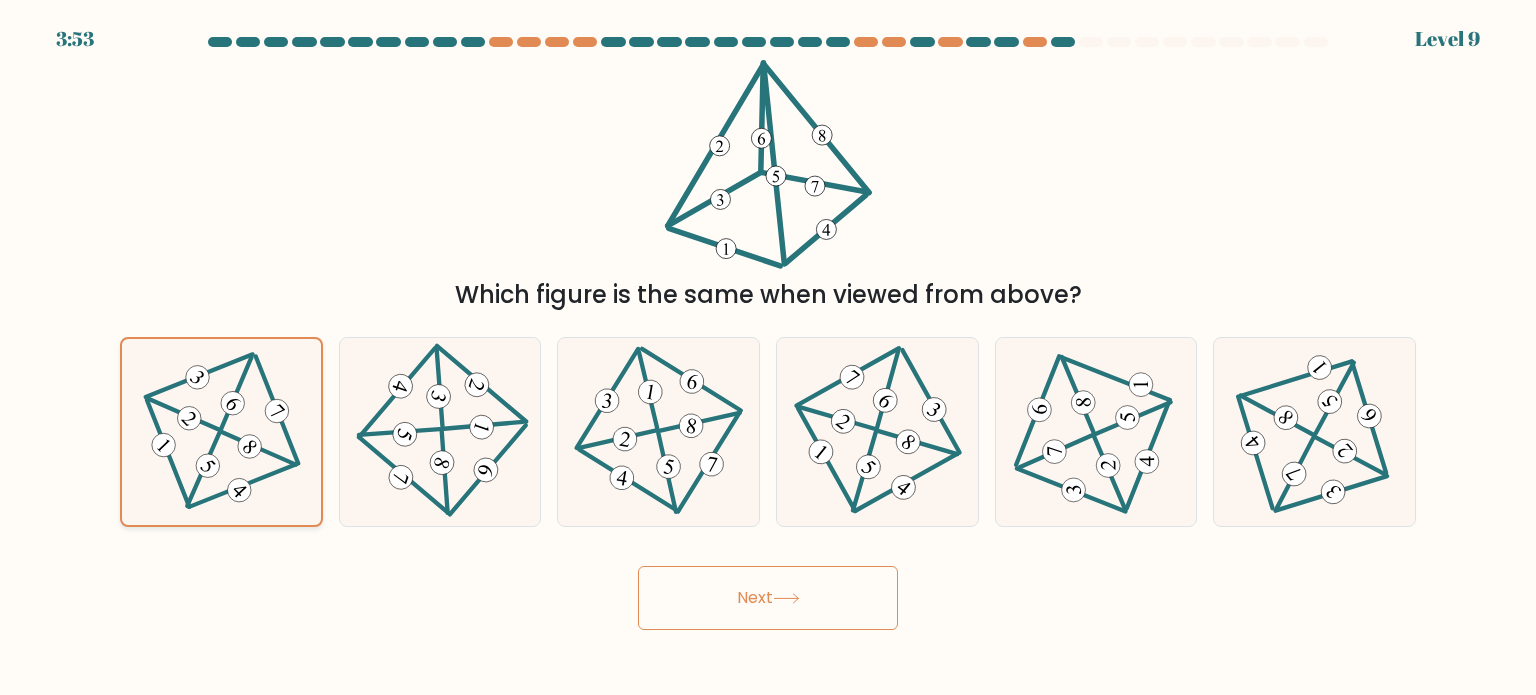 click 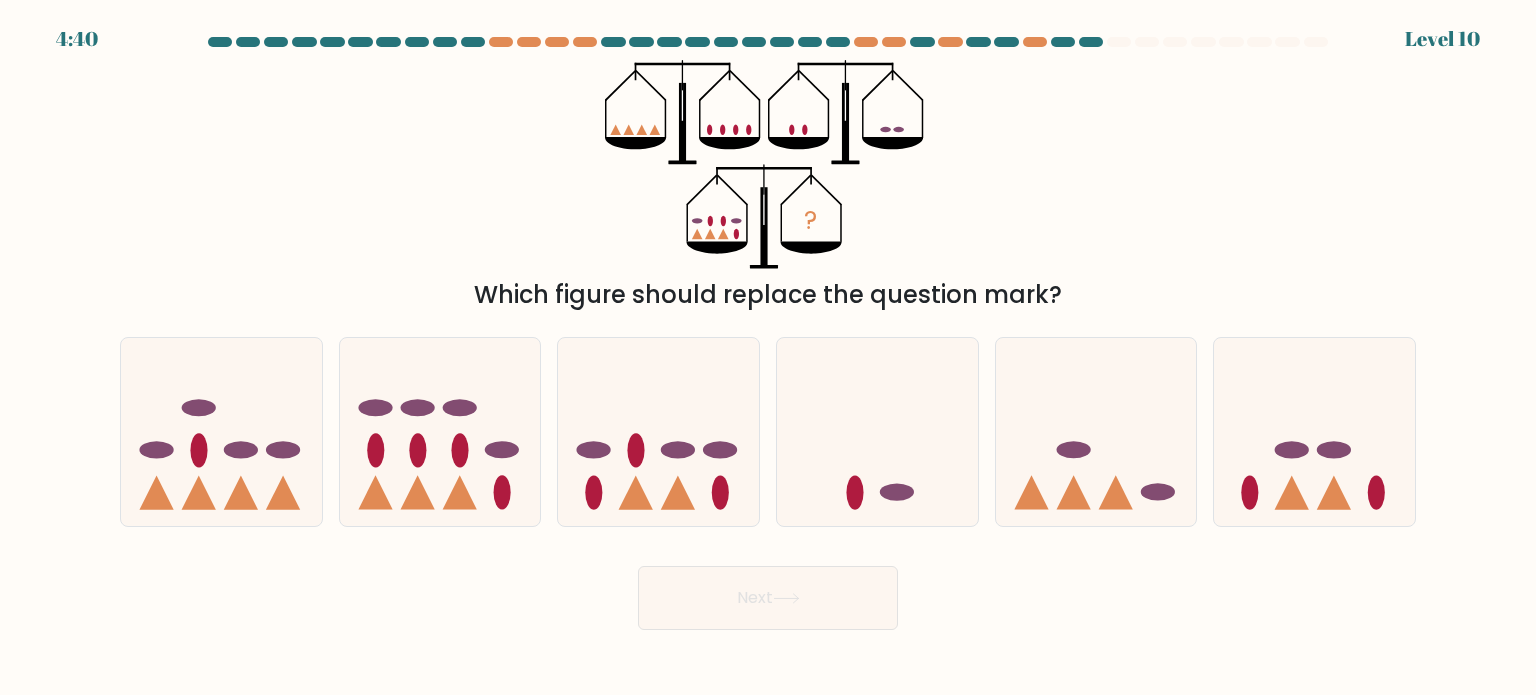 click on "Next" at bounding box center [768, 598] 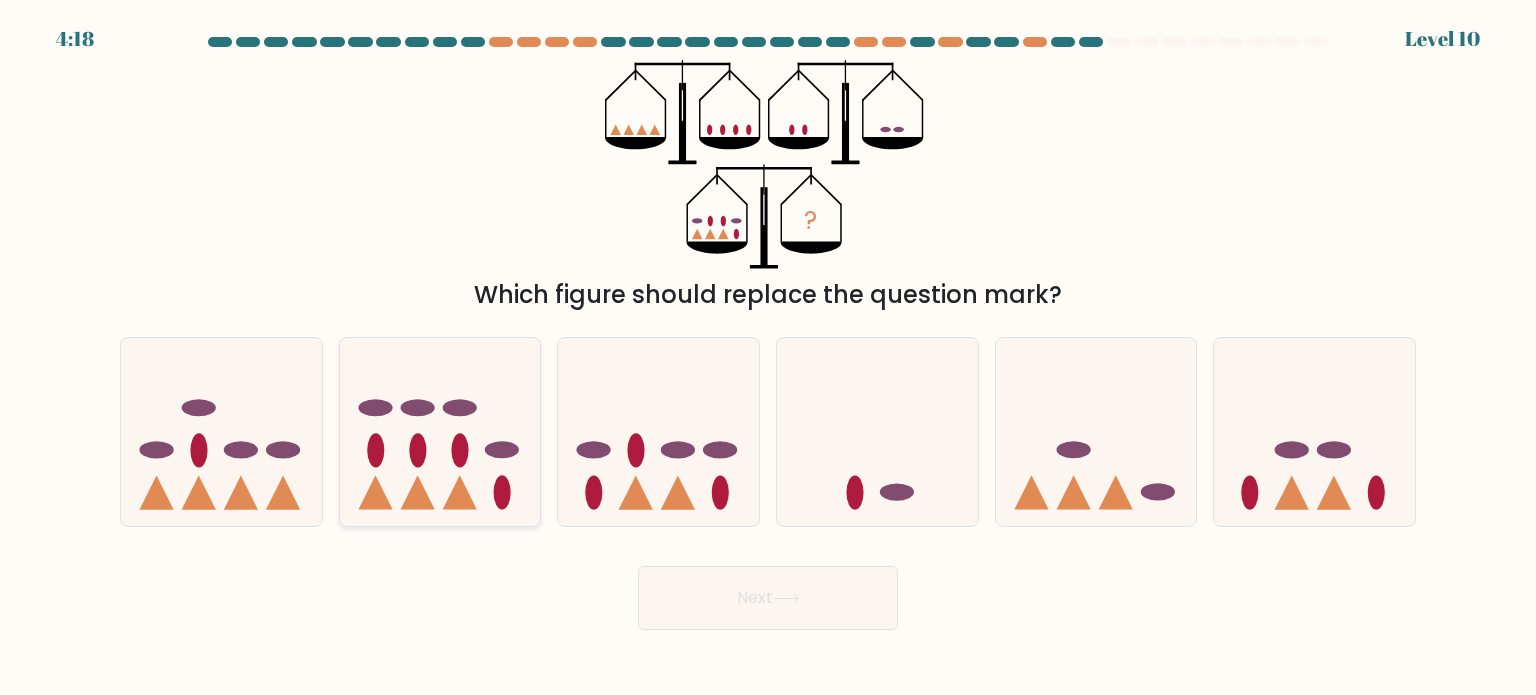 click 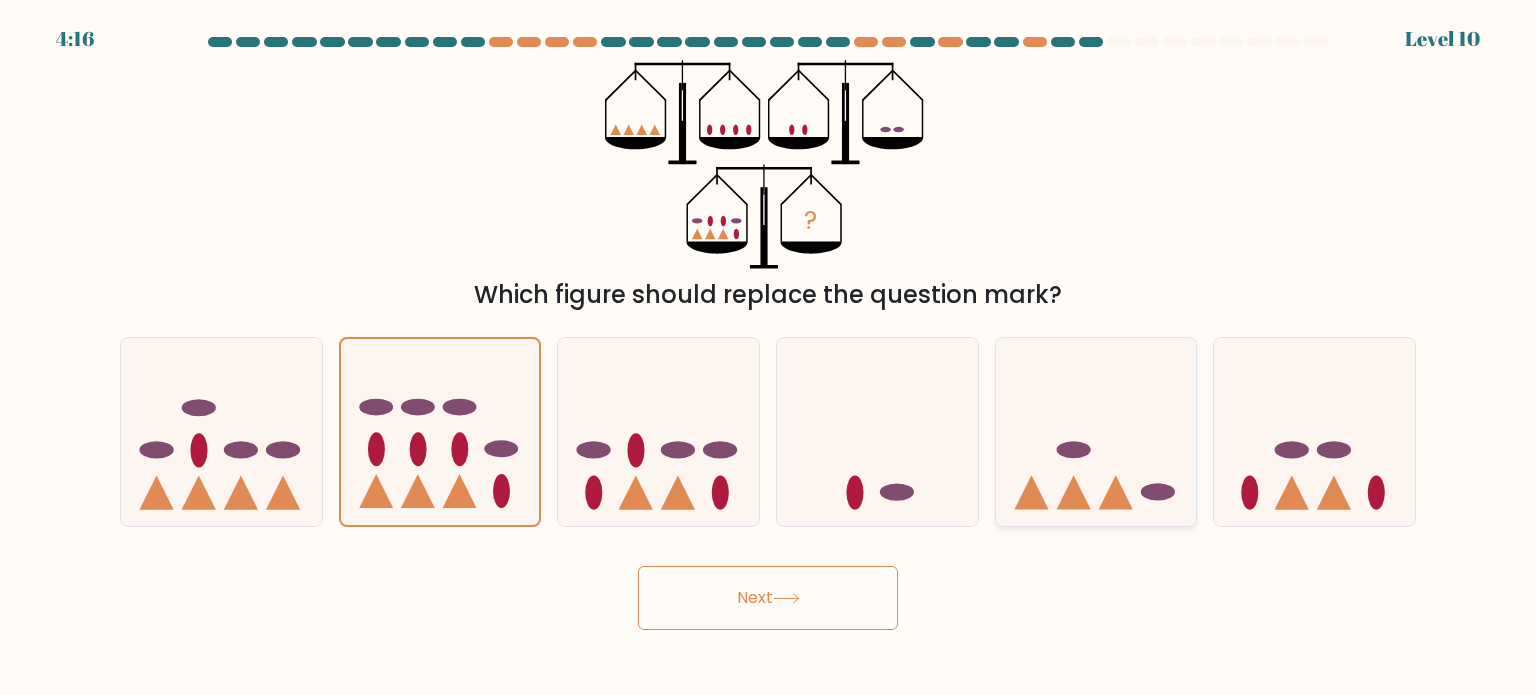 click 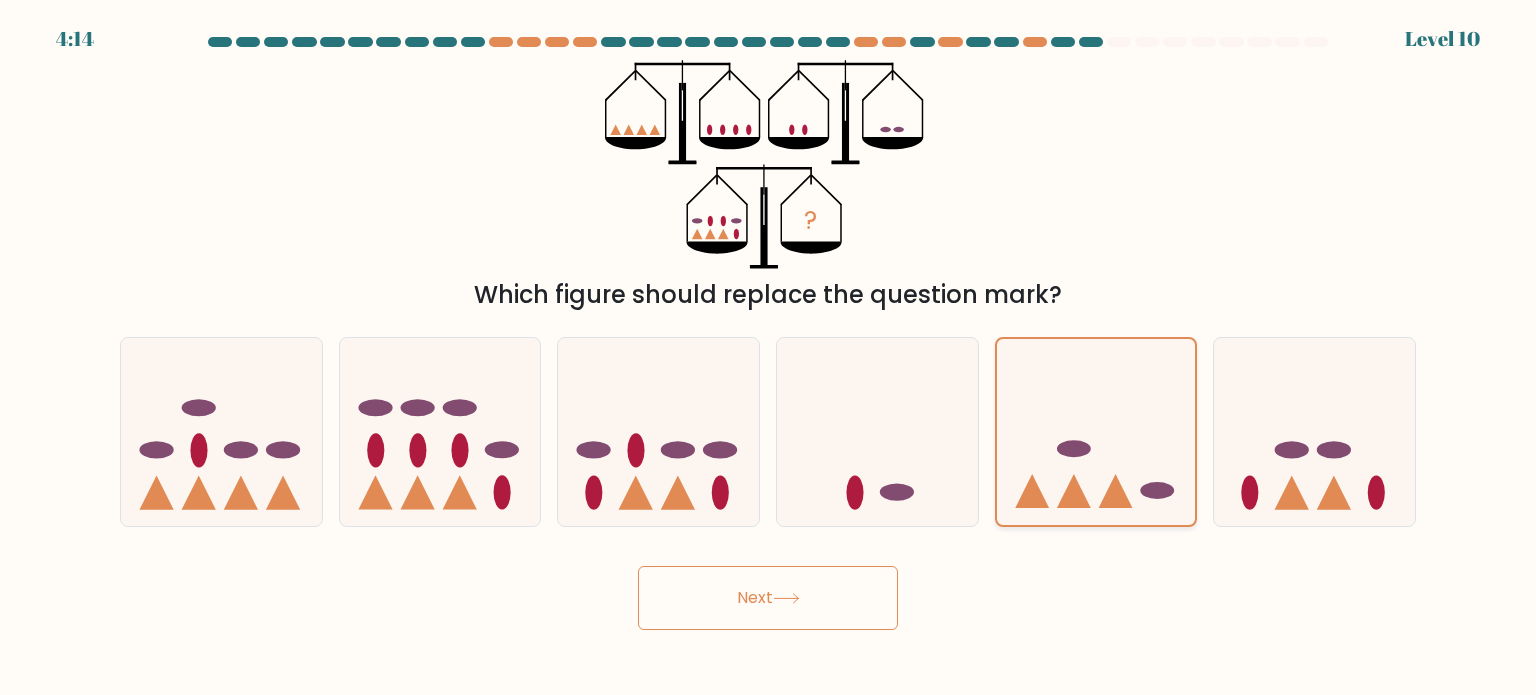 click 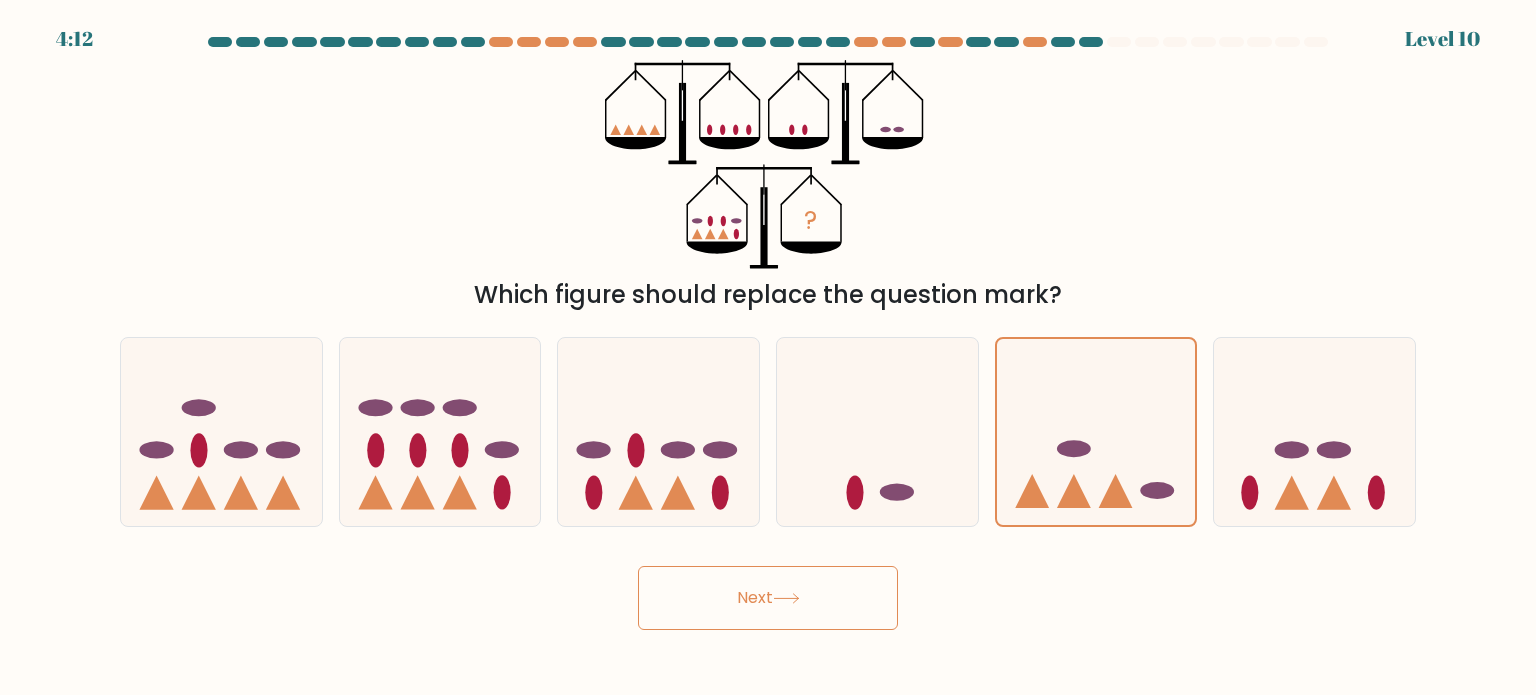 click on "Next" at bounding box center [768, 598] 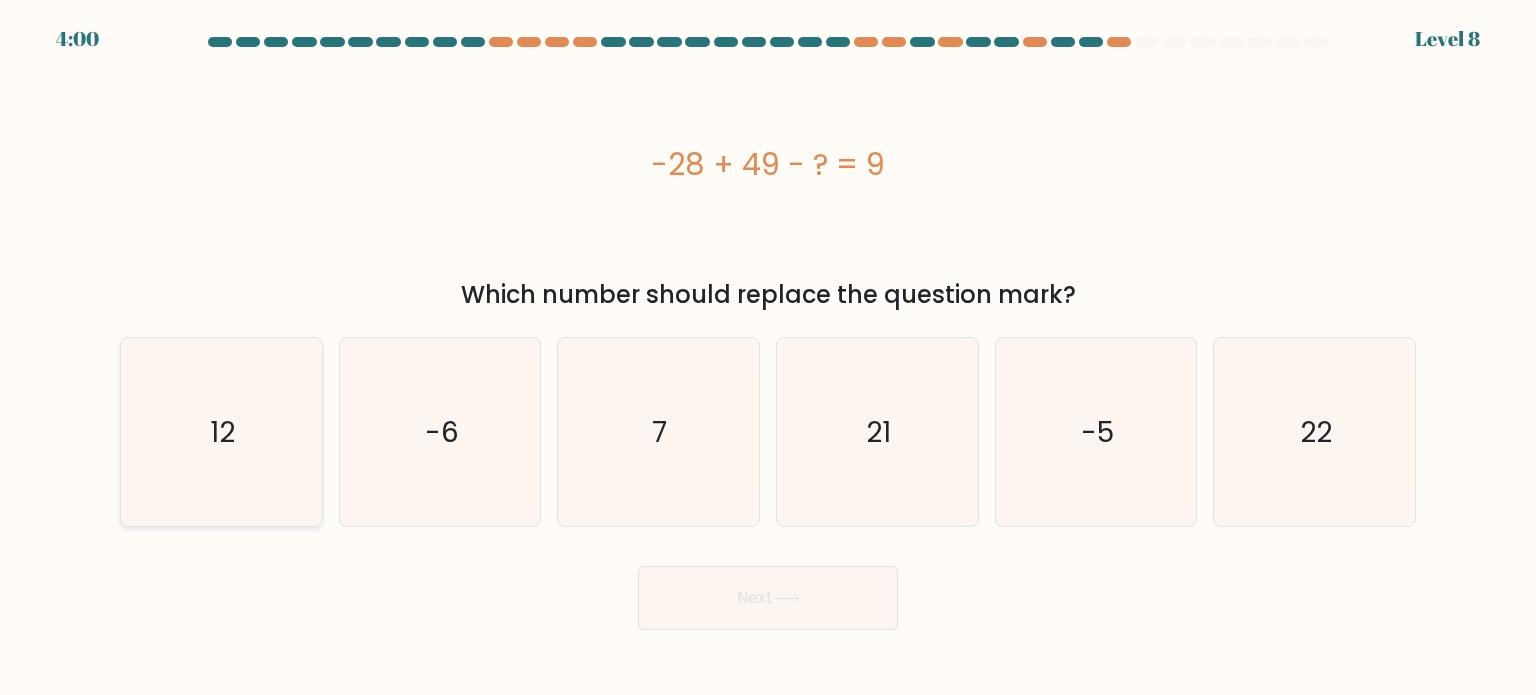 click on "12" 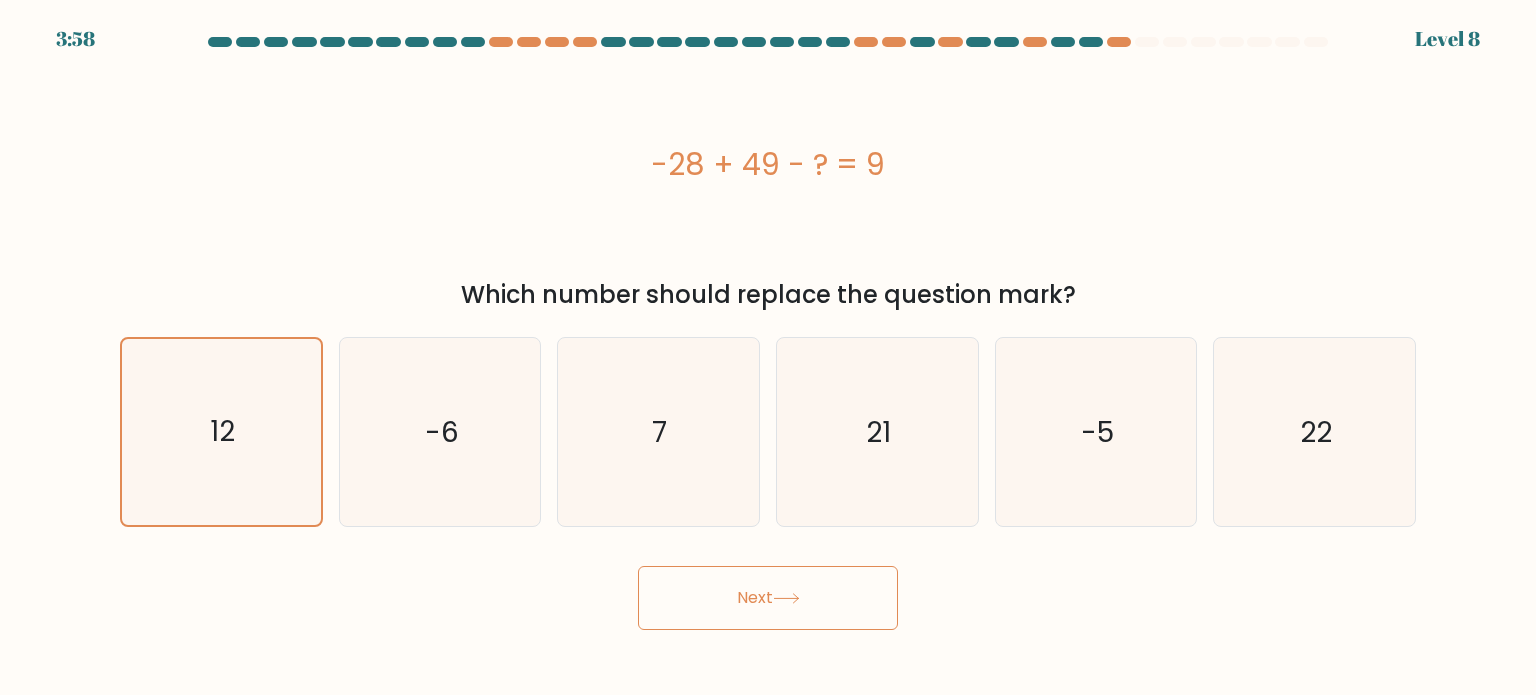 click on "Next" at bounding box center [768, 598] 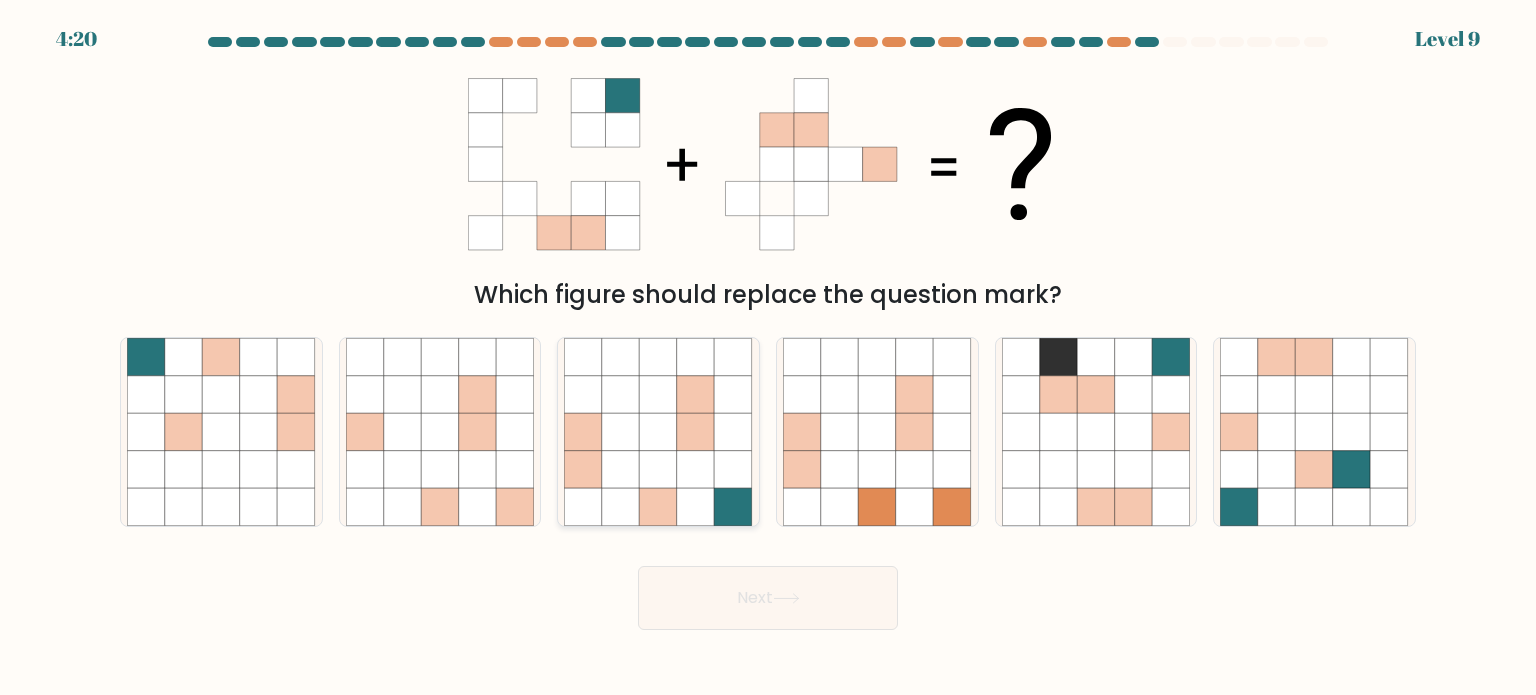 click 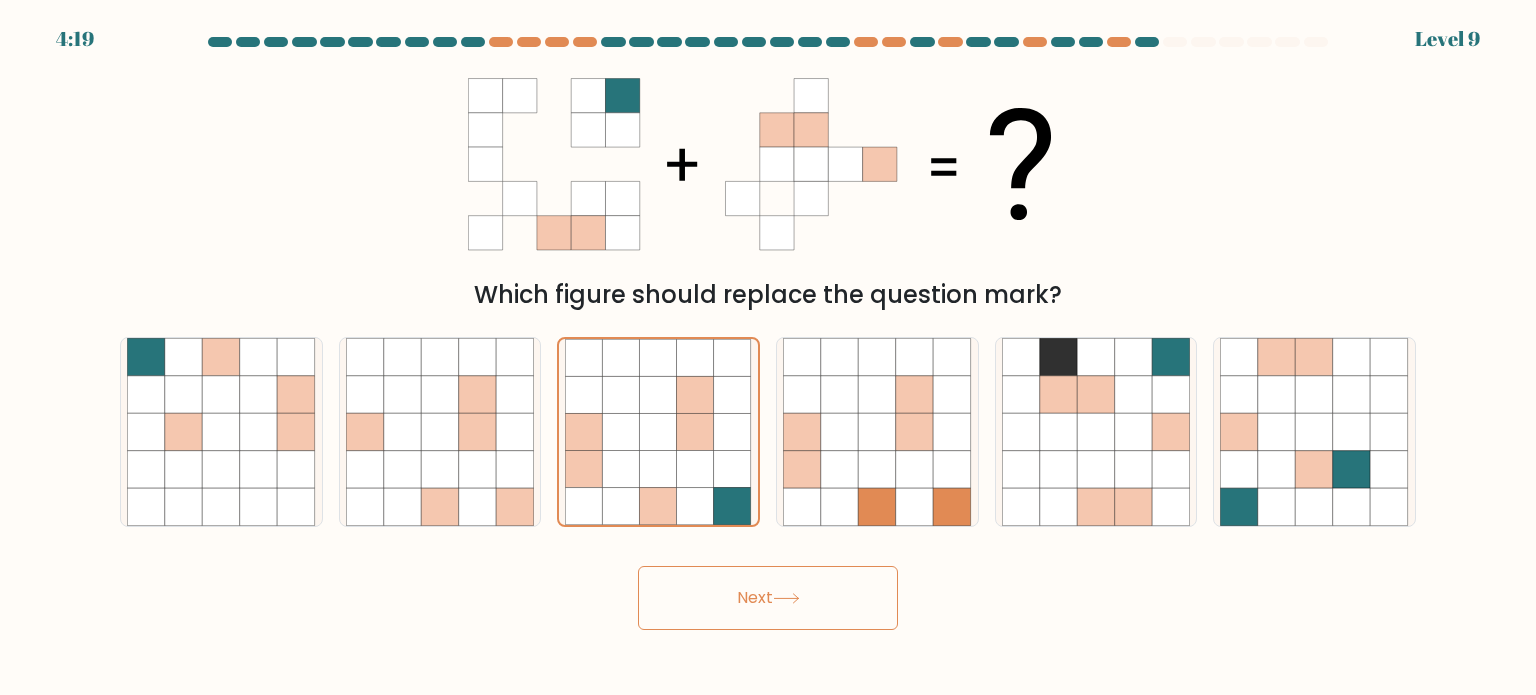 click 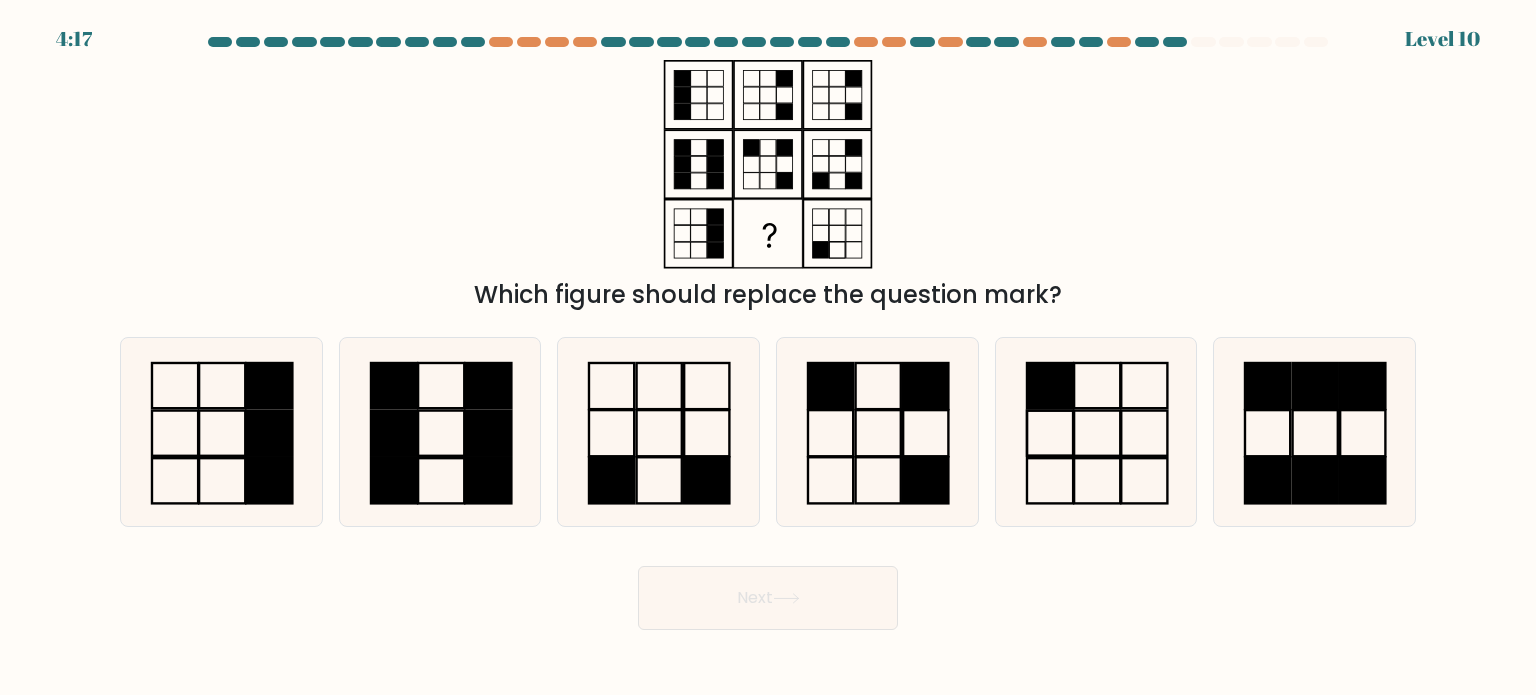click 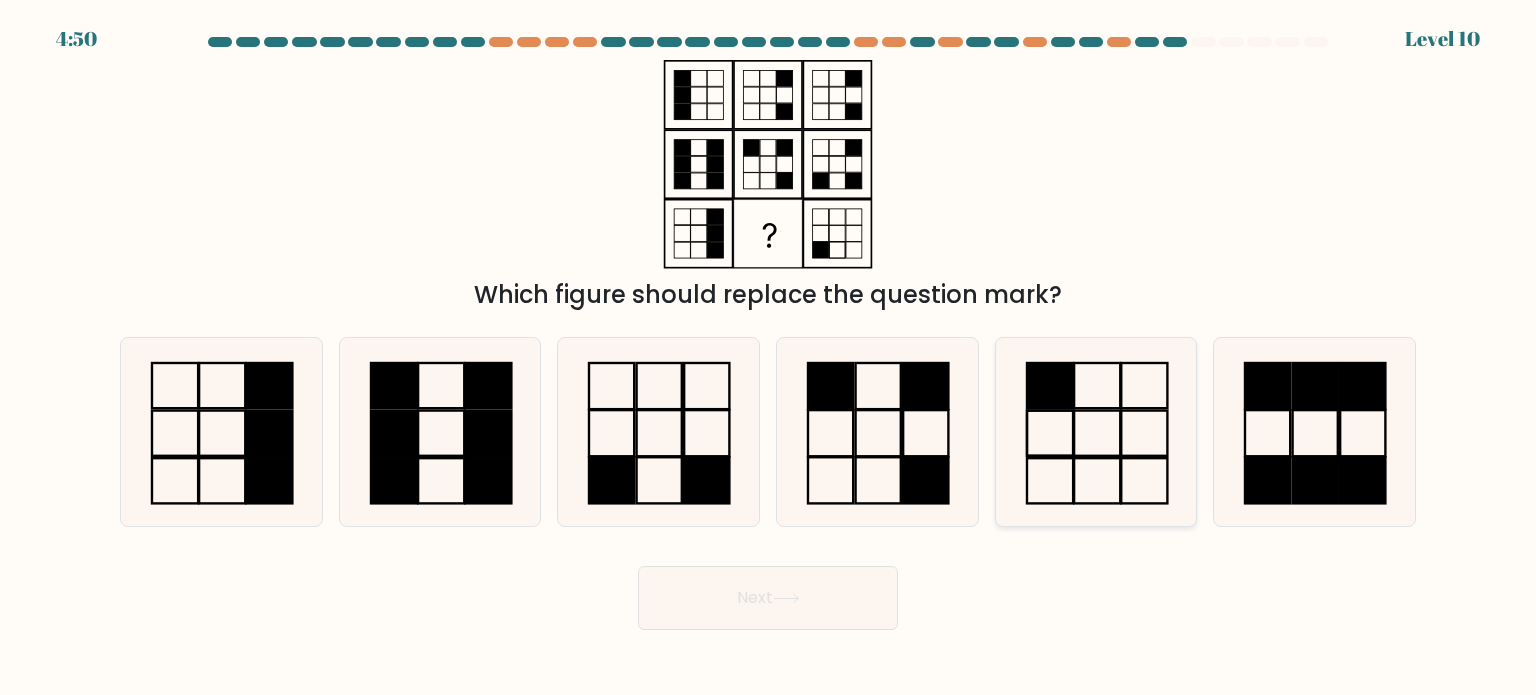click 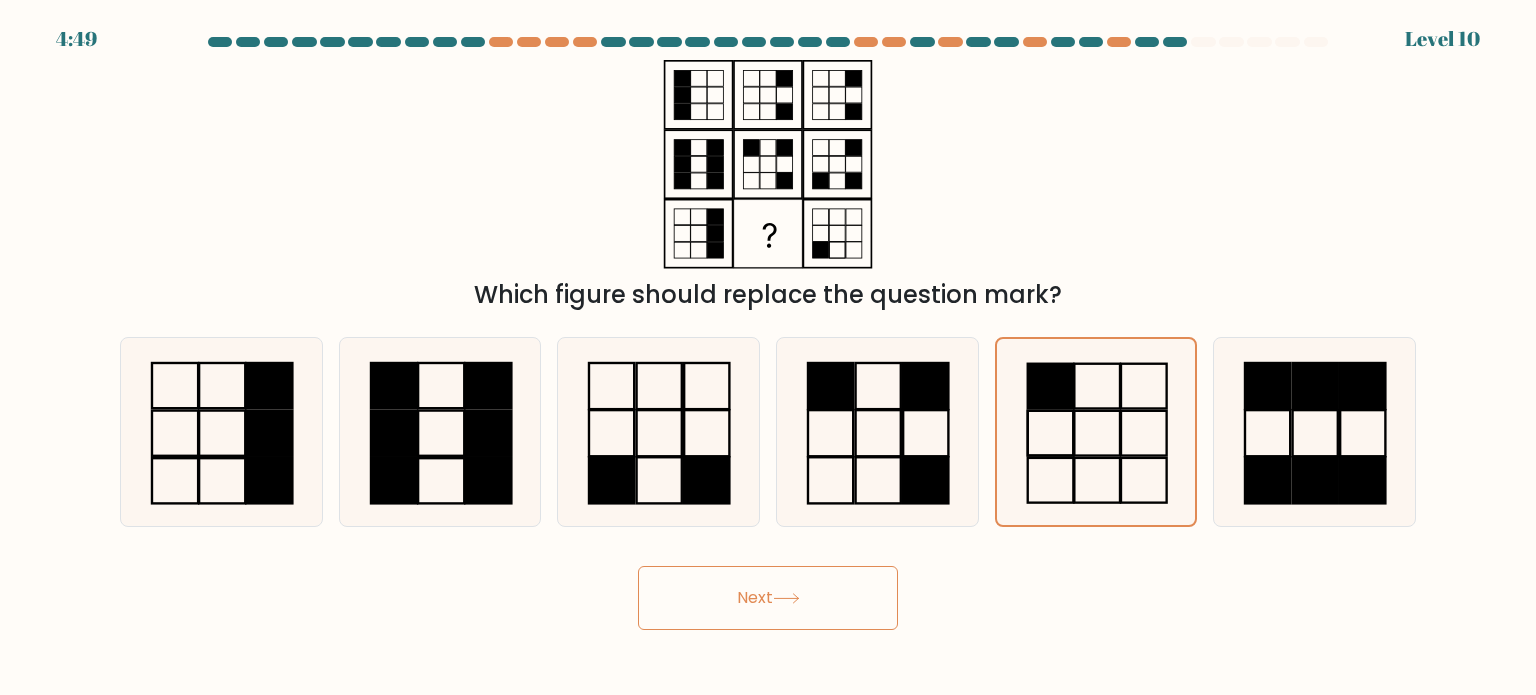 click on "Next" at bounding box center [768, 598] 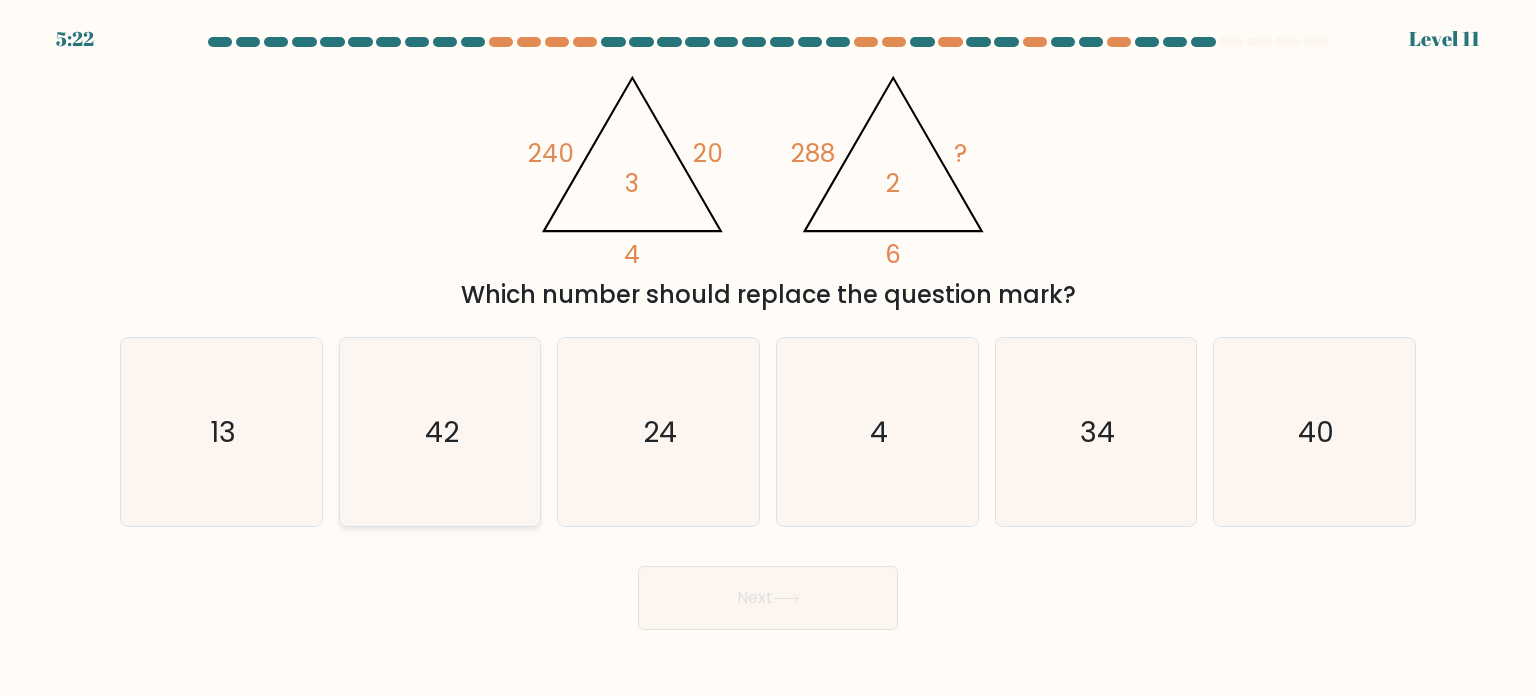 click on "42" 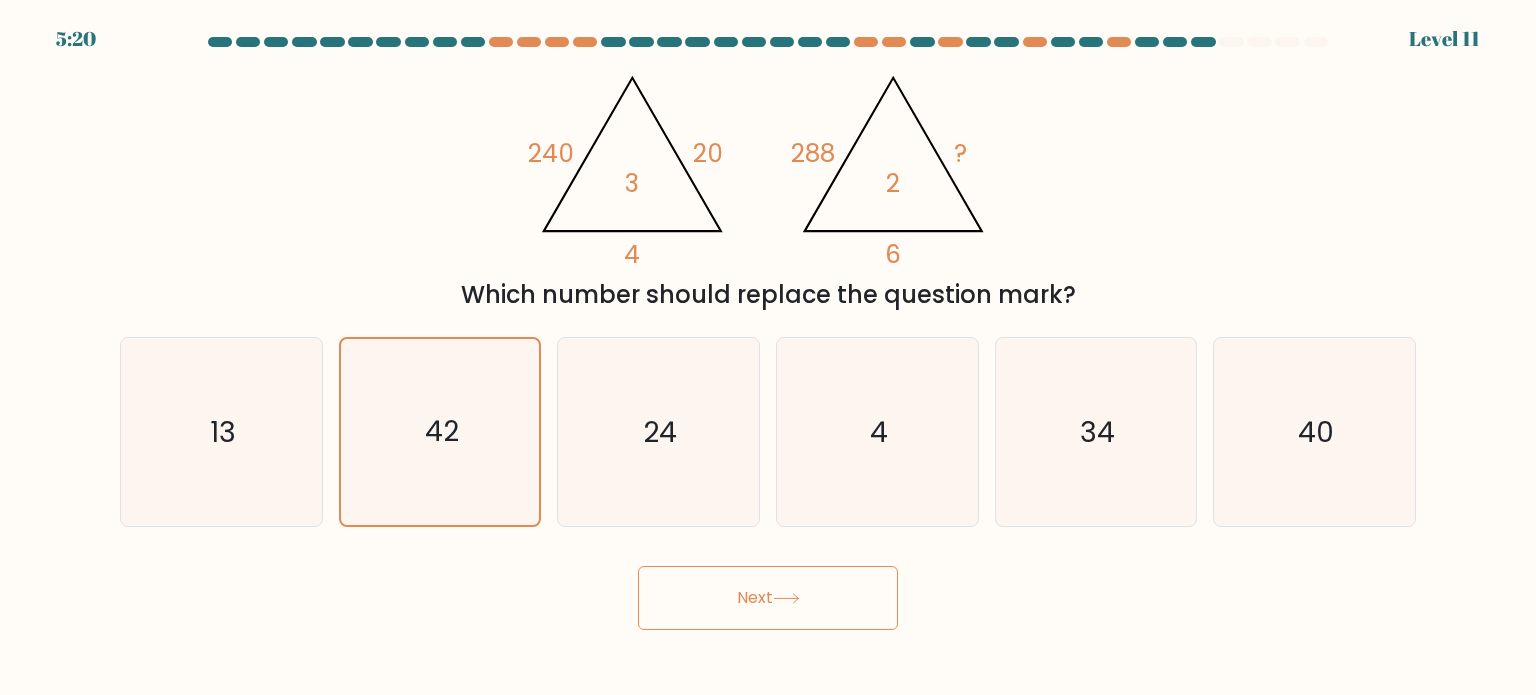 click on "Next" at bounding box center (768, 598) 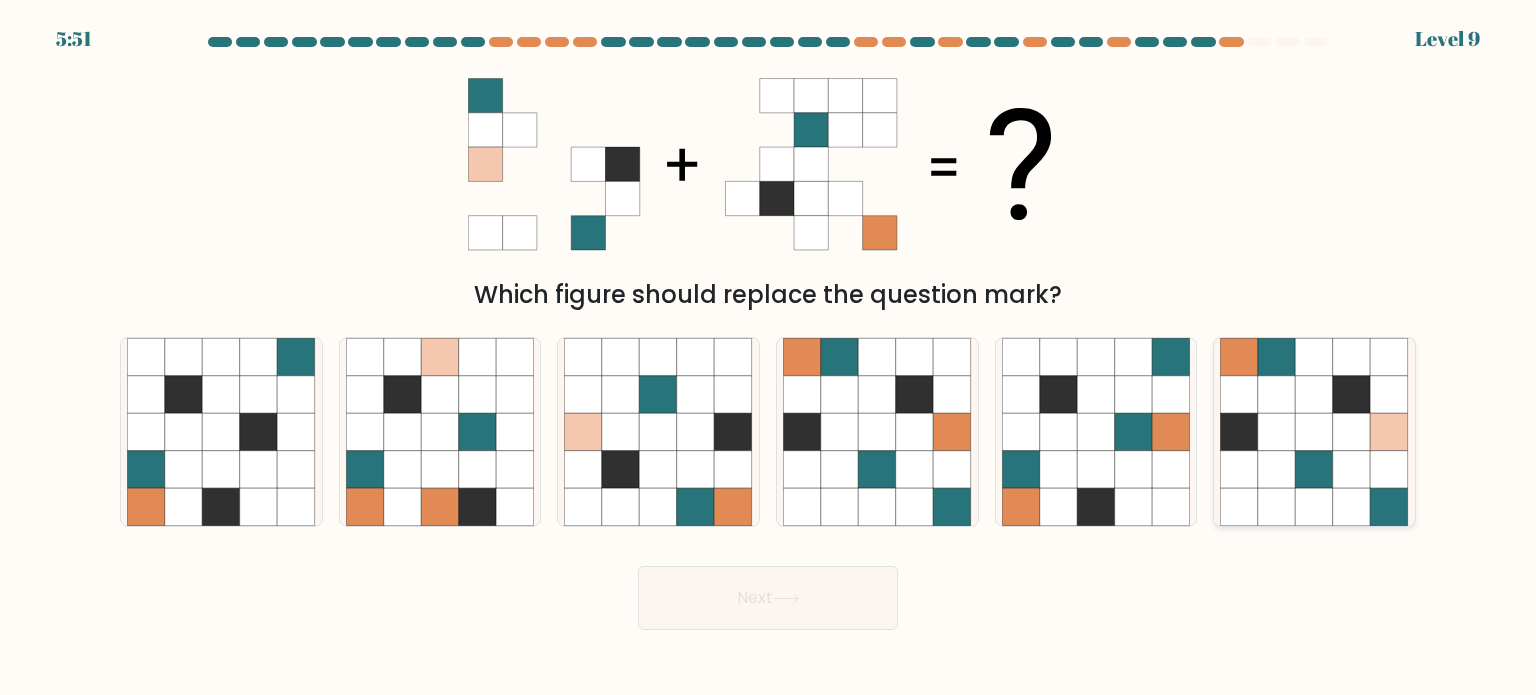 click 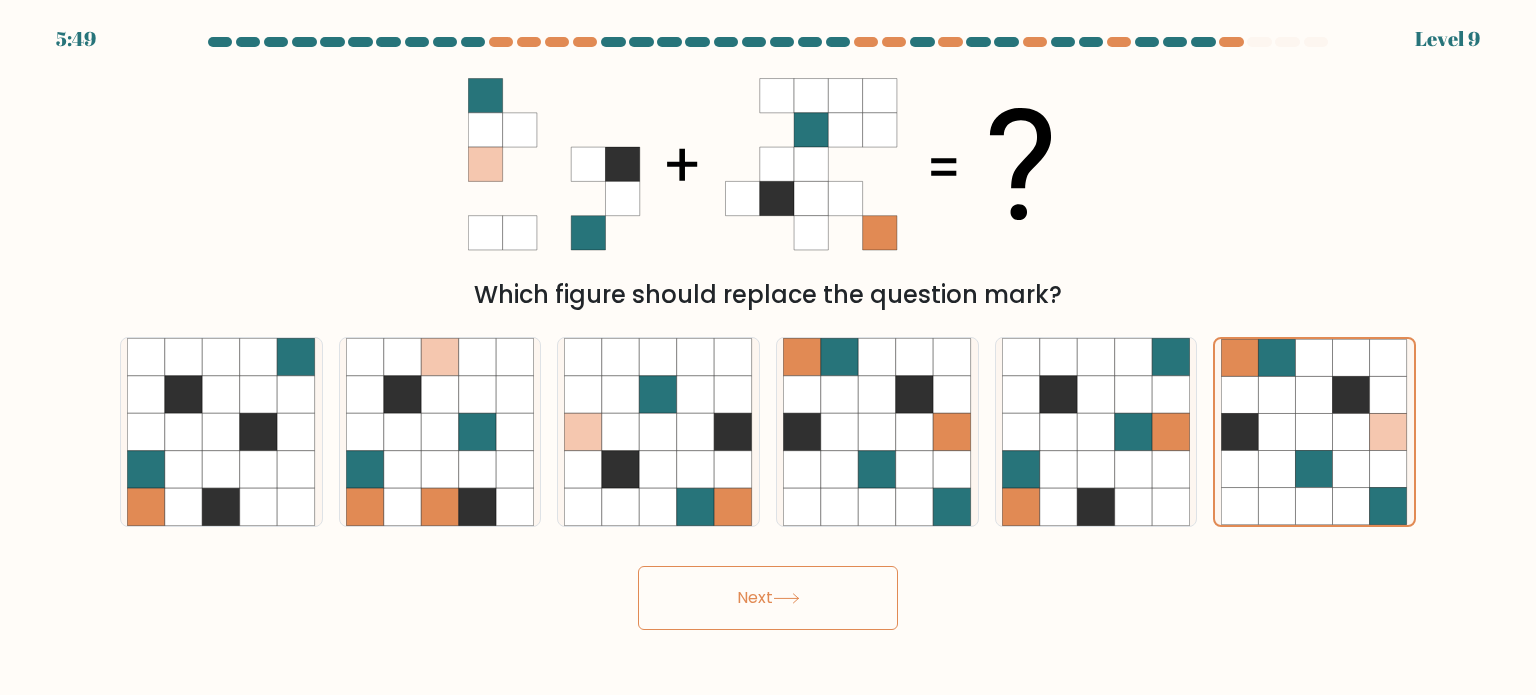 click on "Next" at bounding box center [768, 598] 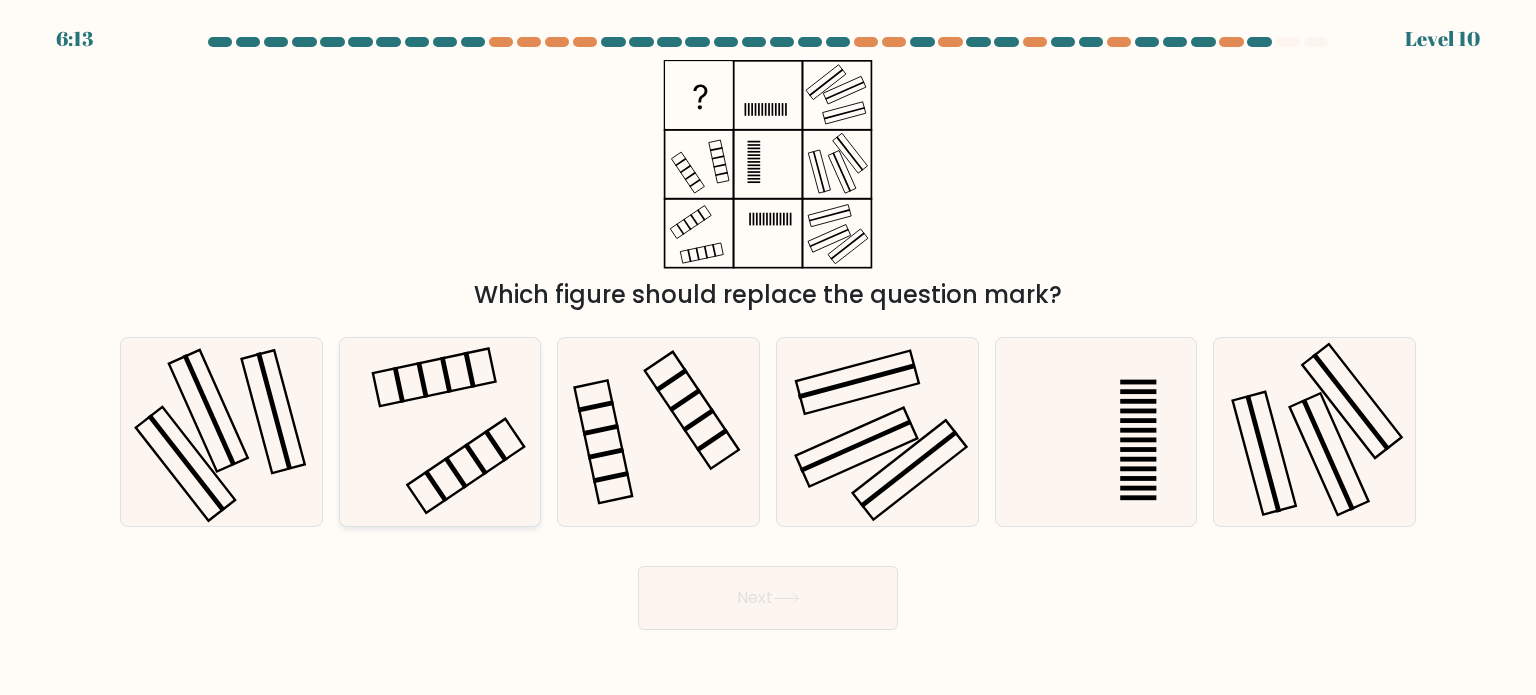 click 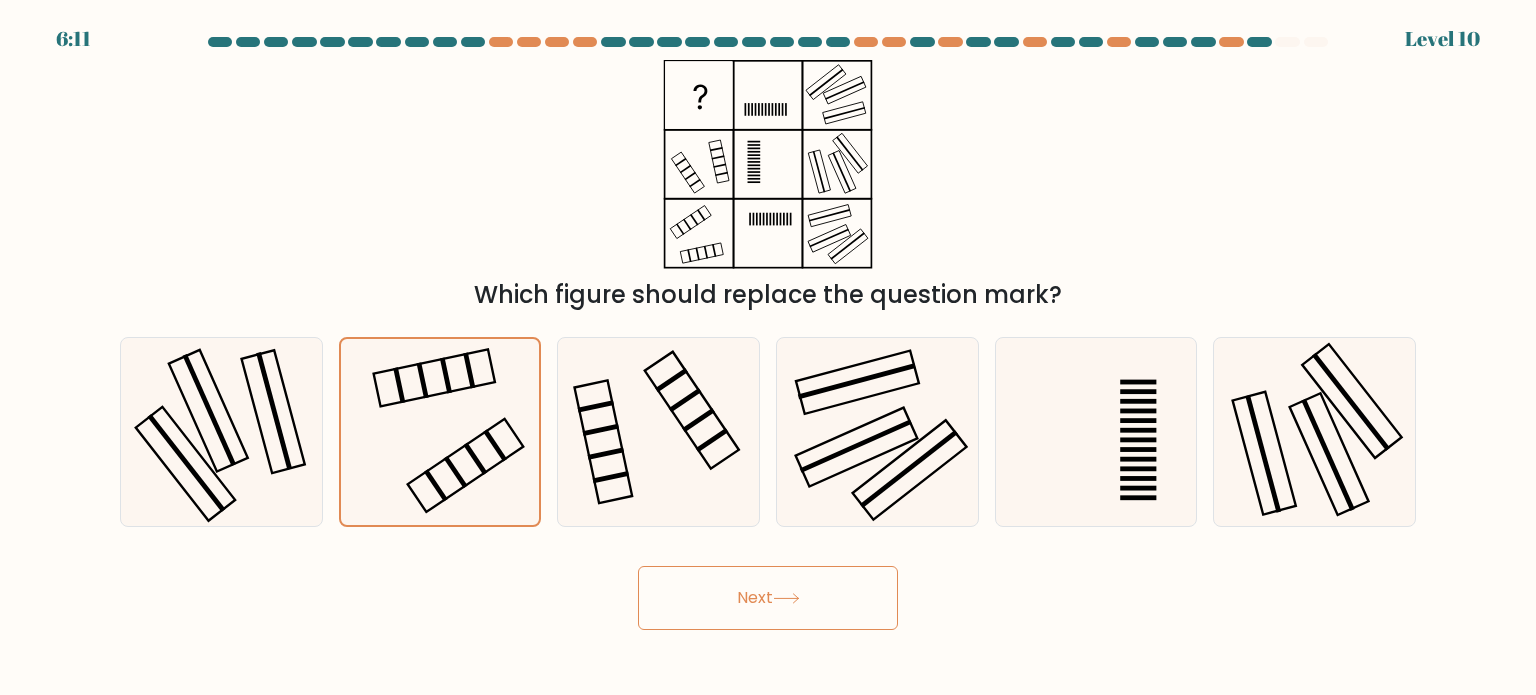 click on "Next" at bounding box center (768, 598) 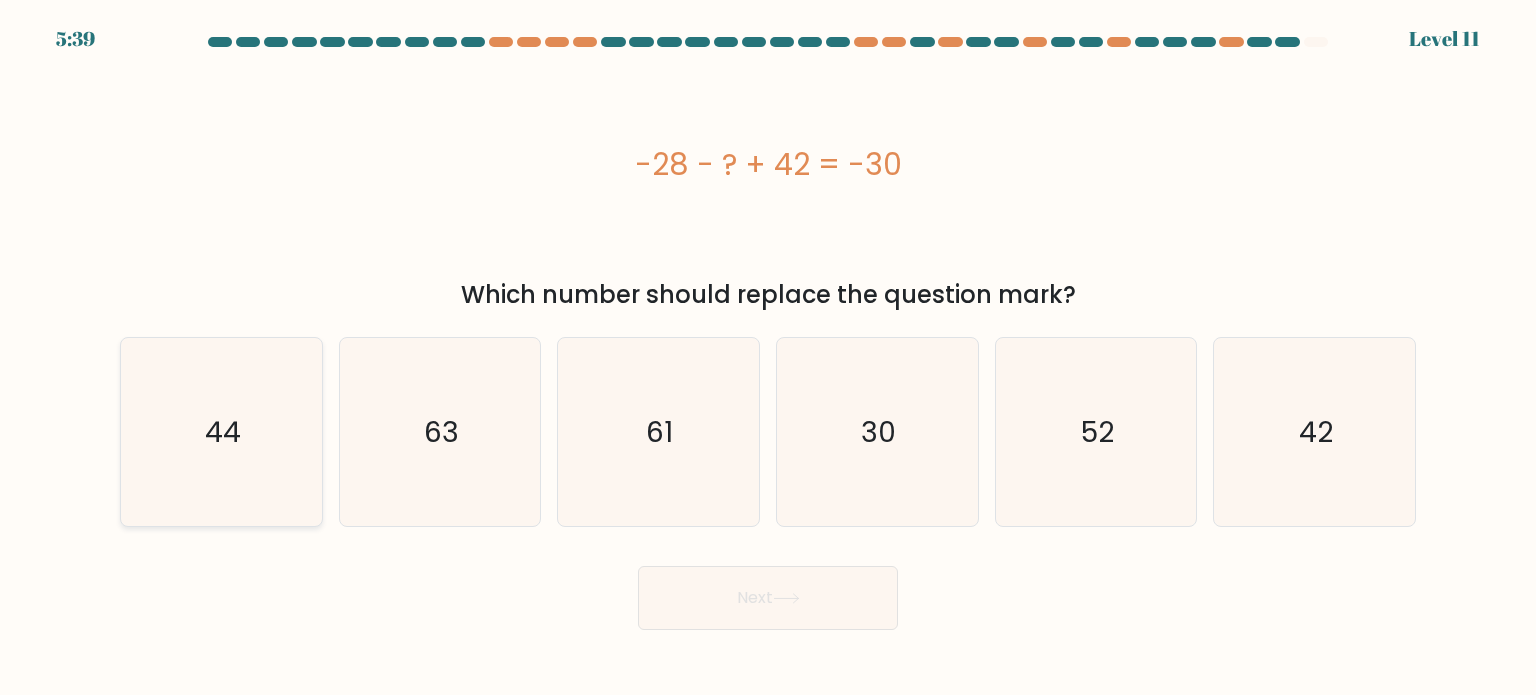 click on "44" 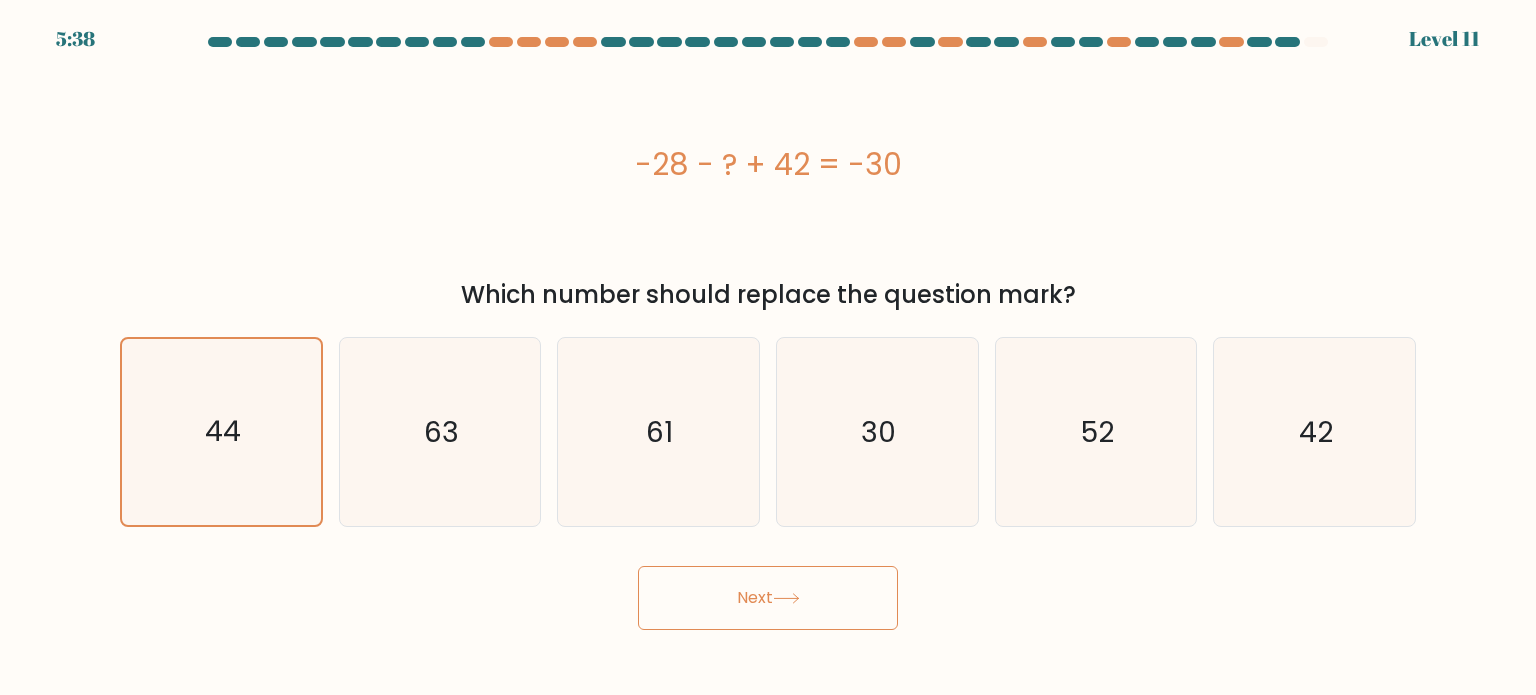 click on "Next" at bounding box center (768, 598) 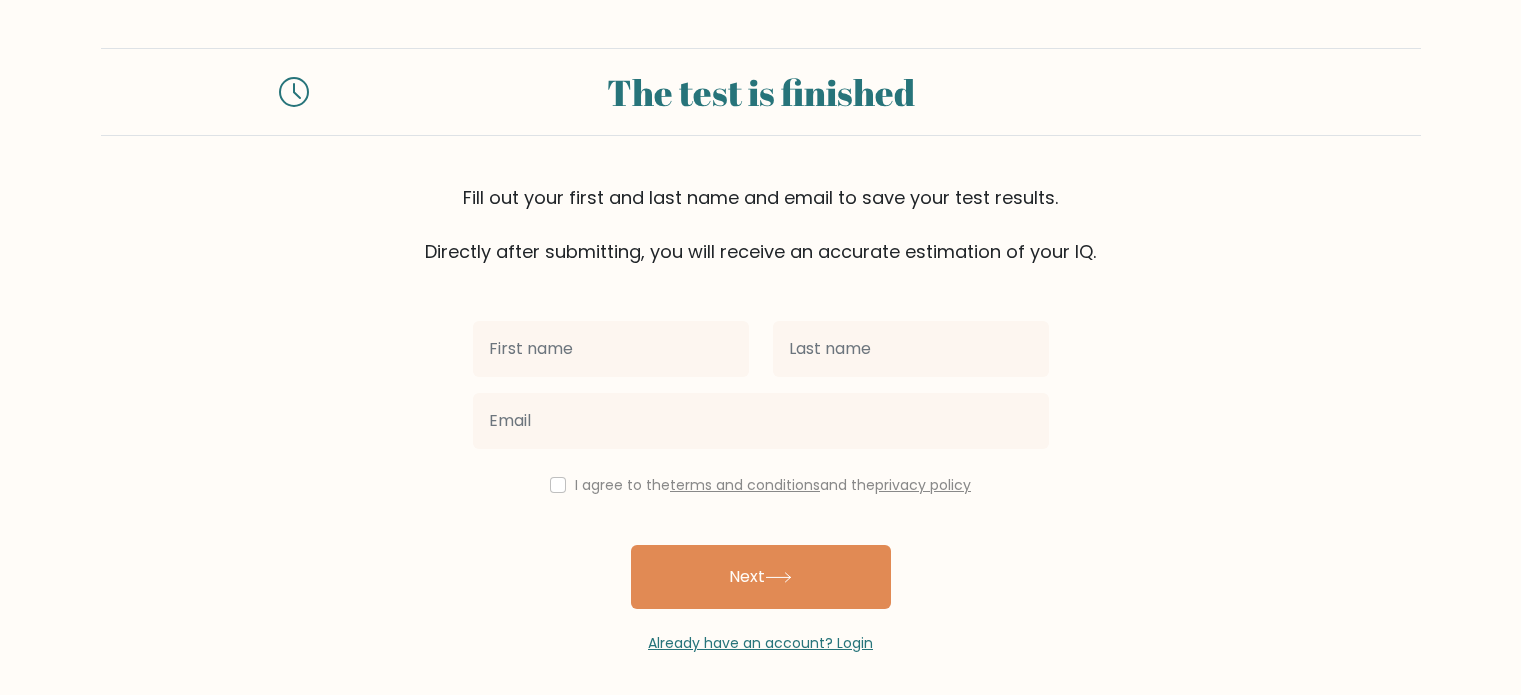 scroll, scrollTop: 0, scrollLeft: 0, axis: both 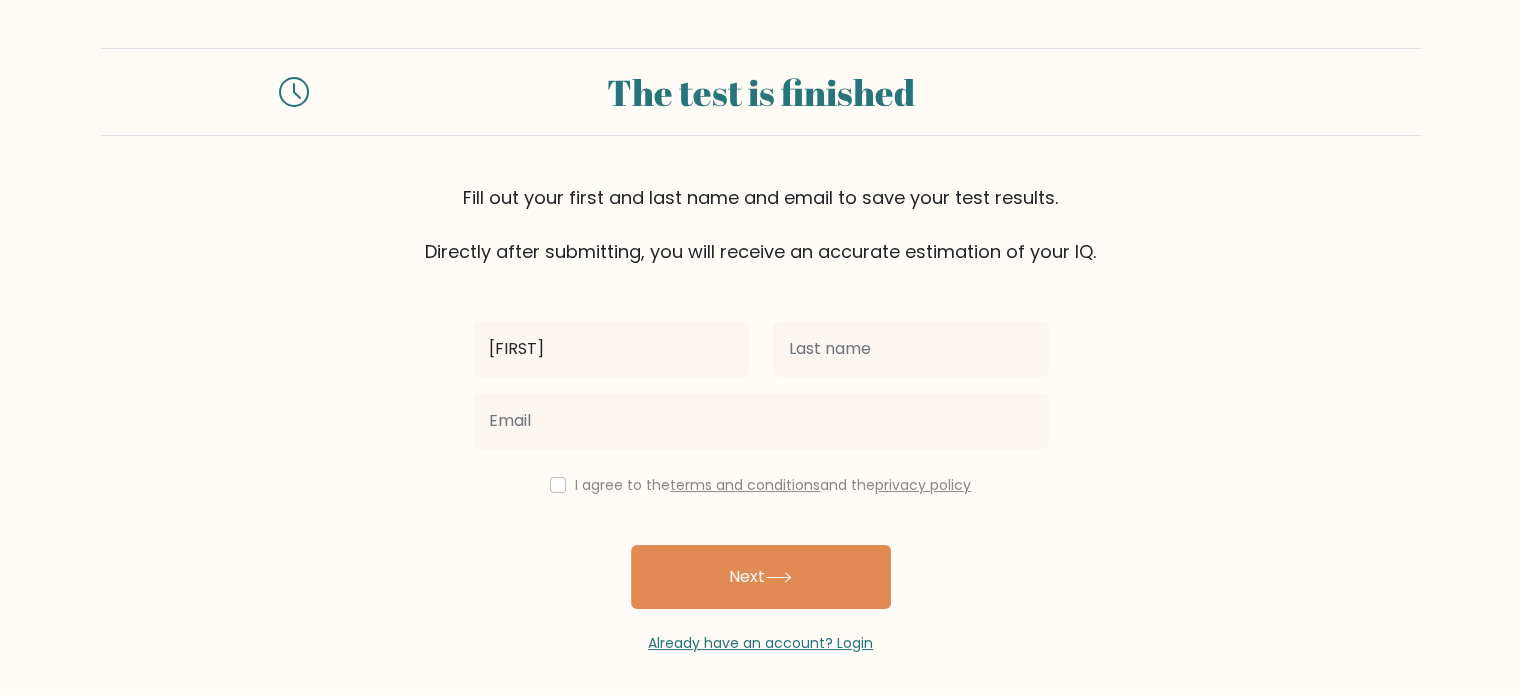 type on "[FIRST] [LAST]" 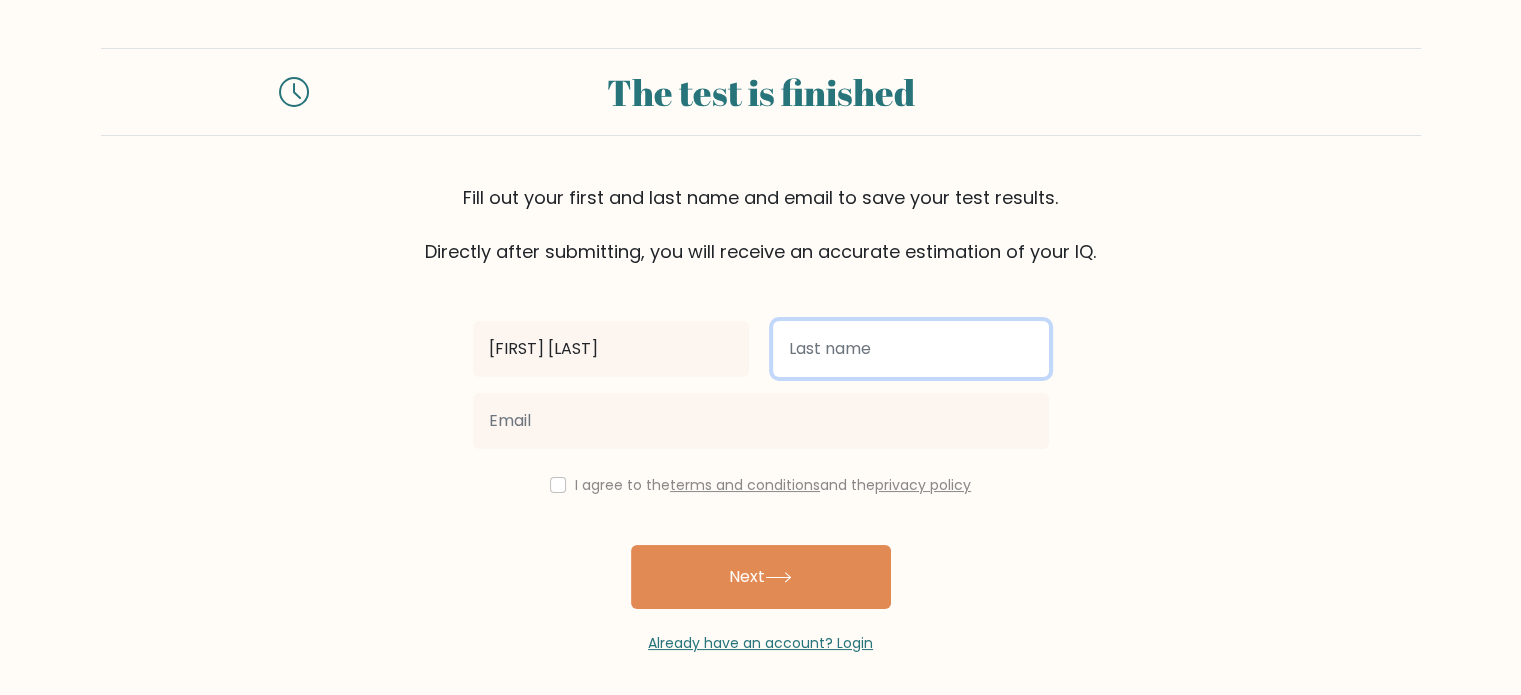 click at bounding box center [911, 349] 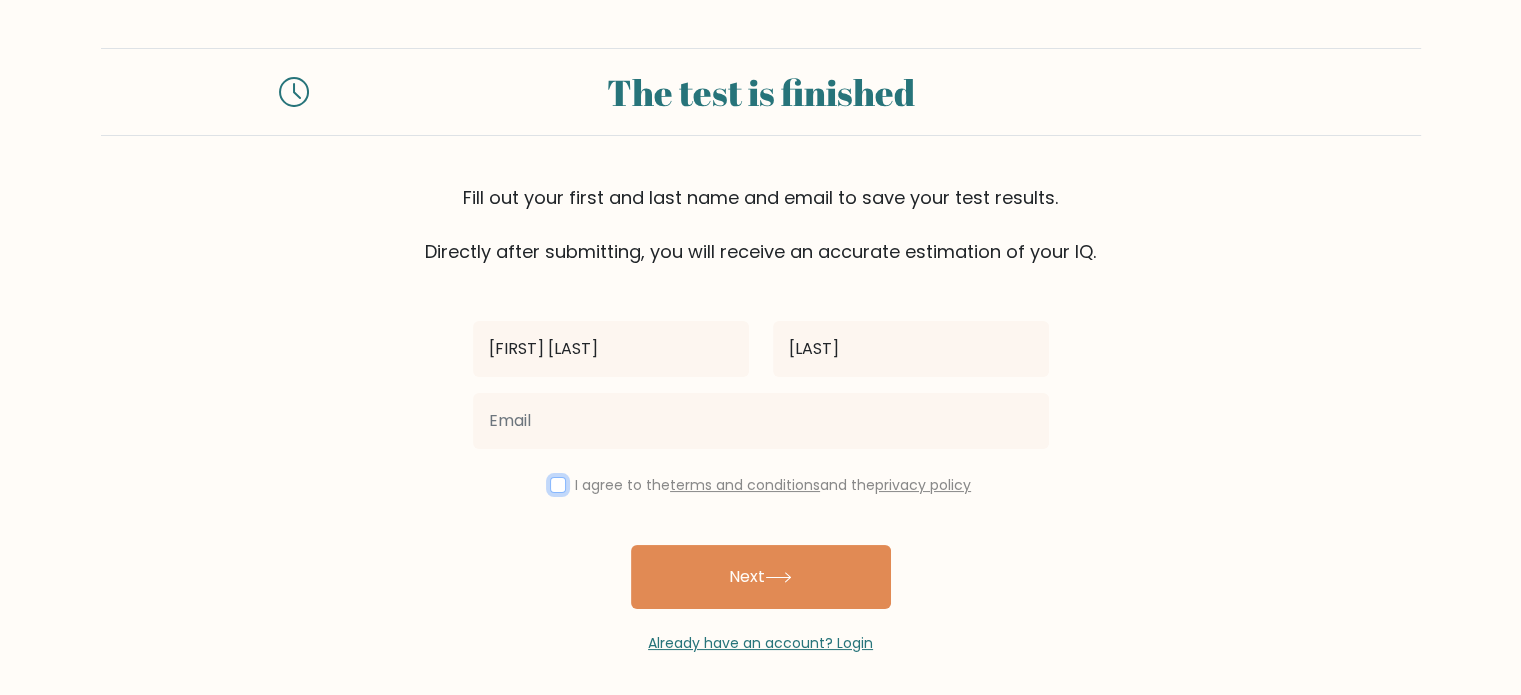 click at bounding box center (558, 485) 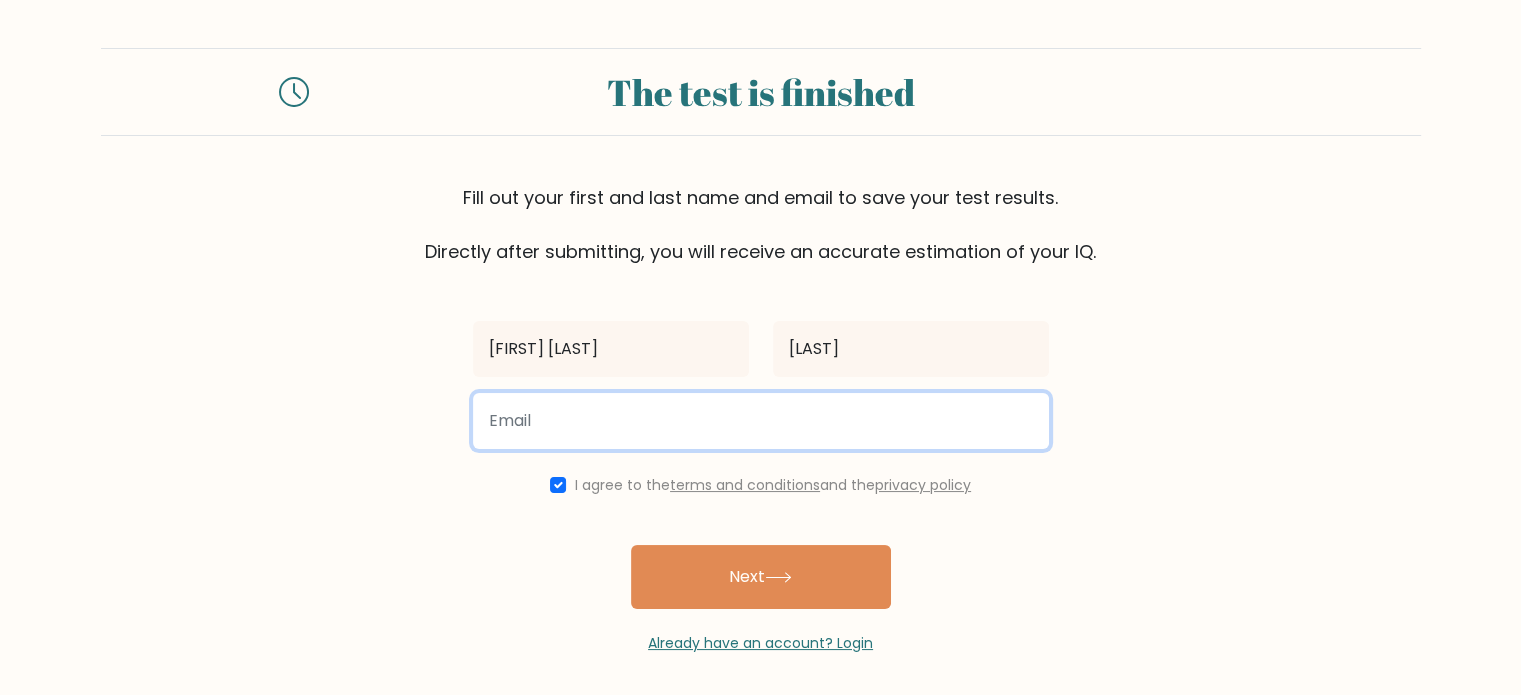 click at bounding box center [761, 421] 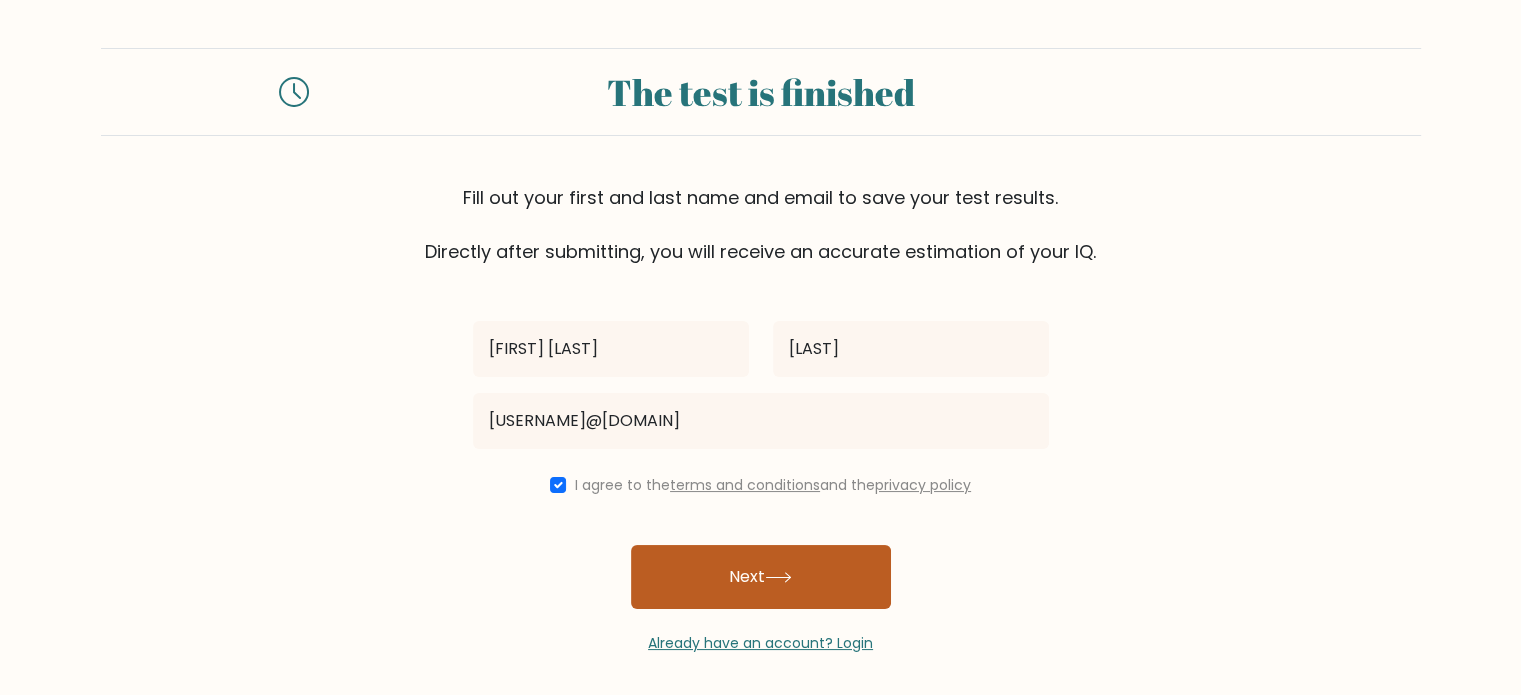 click on "Next" at bounding box center [761, 577] 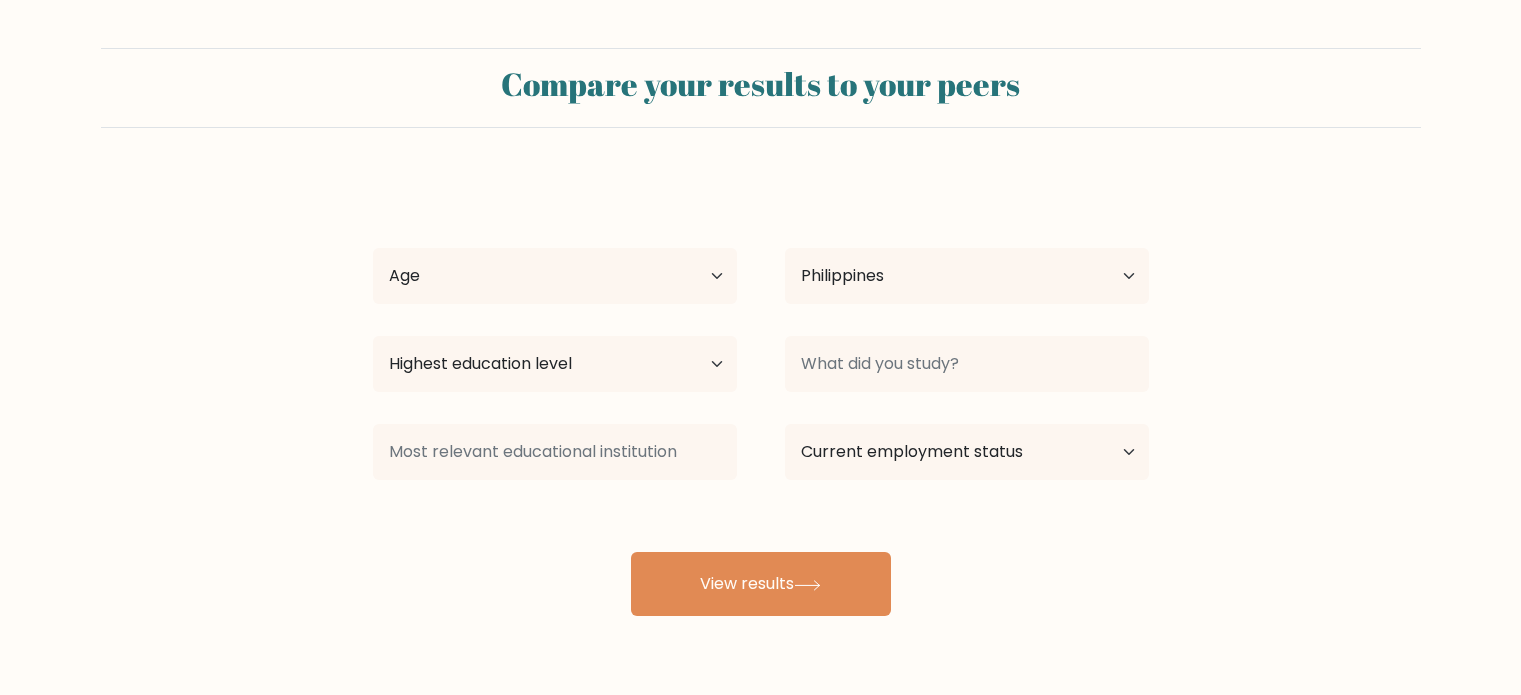 select on "PH" 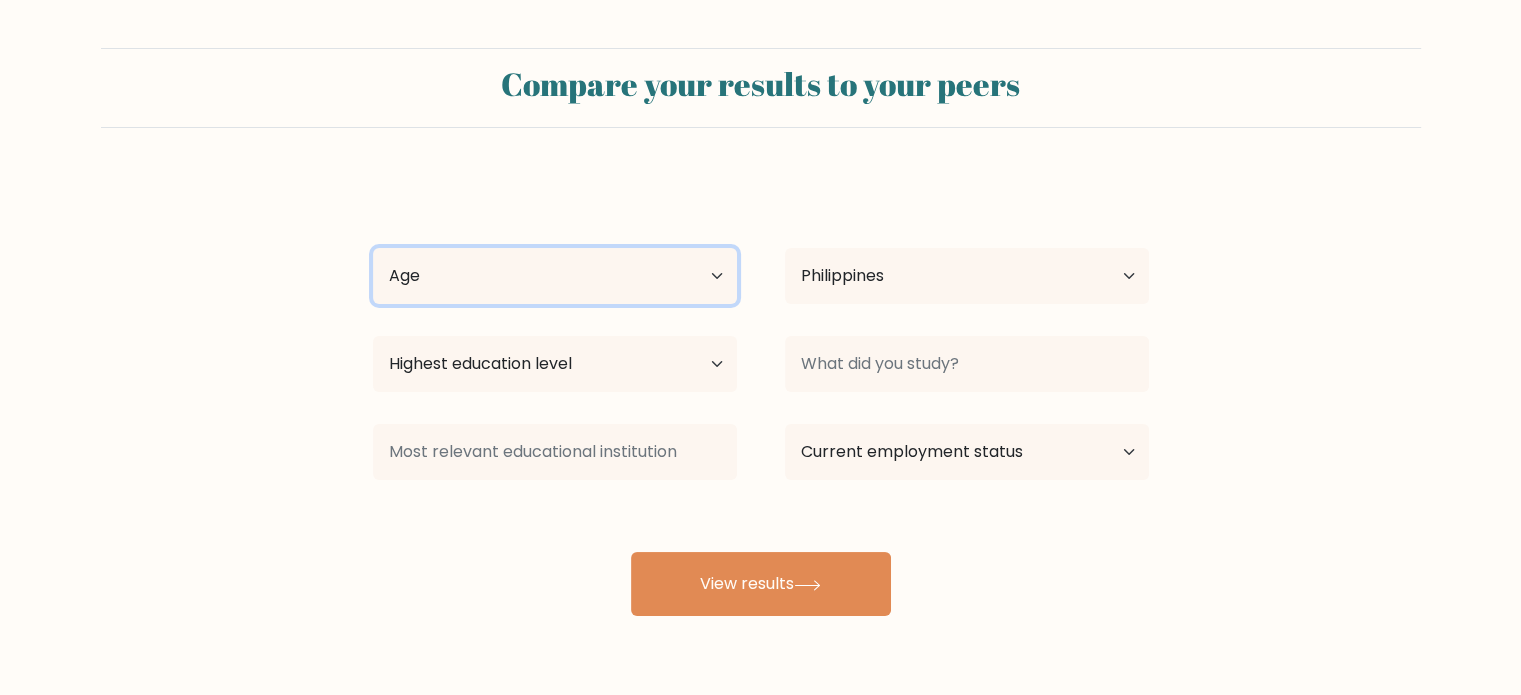click on "Age
Under 18 years old
18-24 years old
25-34 years old
35-44 years old
45-54 years old
55-64 years old
65 years old and above" at bounding box center [555, 276] 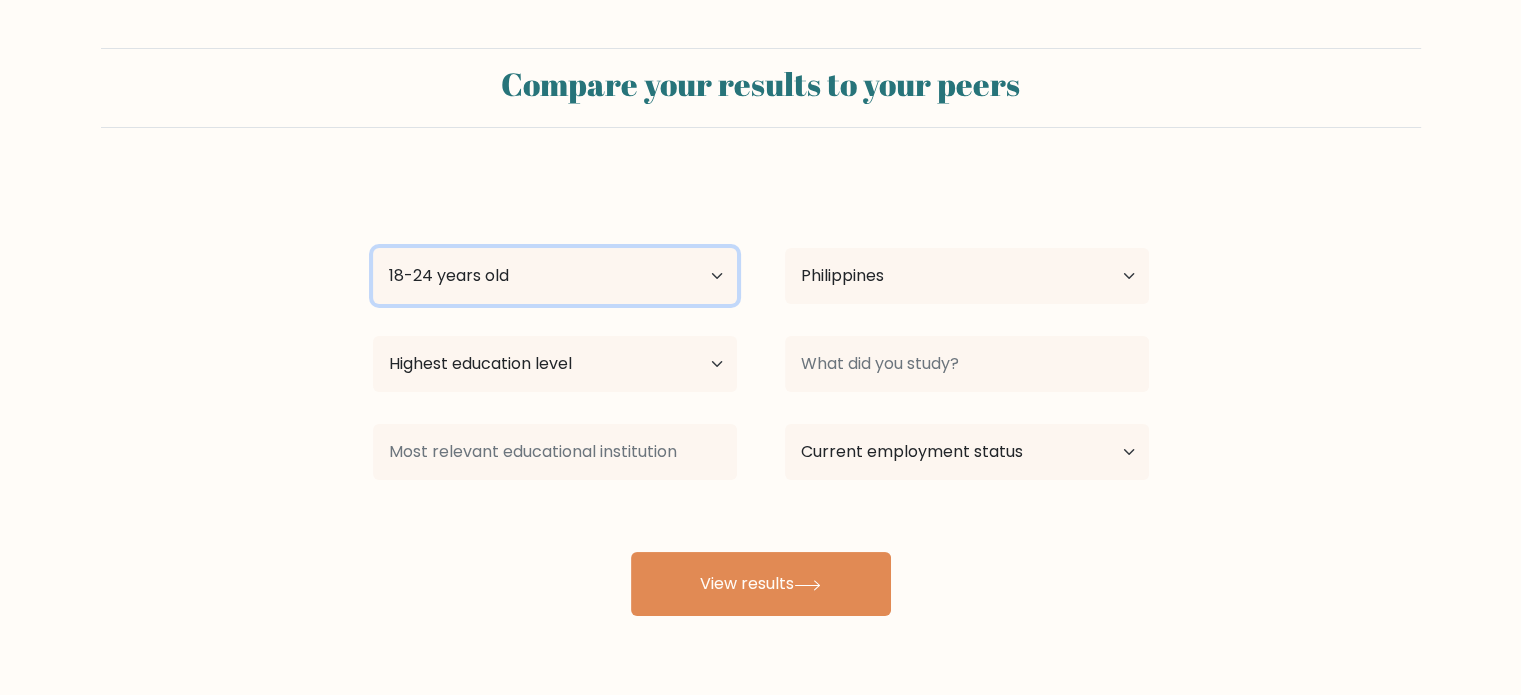click on "Age
Under 18 years old
18-24 years old
25-34 years old
35-44 years old
45-54 years old
55-64 years old
65 years old and above" at bounding box center (555, 276) 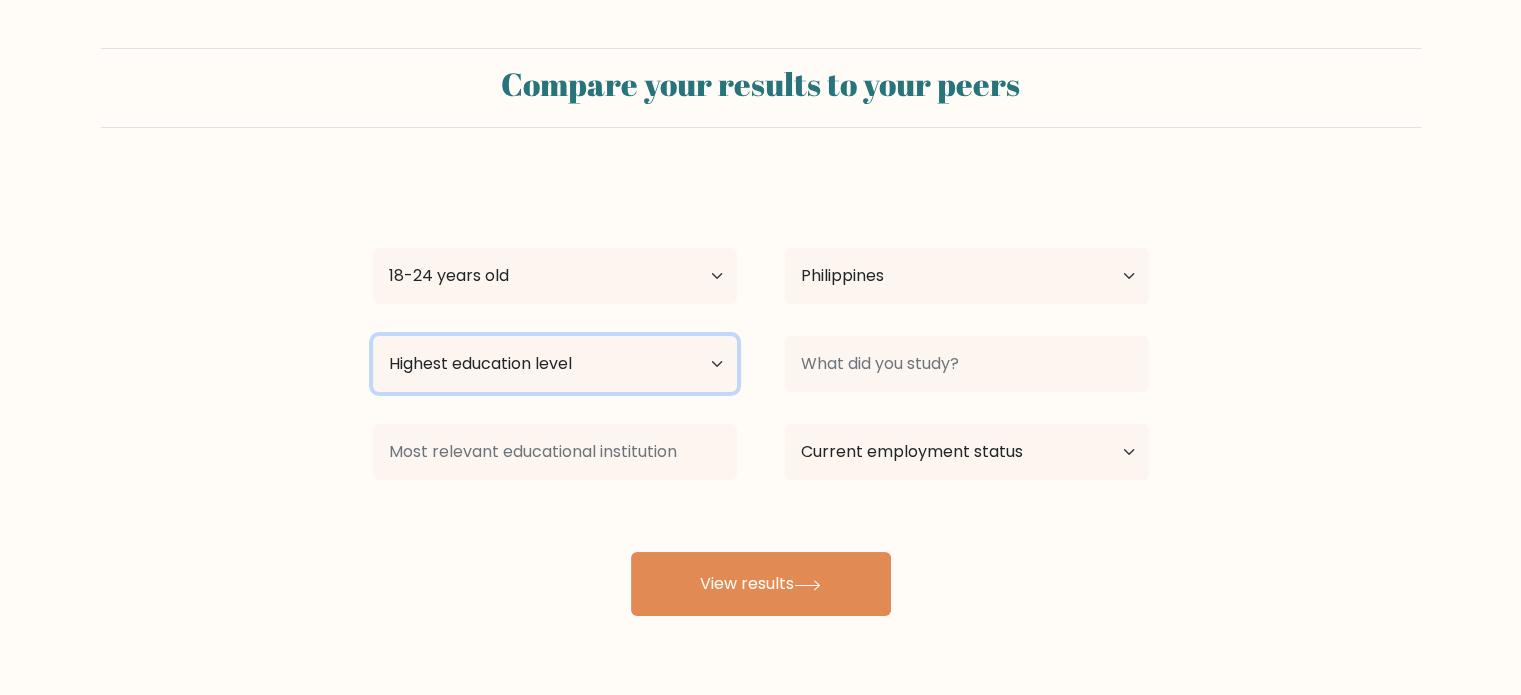 click on "Highest education level
No schooling
Primary
Lower Secondary
Upper Secondary
Occupation Specific
Bachelor's degree
Master's degree
Doctoral degree" at bounding box center (555, 364) 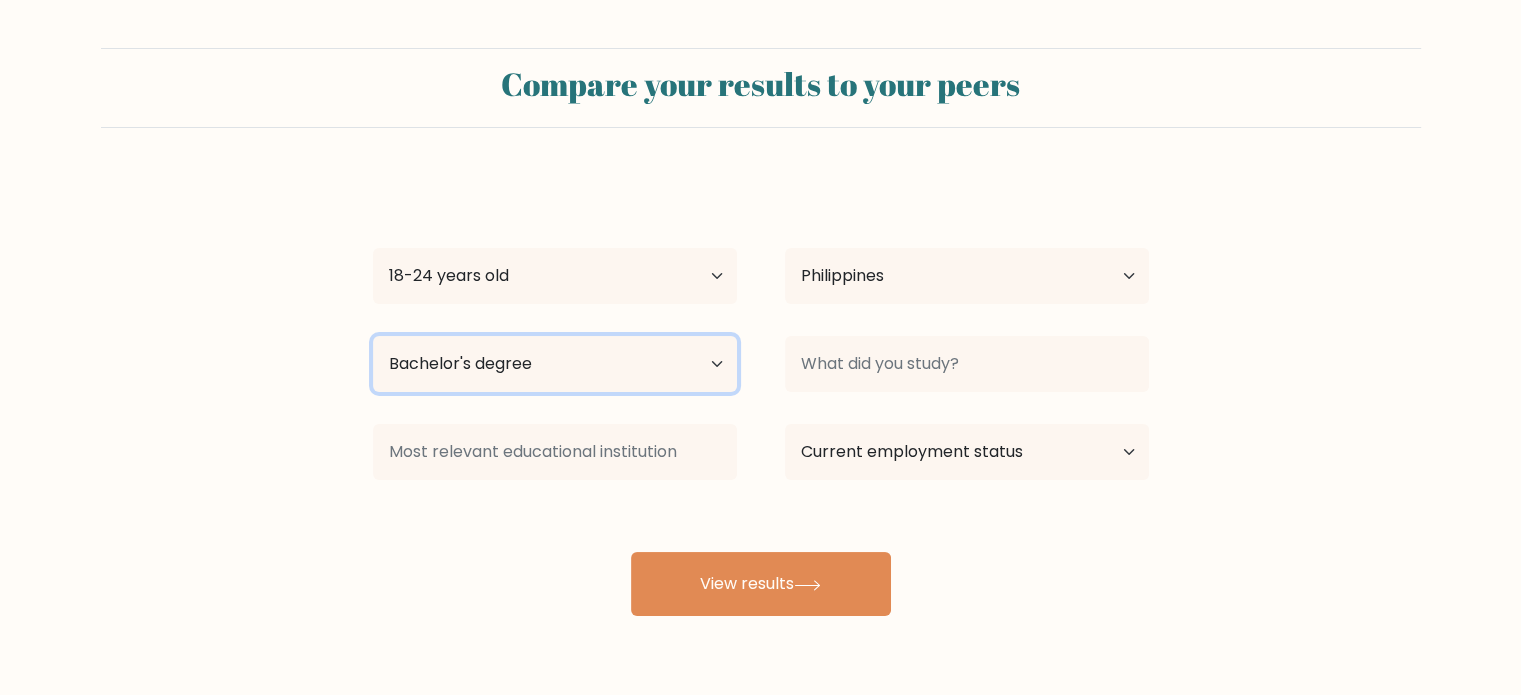 click on "Highest education level
No schooling
Primary
Lower Secondary
Upper Secondary
Occupation Specific
Bachelor's degree
Master's degree
Doctoral degree" at bounding box center [555, 364] 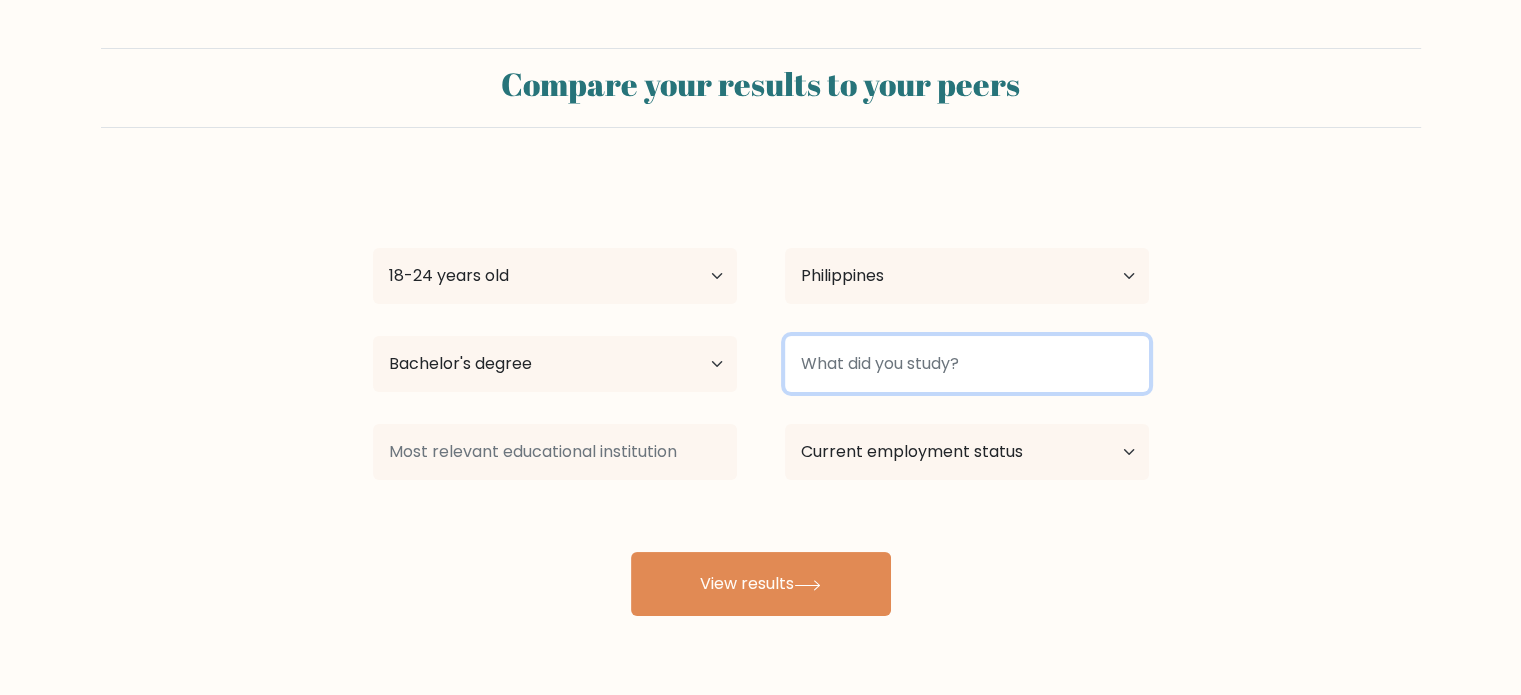 click at bounding box center [967, 364] 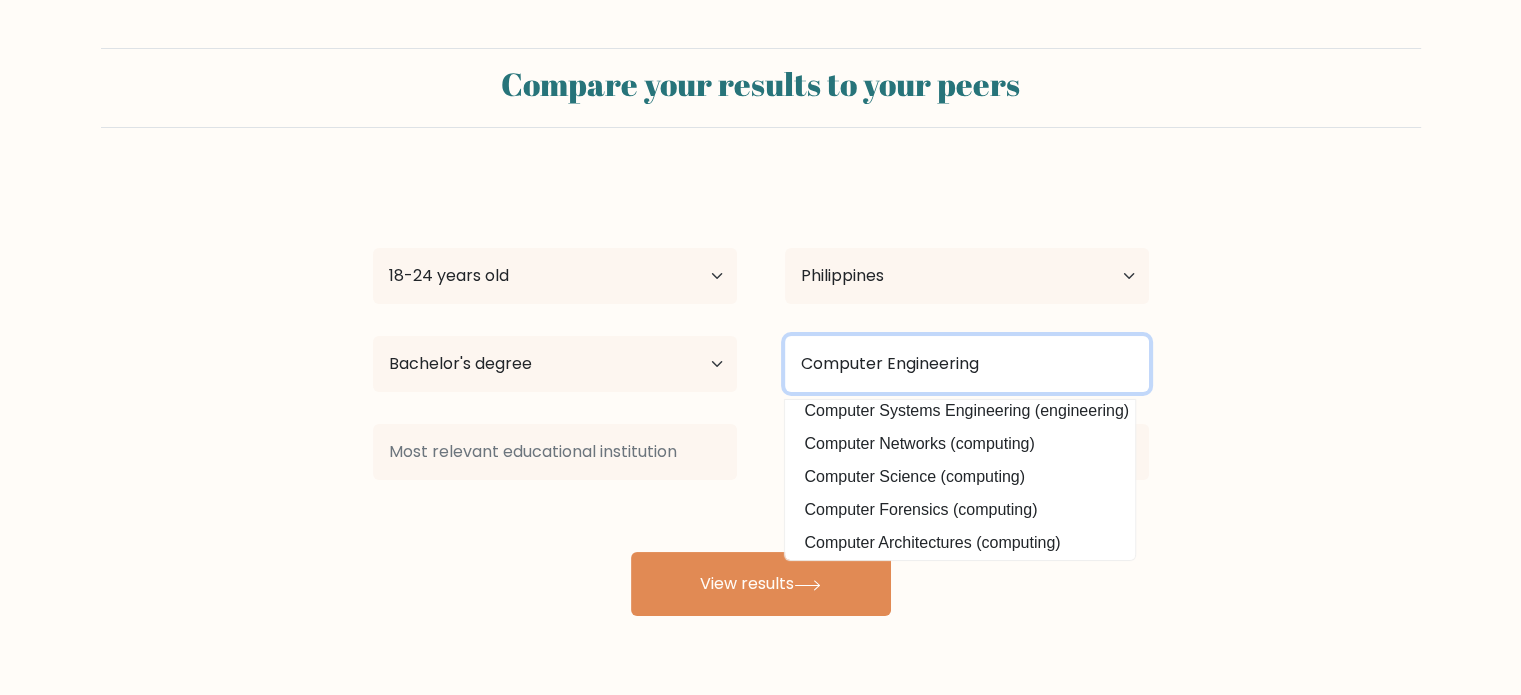 scroll, scrollTop: 0, scrollLeft: 0, axis: both 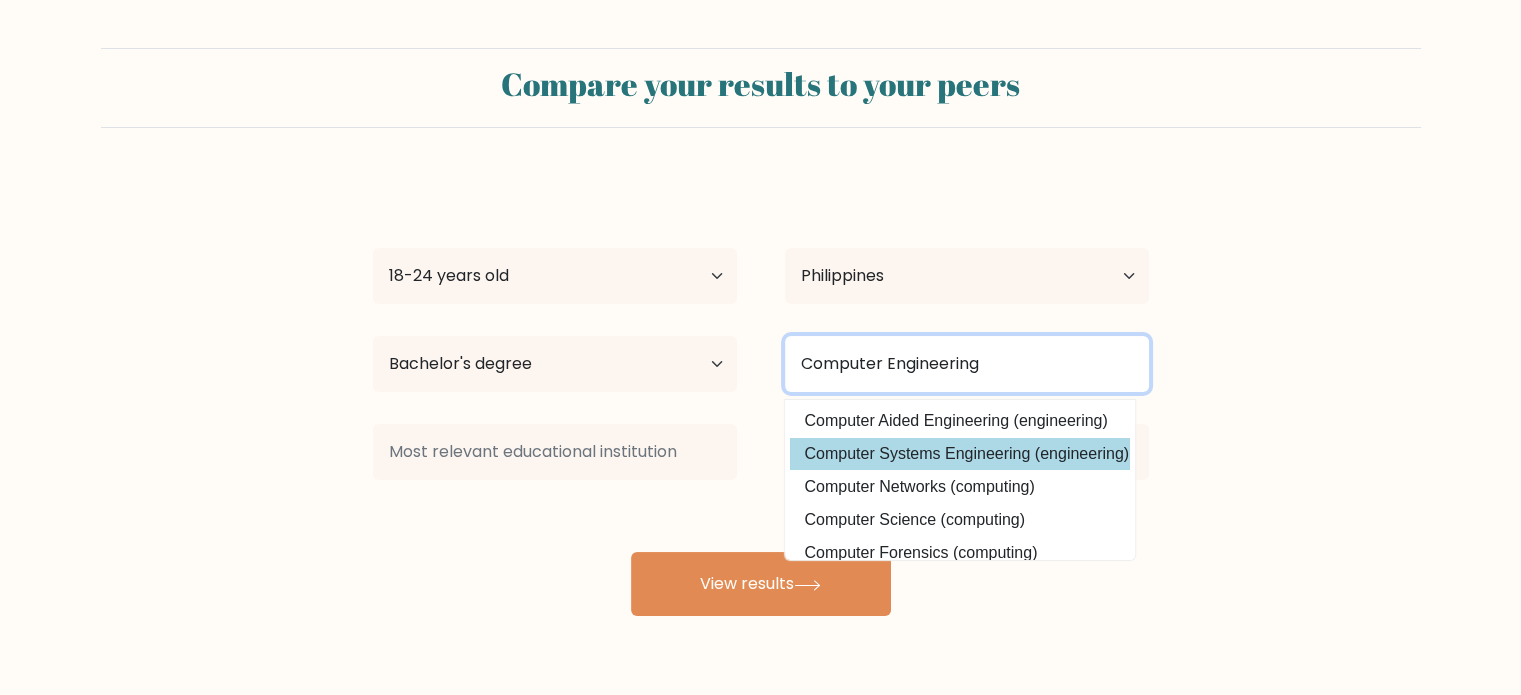 type on "Computer Engineering" 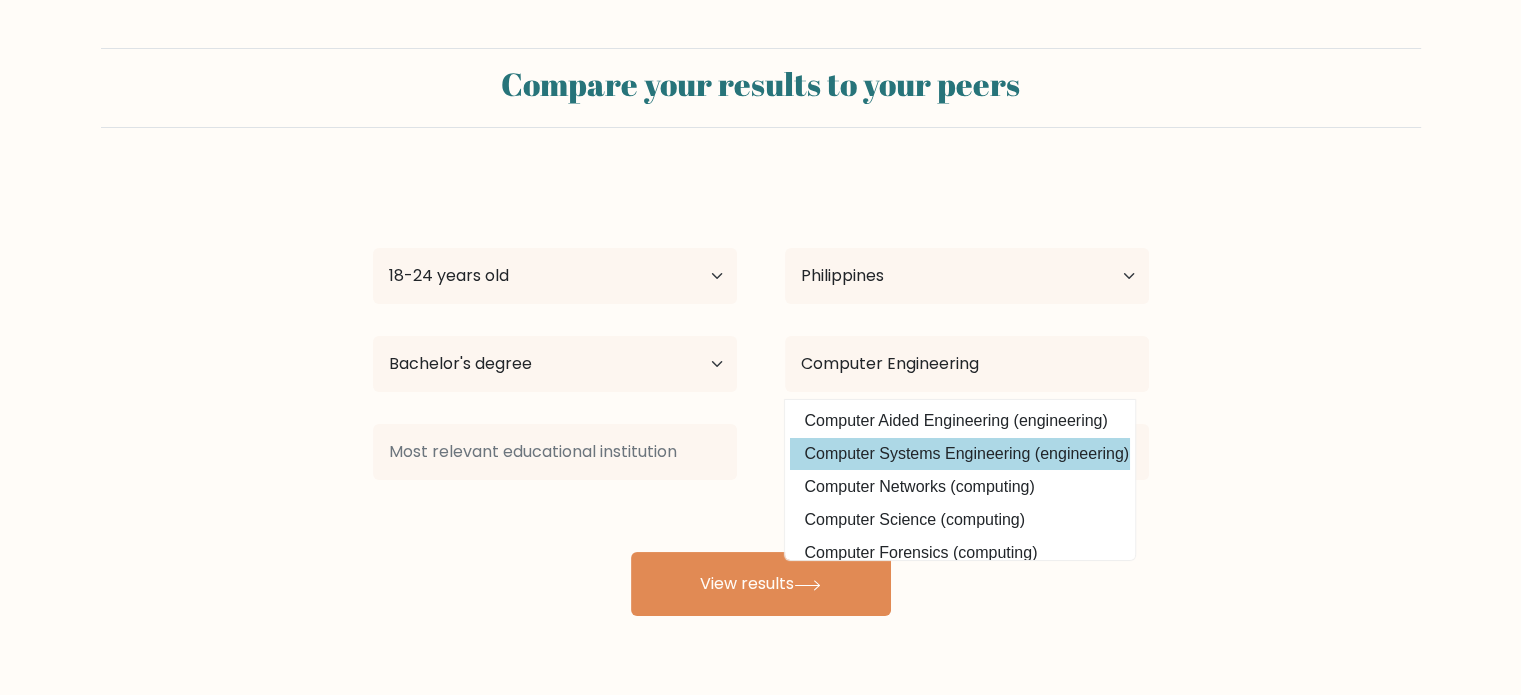 click on "John Mark
Mamac
Age
Under 18 years old
18-24 years old
25-34 years old
35-44 years old
45-54 years old
55-64 years old
65 years old and above
Country
Afghanistan
Albania
Algeria
American Samoa
Andorra
Angola
Anguilla
Antarctica
Antigua and Barbuda
Argentina
Armenia
Aruba
Australia
Austria
Azerbaijan
Bahamas
Bahrain
Bangladesh
Barbados
Belarus
Belgium
Belize
Benin
Bermuda
Bhutan
Bolivia
Bonaire, Sint Eustatius and Saba
Bosnia and Herzegovina
Botswana
Bouvet Island
Brazil
Brunei" at bounding box center (761, 396) 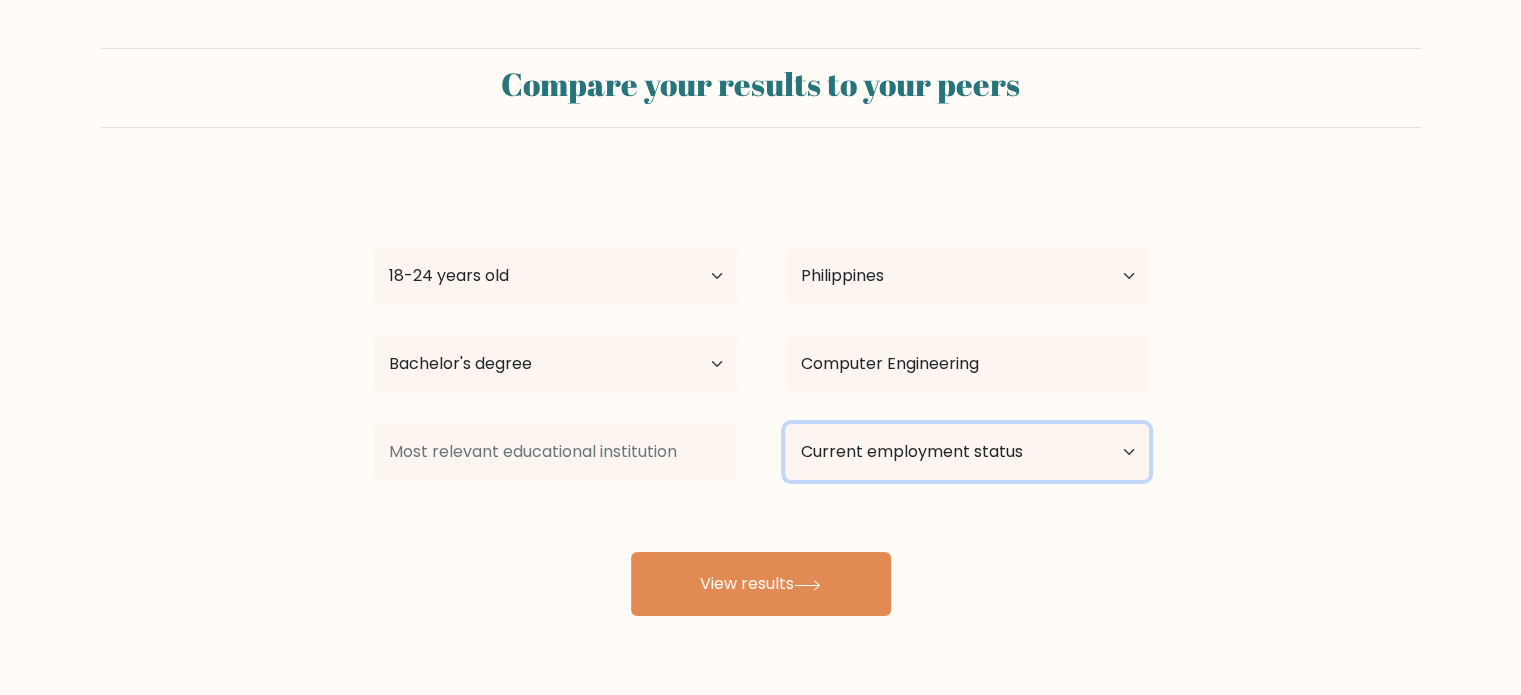 click on "Current employment status
Employed
Student
Retired
Other / prefer not to answer" at bounding box center [967, 452] 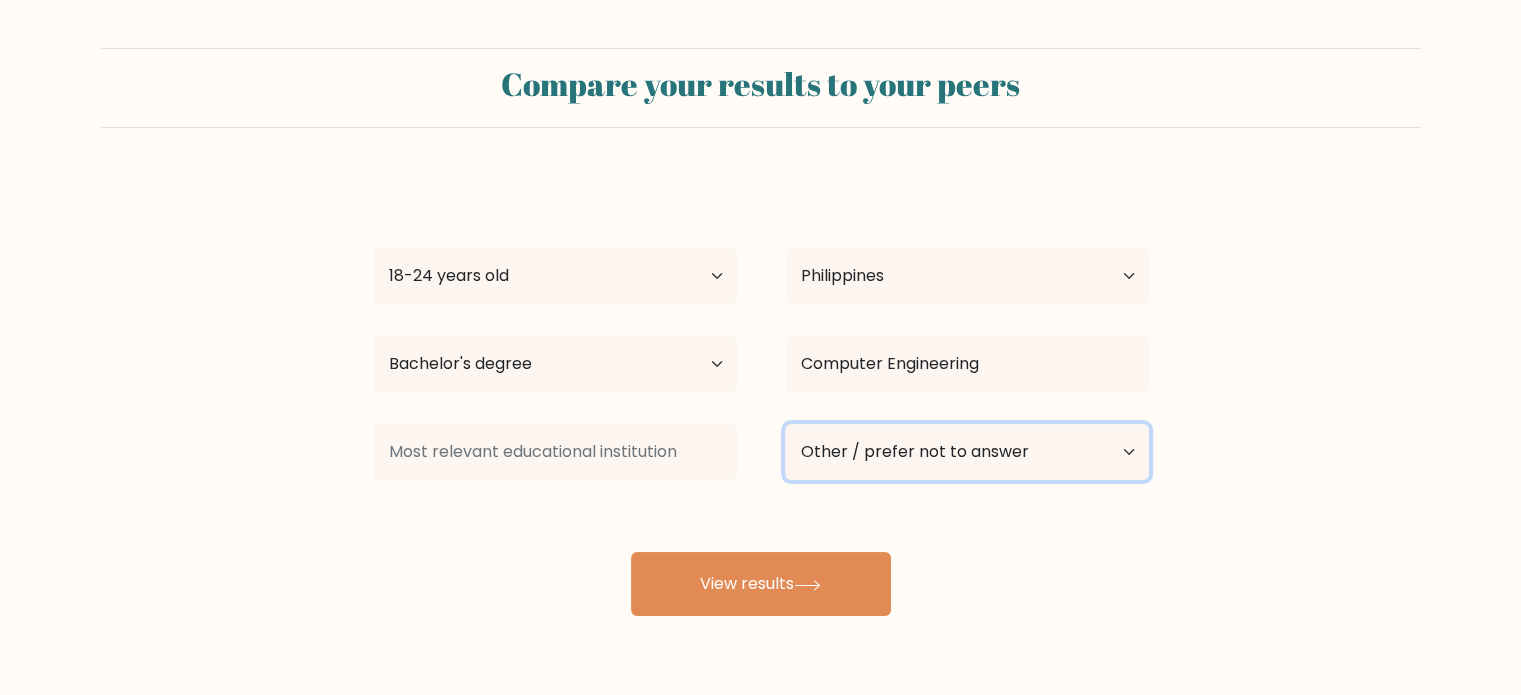 click on "Current employment status
Employed
Student
Retired
Other / prefer not to answer" at bounding box center (967, 452) 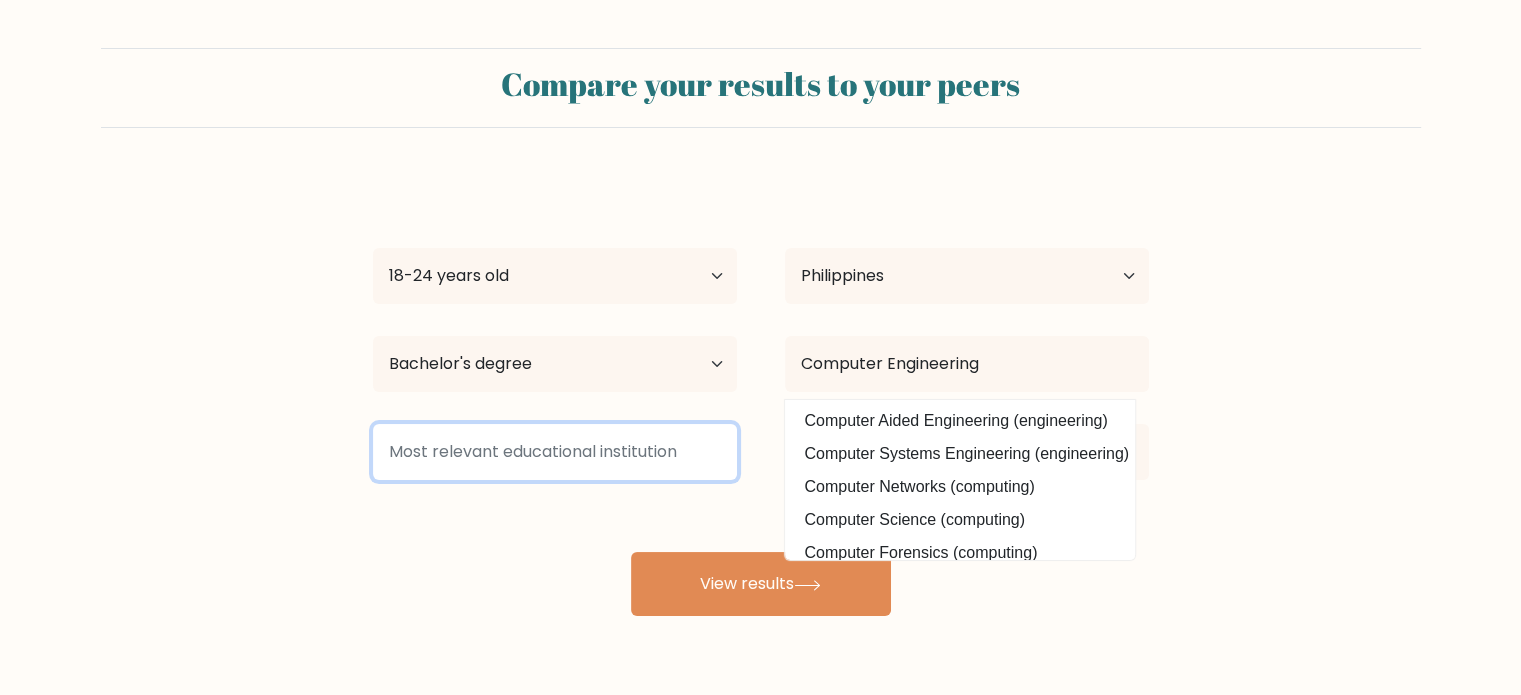 click at bounding box center [555, 452] 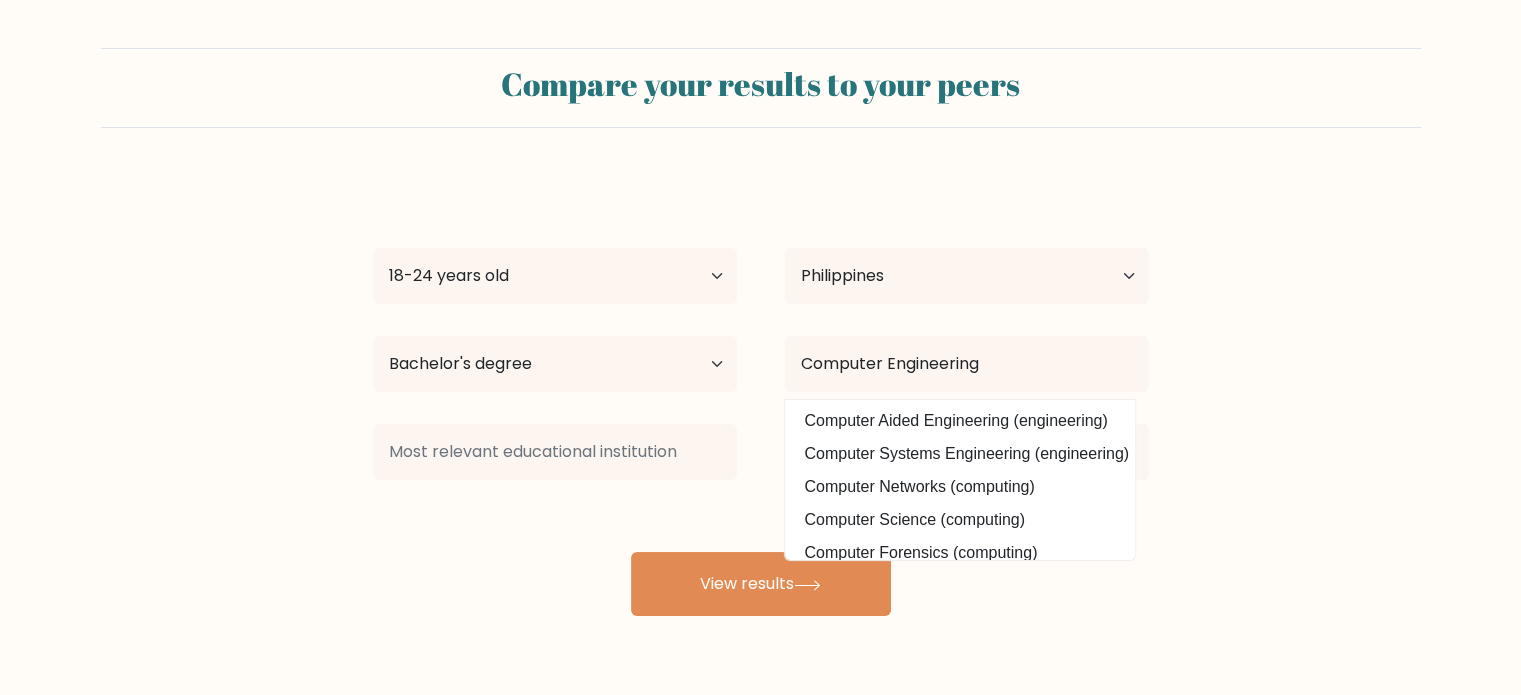click on "John Mark
Mamac
Age
Under 18 years old
18-24 years old
25-34 years old
35-44 years old
45-54 years old
55-64 years old
65 years old and above
Country
Afghanistan
Albania
Algeria
American Samoa
Andorra
Angola
Anguilla
Antarctica
Antigua and Barbuda
Argentina
Armenia
Aruba
Australia
Austria
Azerbaijan
Bahamas
Bahrain
Bangladesh
Barbados
Belarus
Belgium
Belize
Benin
Bermuda
Bhutan
Bolivia
Bonaire, Sint Eustatius and Saba
Bosnia and Herzegovina
Botswana
Bouvet Island
Brazil
Brunei" at bounding box center (761, 396) 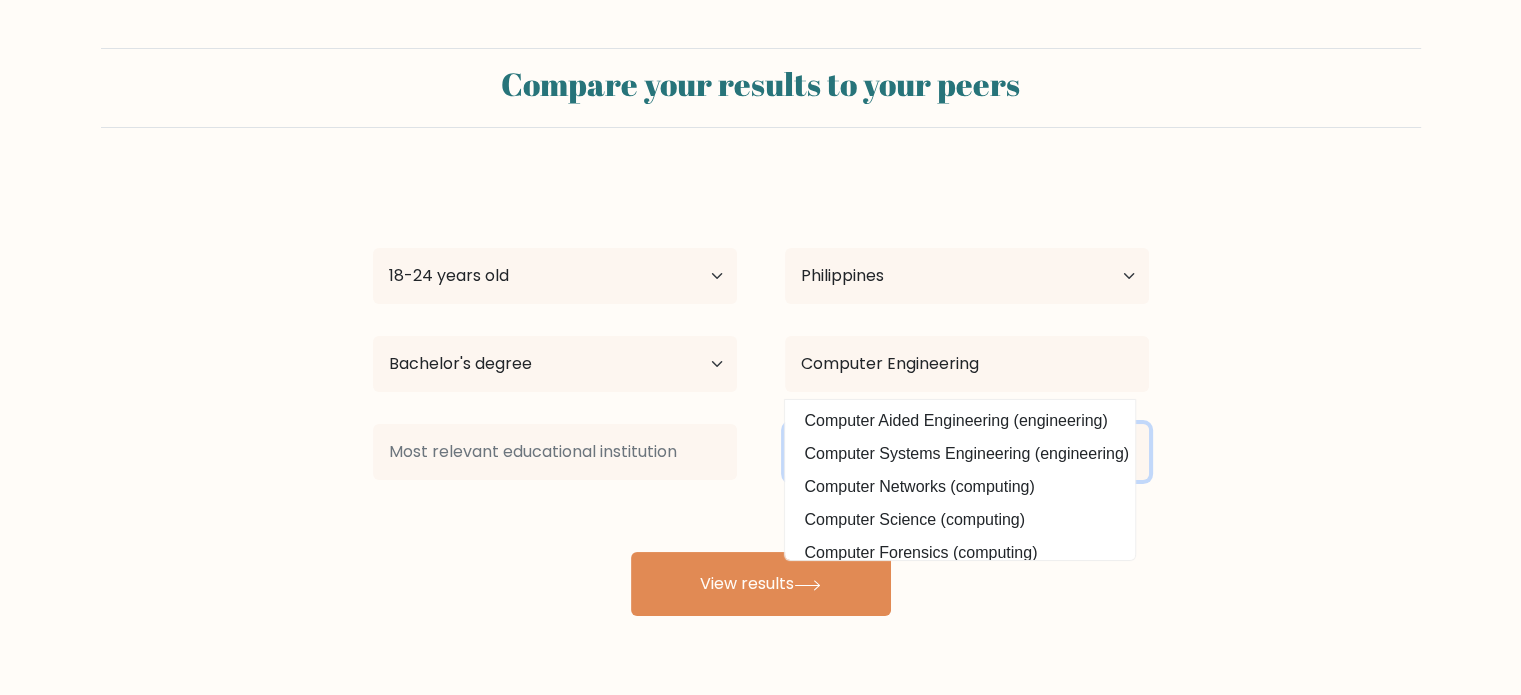 click on "Current employment status
Employed
Student
Retired
Other / prefer not to answer" at bounding box center [967, 452] 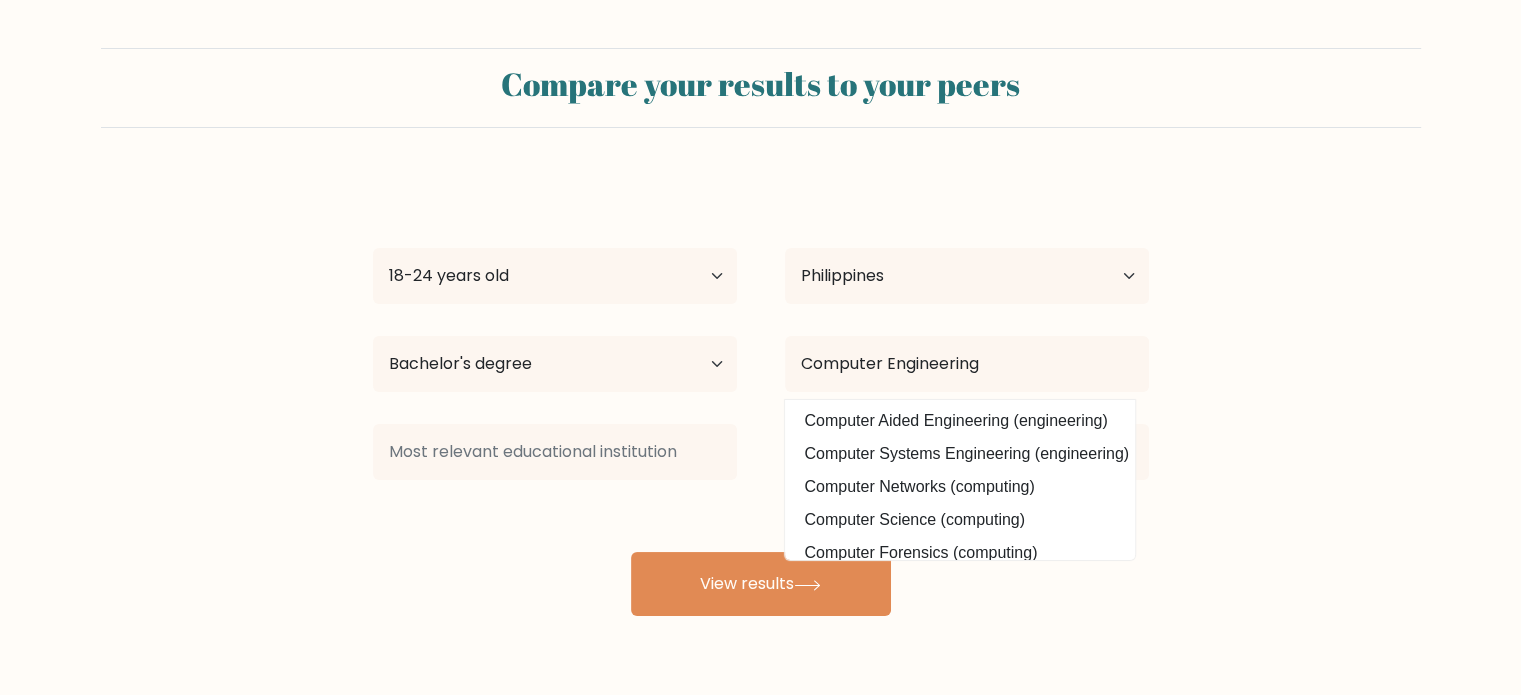 click on "Compare your results to your peers
John Mark
Mamac
Age
Under 18 years old
18-24 years old
25-34 years old
35-44 years old
45-54 years old
55-64 years old
65 years old and above
Country
Afghanistan
Albania
Algeria
American Samoa
Andorra
Angola
Anguilla
Antarctica
Antigua and Barbuda
Argentina
Armenia
Aruba" at bounding box center (760, 379) 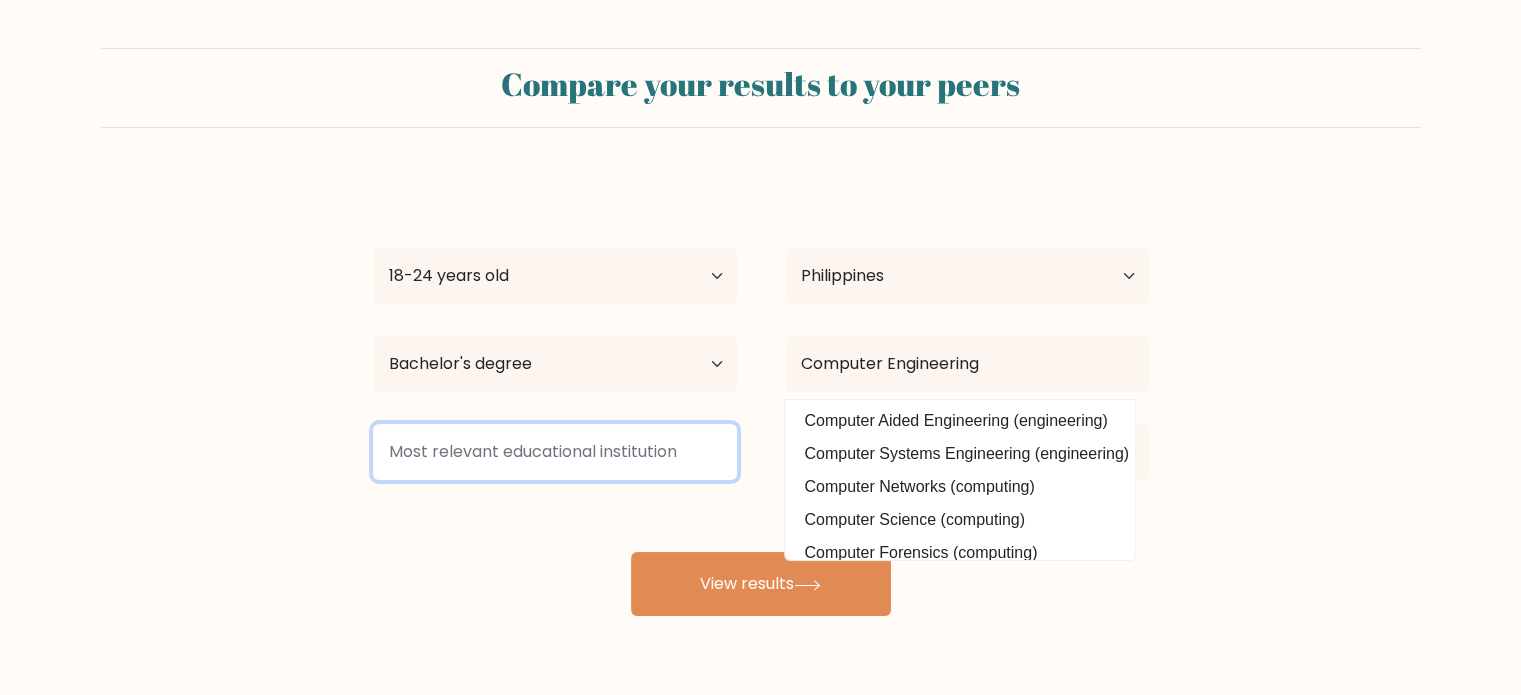 click at bounding box center [555, 452] 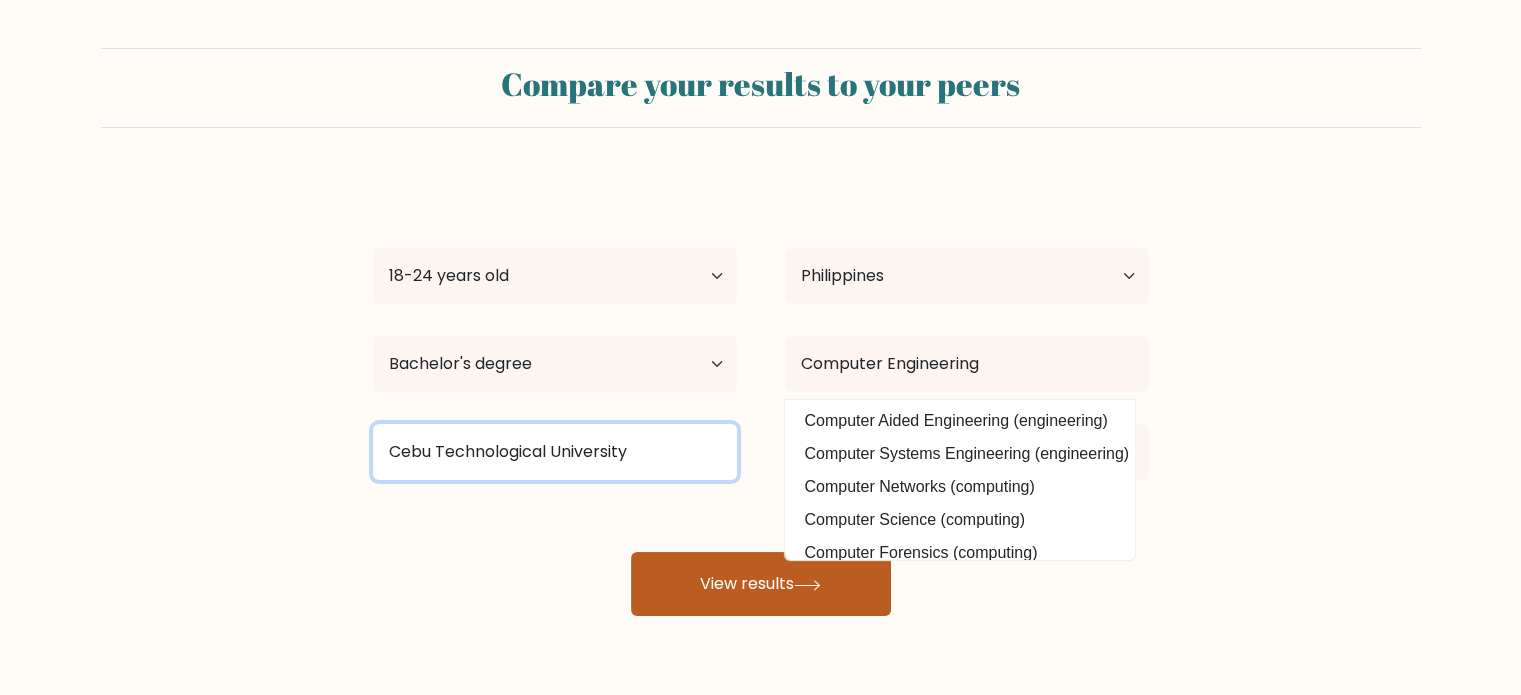type on "Cebu Technological University" 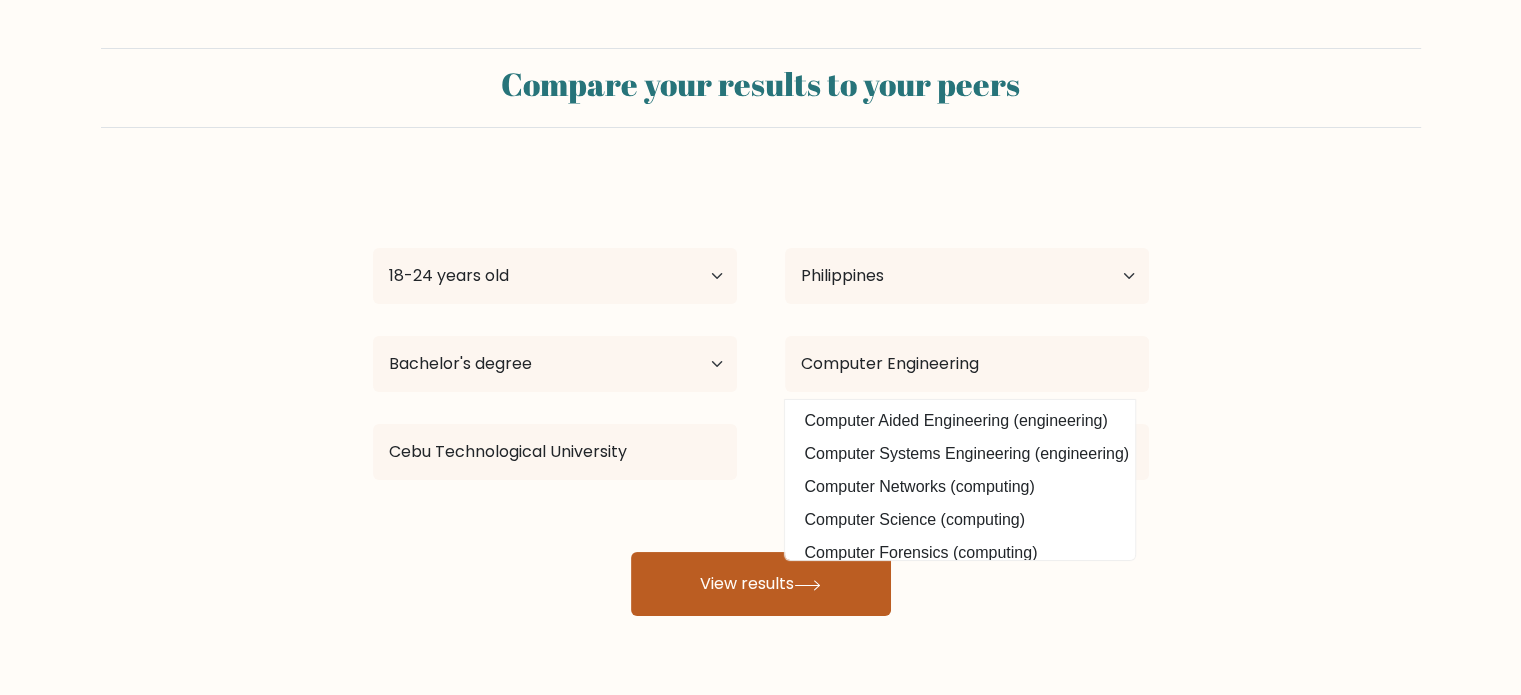 click on "View results" at bounding box center [761, 584] 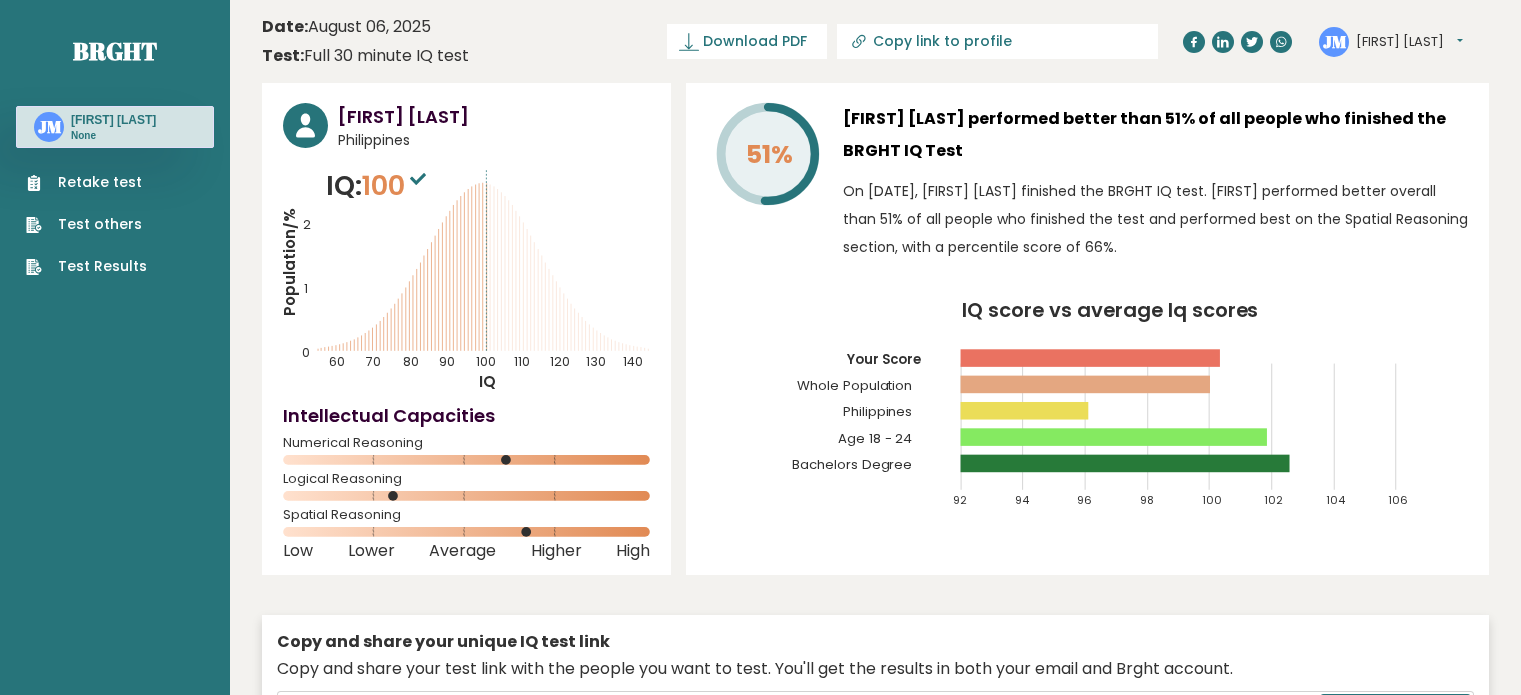 scroll, scrollTop: 0, scrollLeft: 0, axis: both 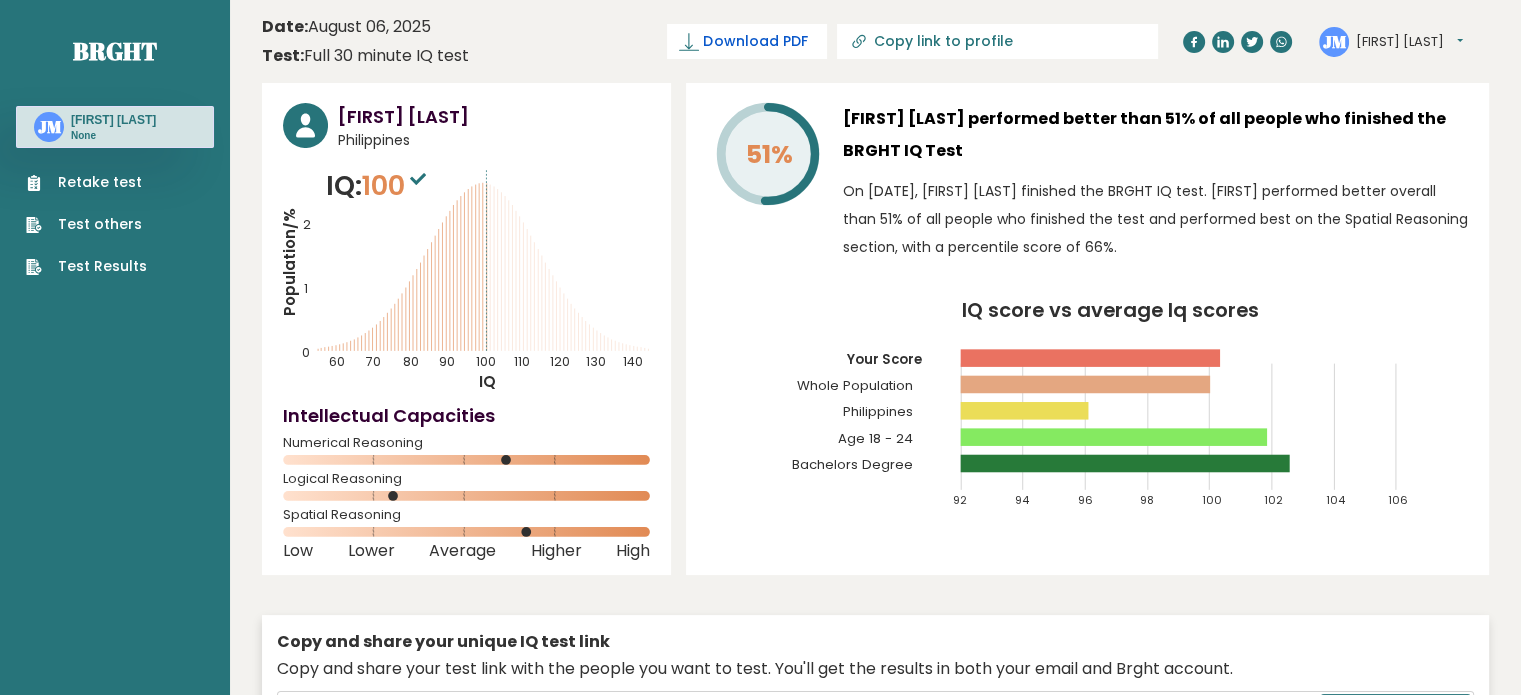 click on "Download PDF" at bounding box center [755, 41] 